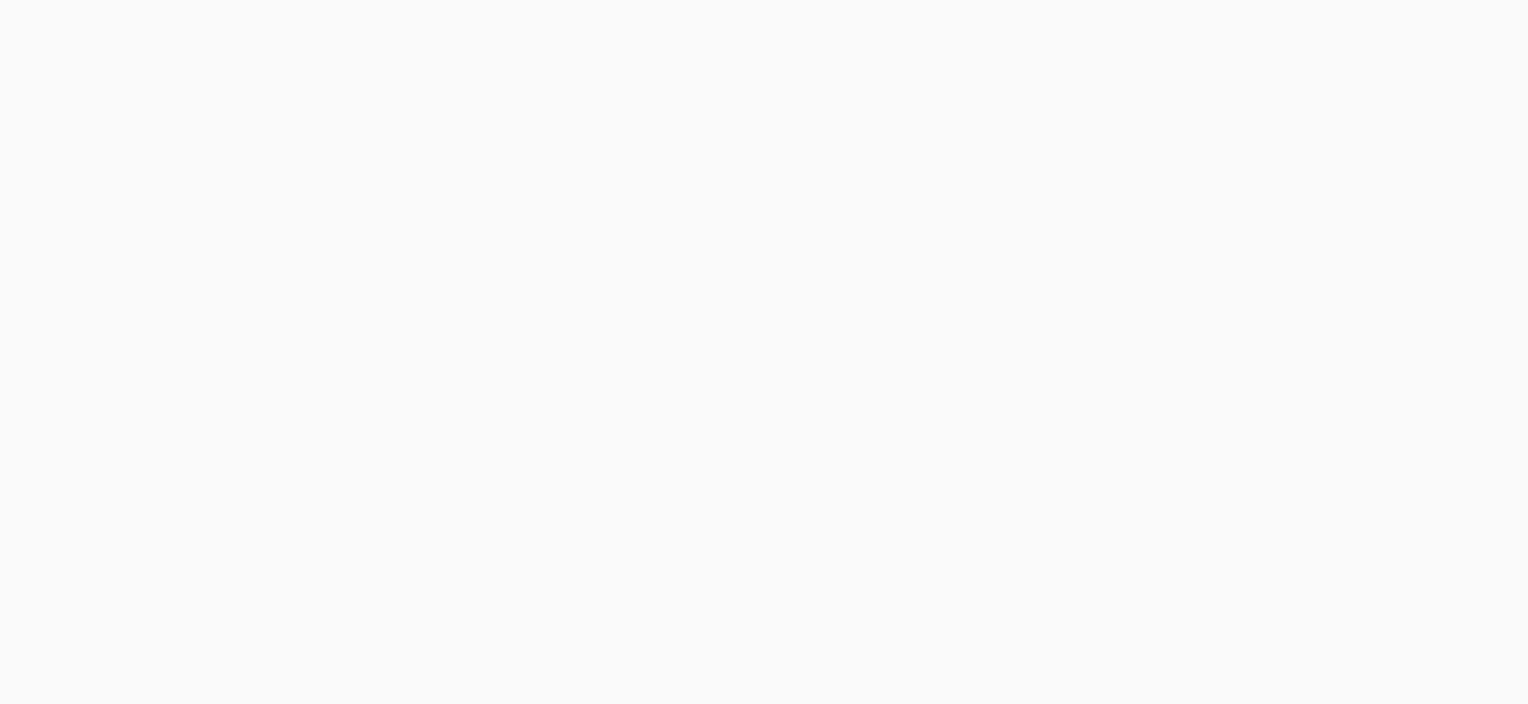 scroll, scrollTop: 0, scrollLeft: 0, axis: both 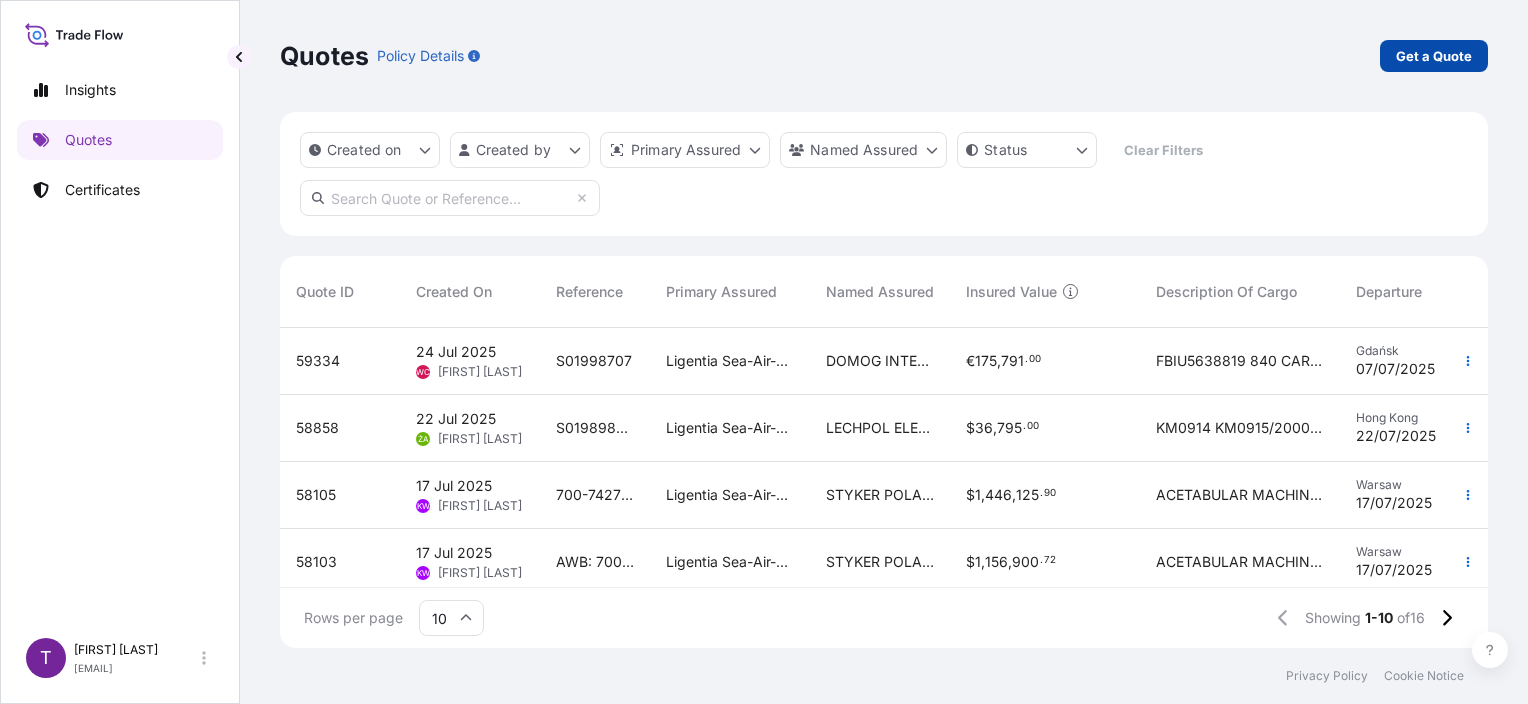 click on "Get a Quote" at bounding box center [1434, 56] 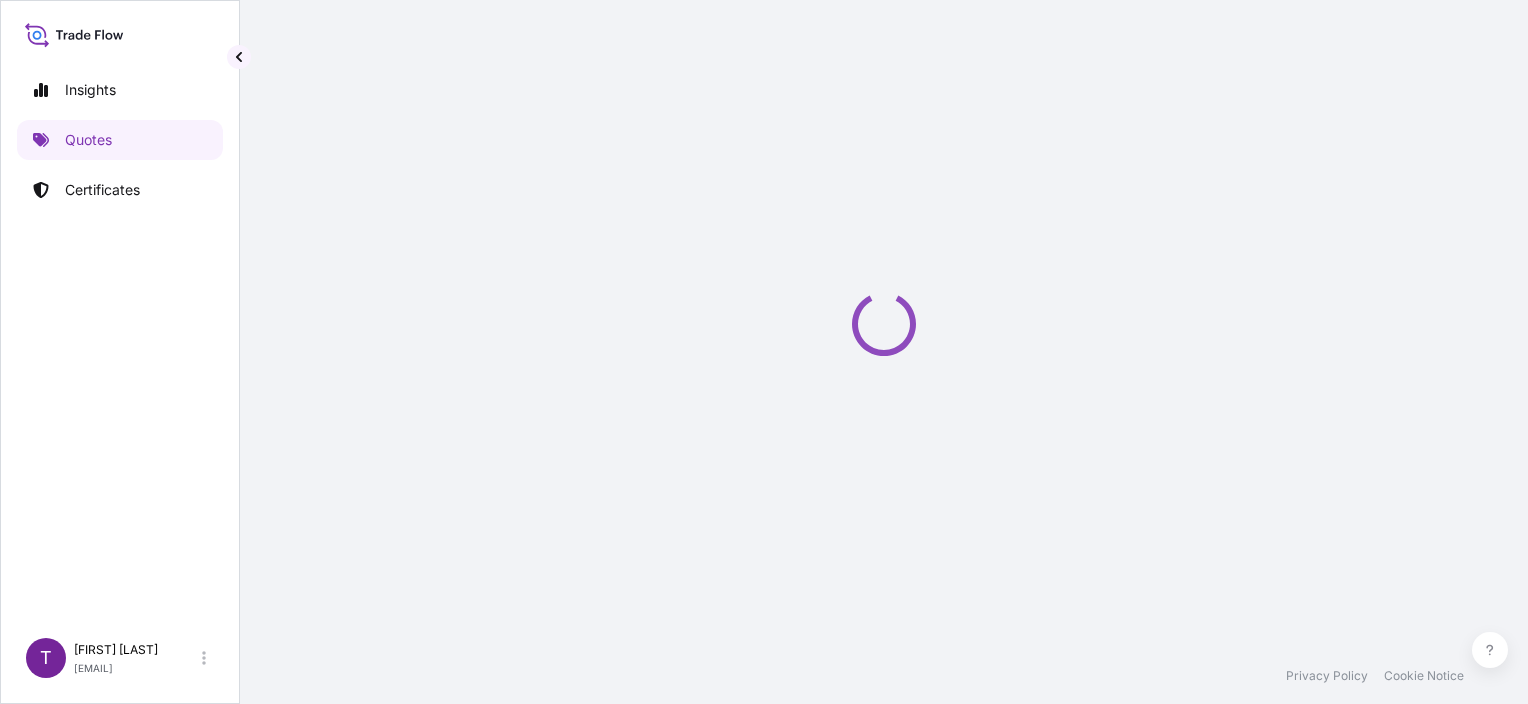 scroll, scrollTop: 32, scrollLeft: 0, axis: vertical 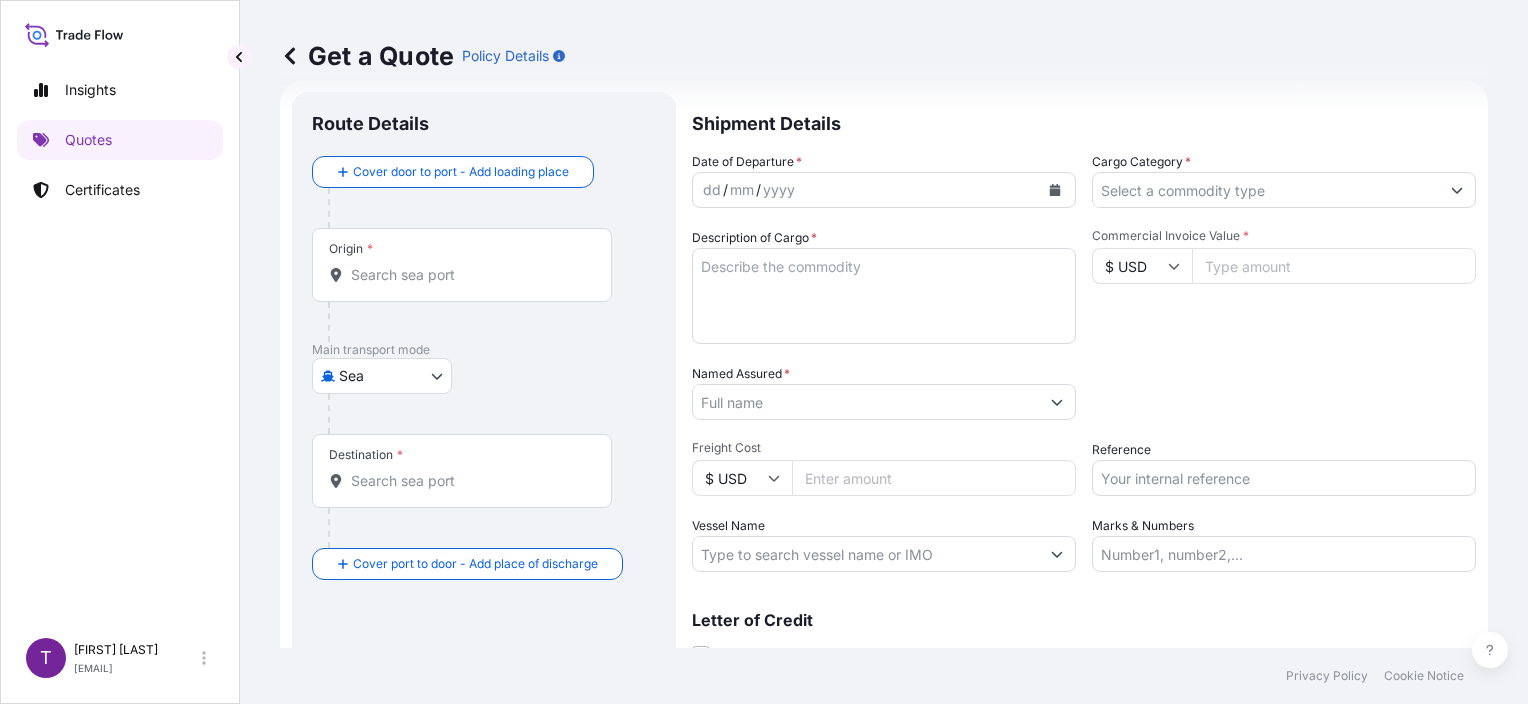 click on "Reference" at bounding box center (1284, 478) 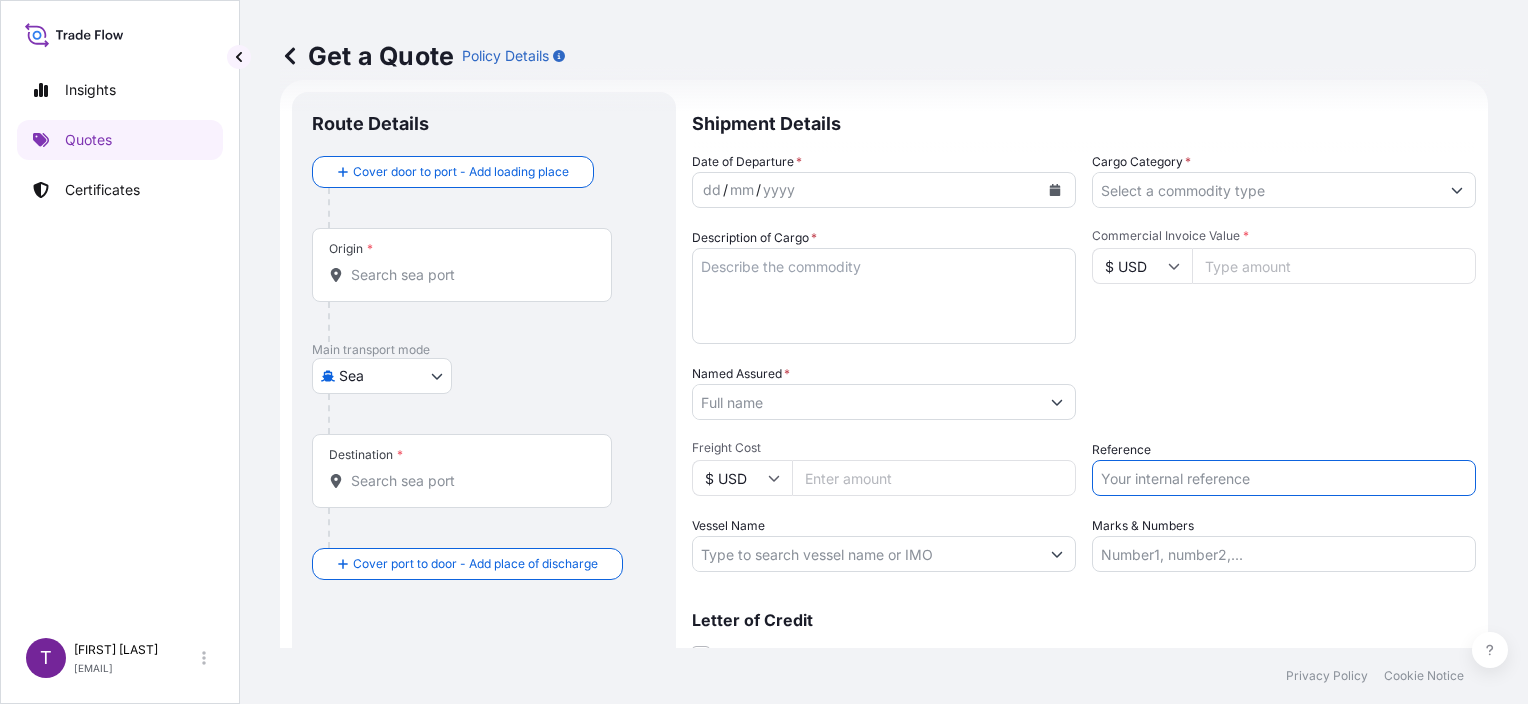 paste on "S02014781" 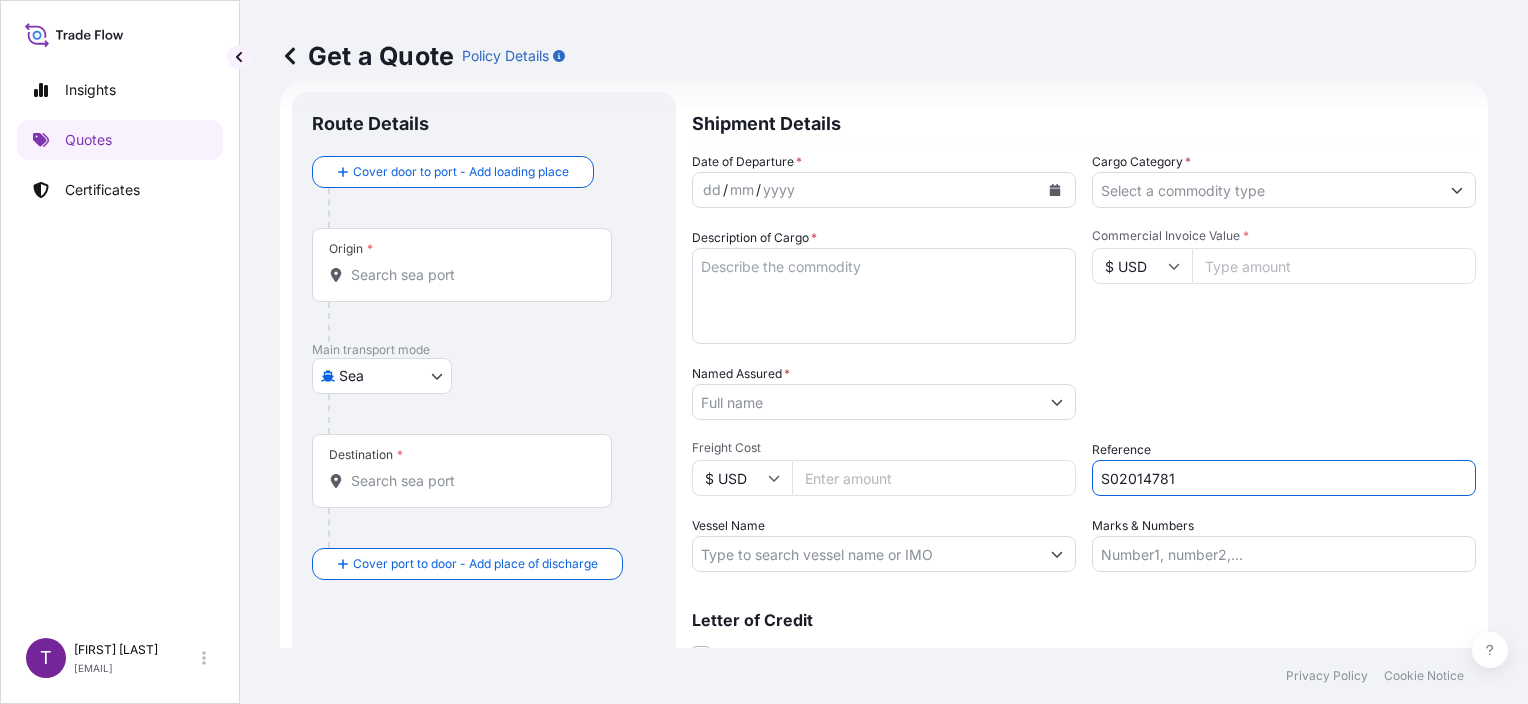 type on "S02014781" 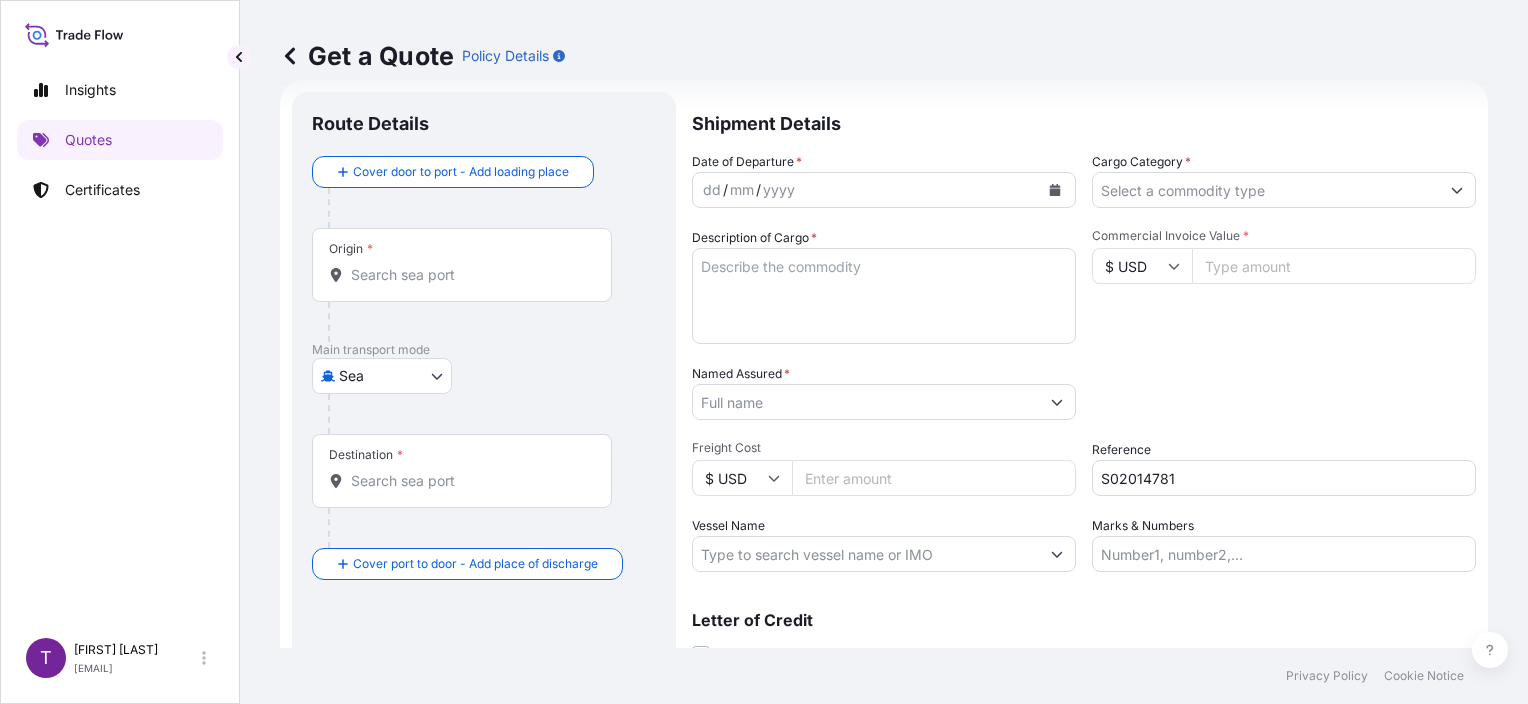 click on "Cargo Category *" at bounding box center (1266, 190) 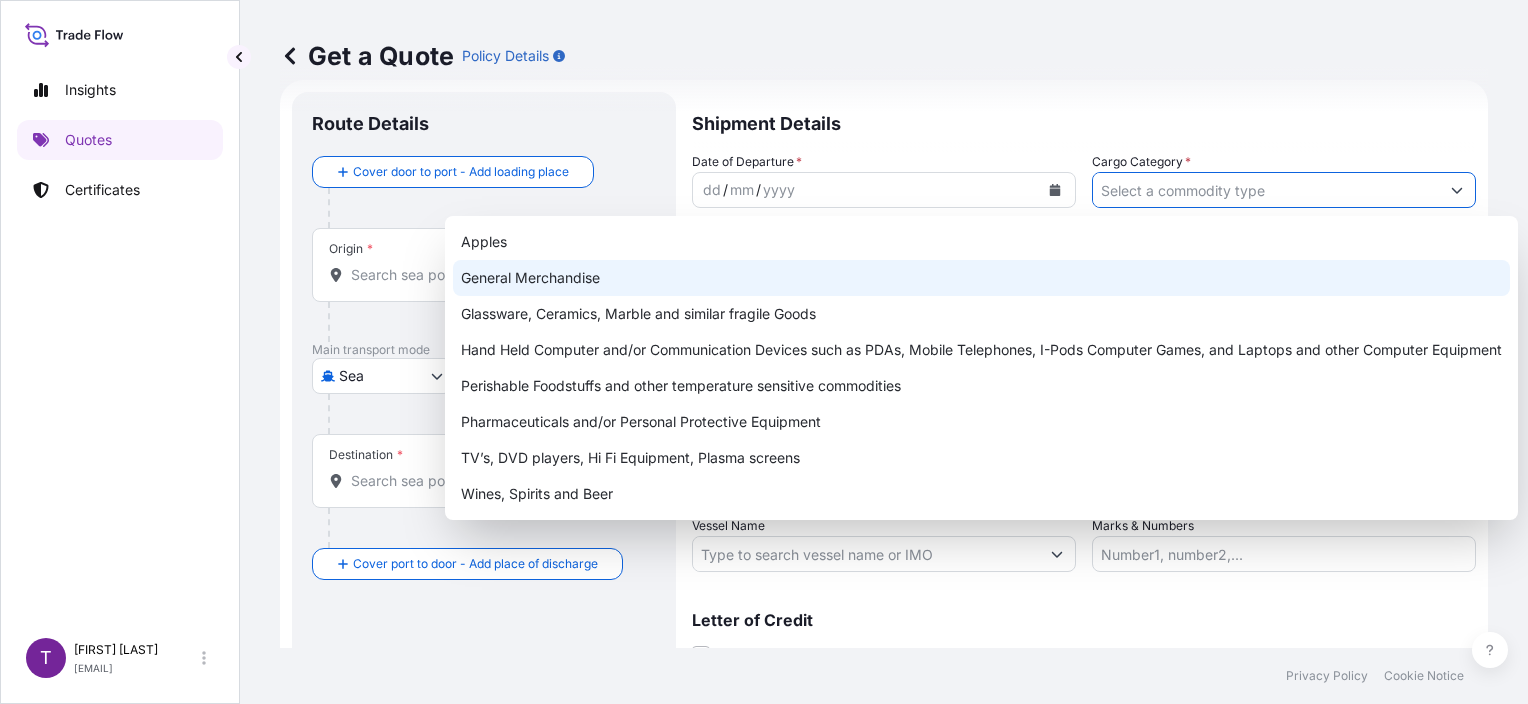 click on "General Merchandise" at bounding box center (981, 278) 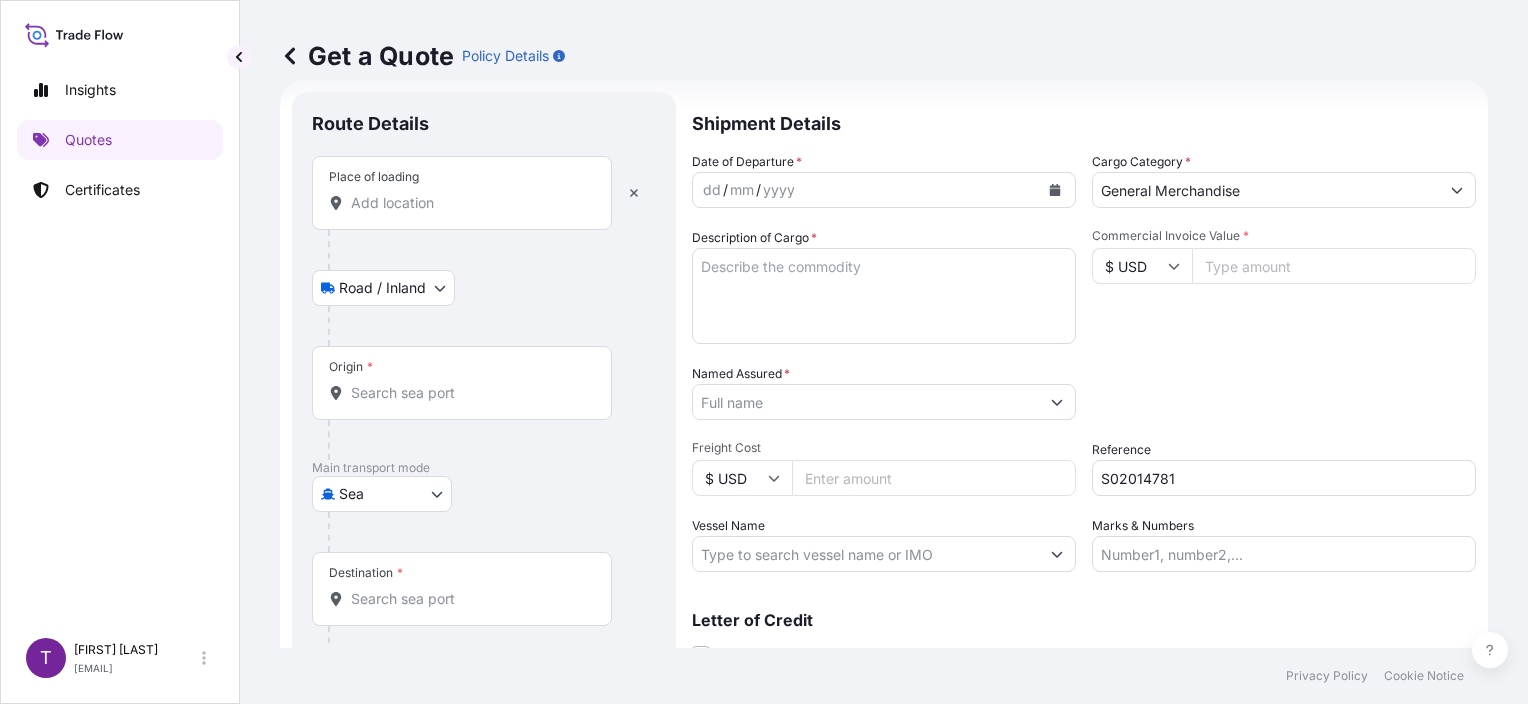 click on "Place of loading" at bounding box center (469, 203) 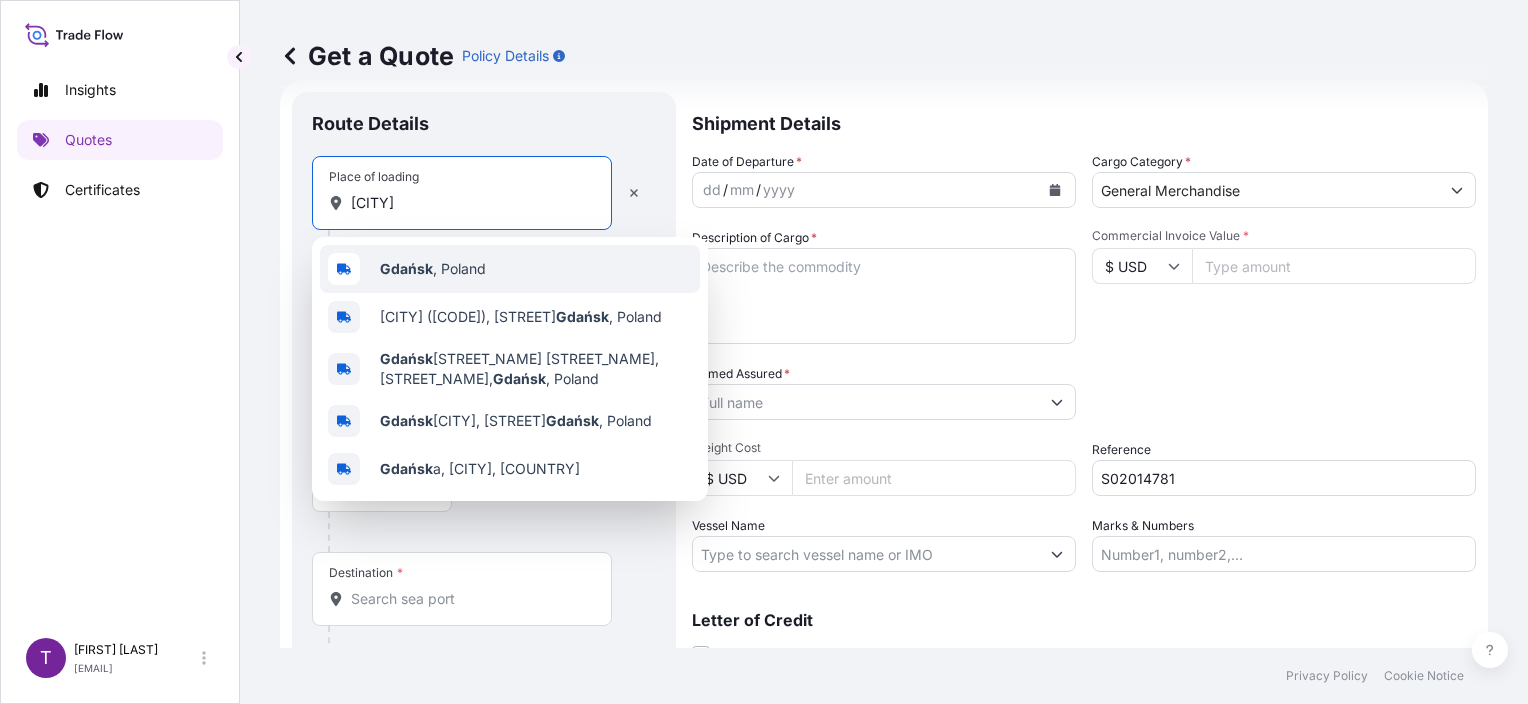 click on "[CITY] , [COUNTRY]" at bounding box center (433, 269) 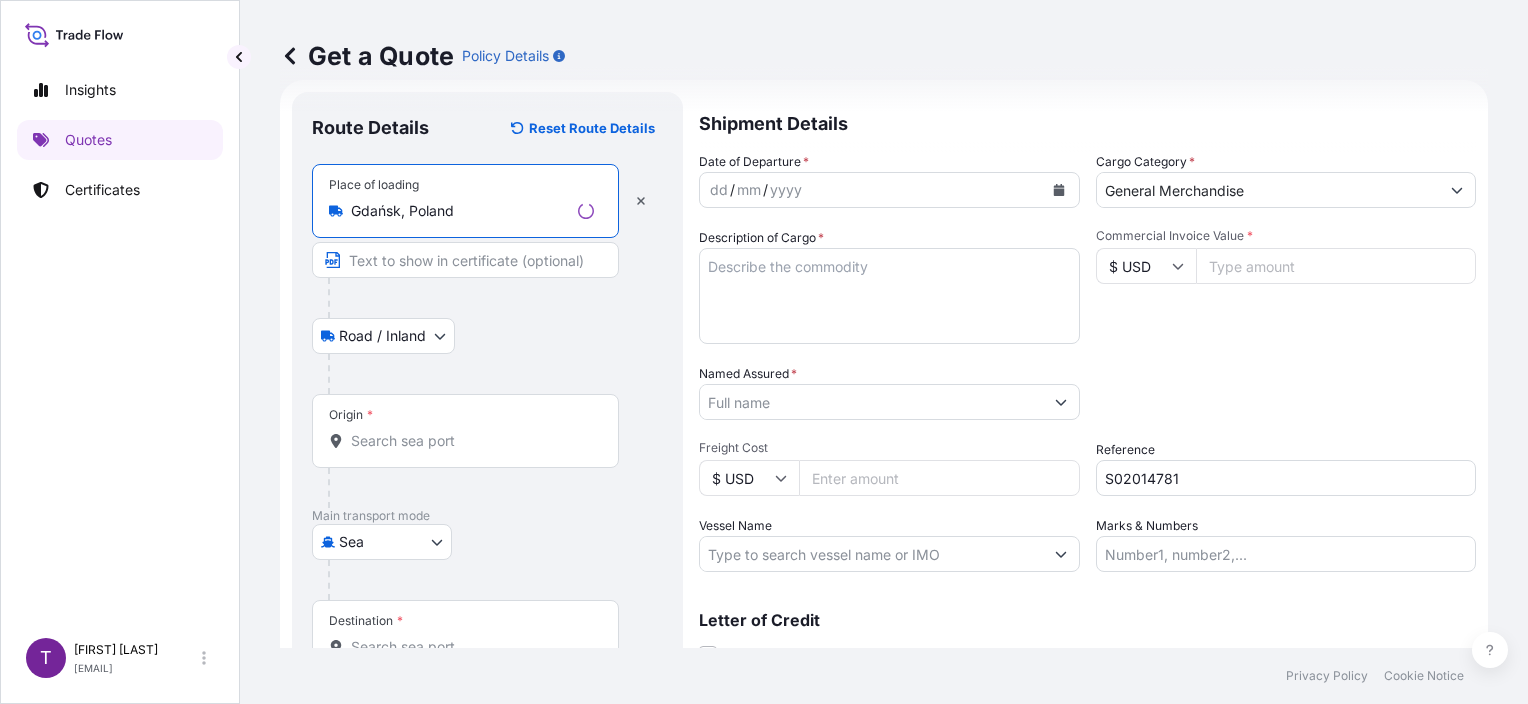 type on "Gdańsk, Poland" 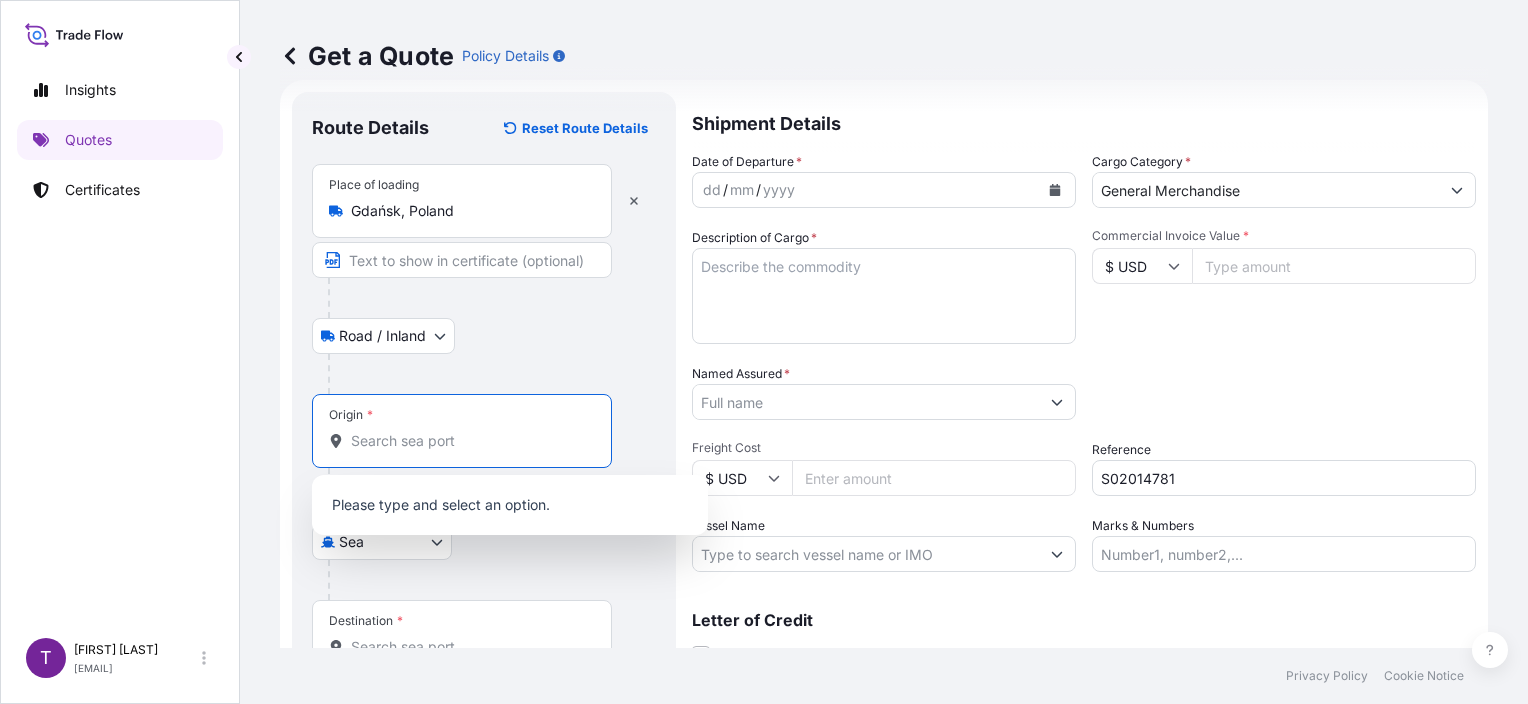 click on "Origin *" at bounding box center (469, 441) 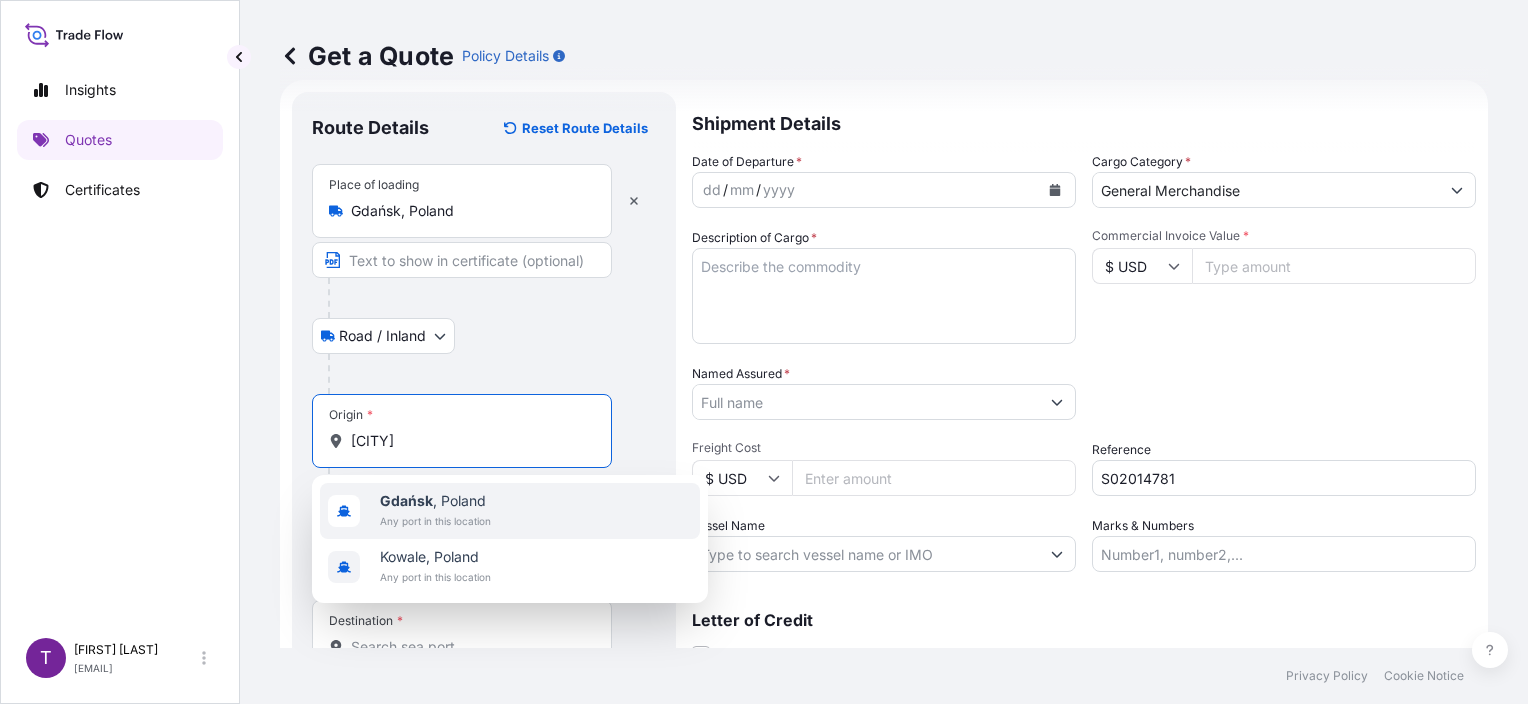 click on "Gdańsk" at bounding box center [406, 500] 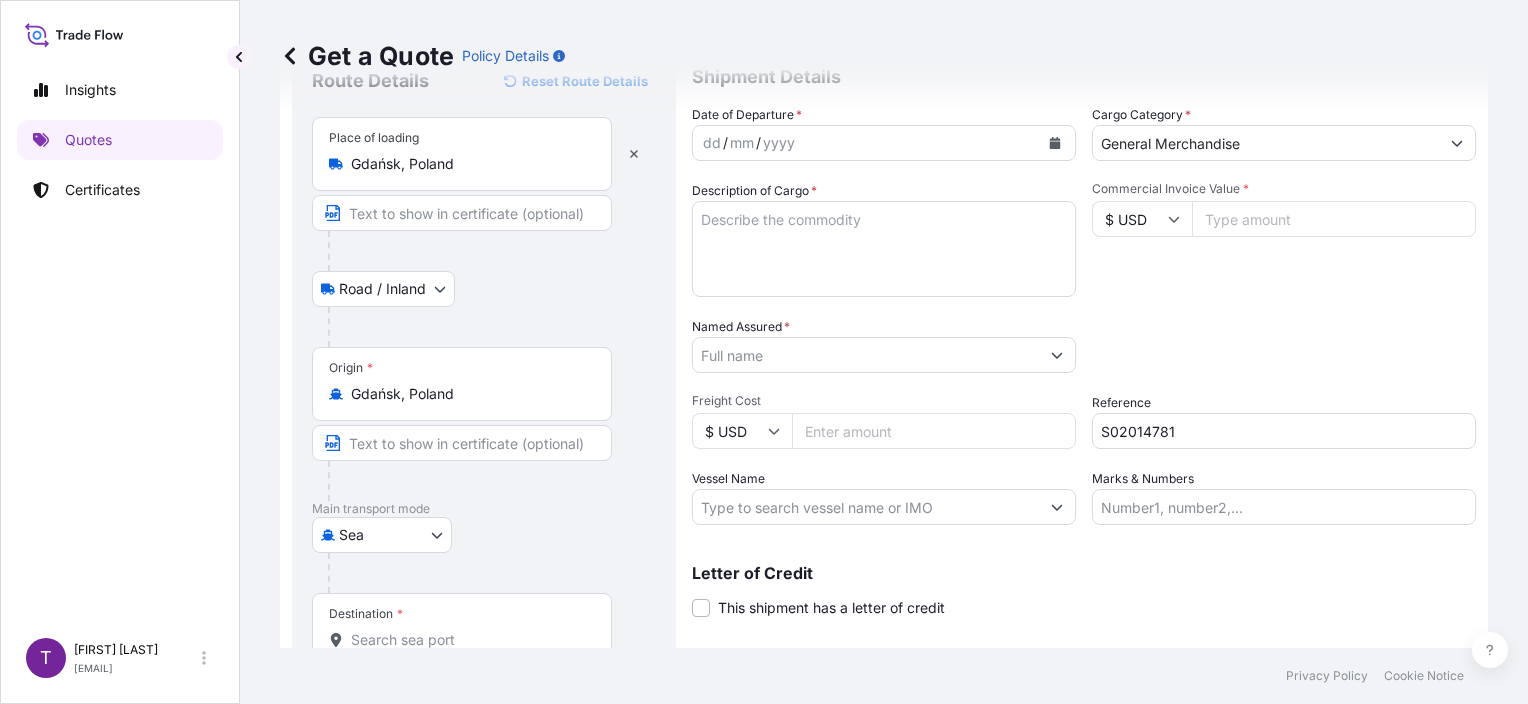 scroll, scrollTop: 200, scrollLeft: 0, axis: vertical 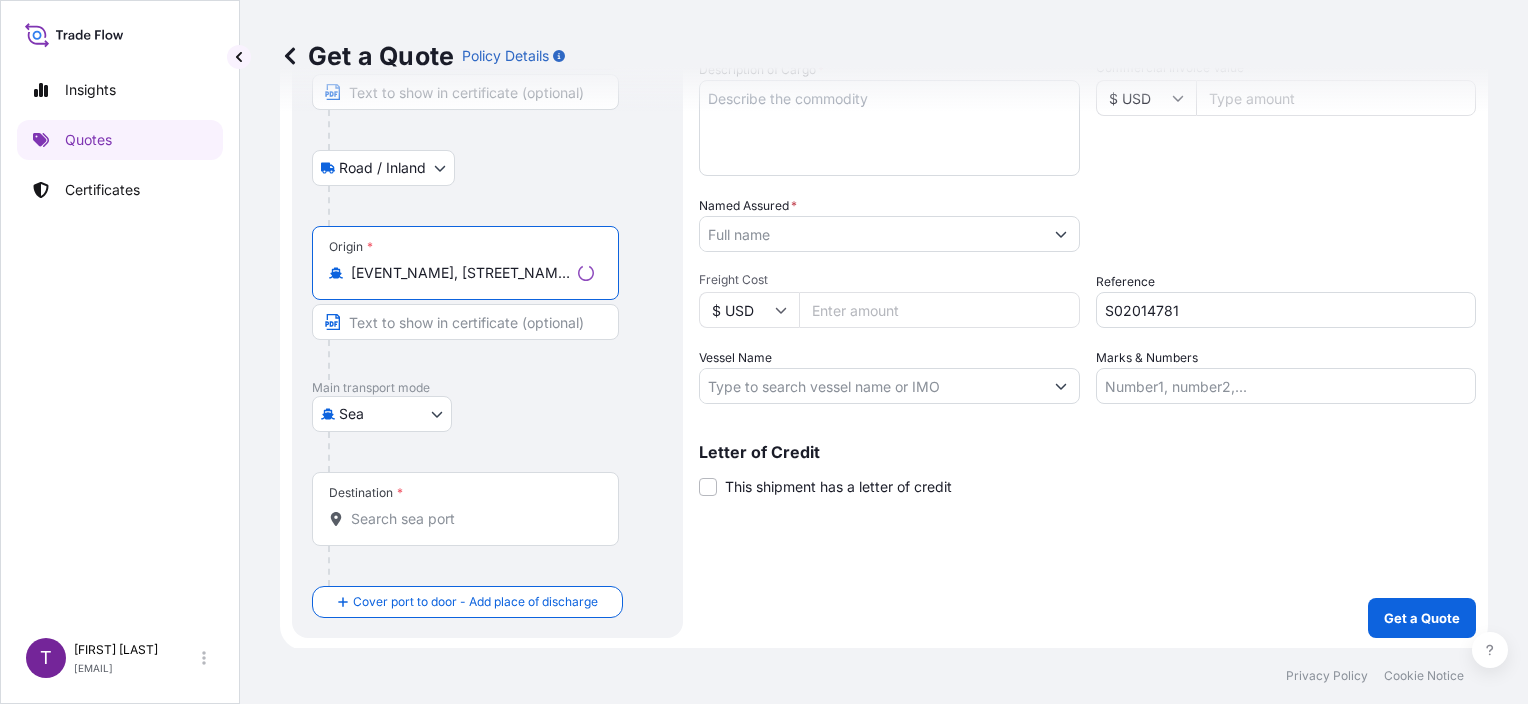 click on "[EVENT_NAME], [STREET_NAME], [CITY], [COUNTRY]" at bounding box center [460, 273] 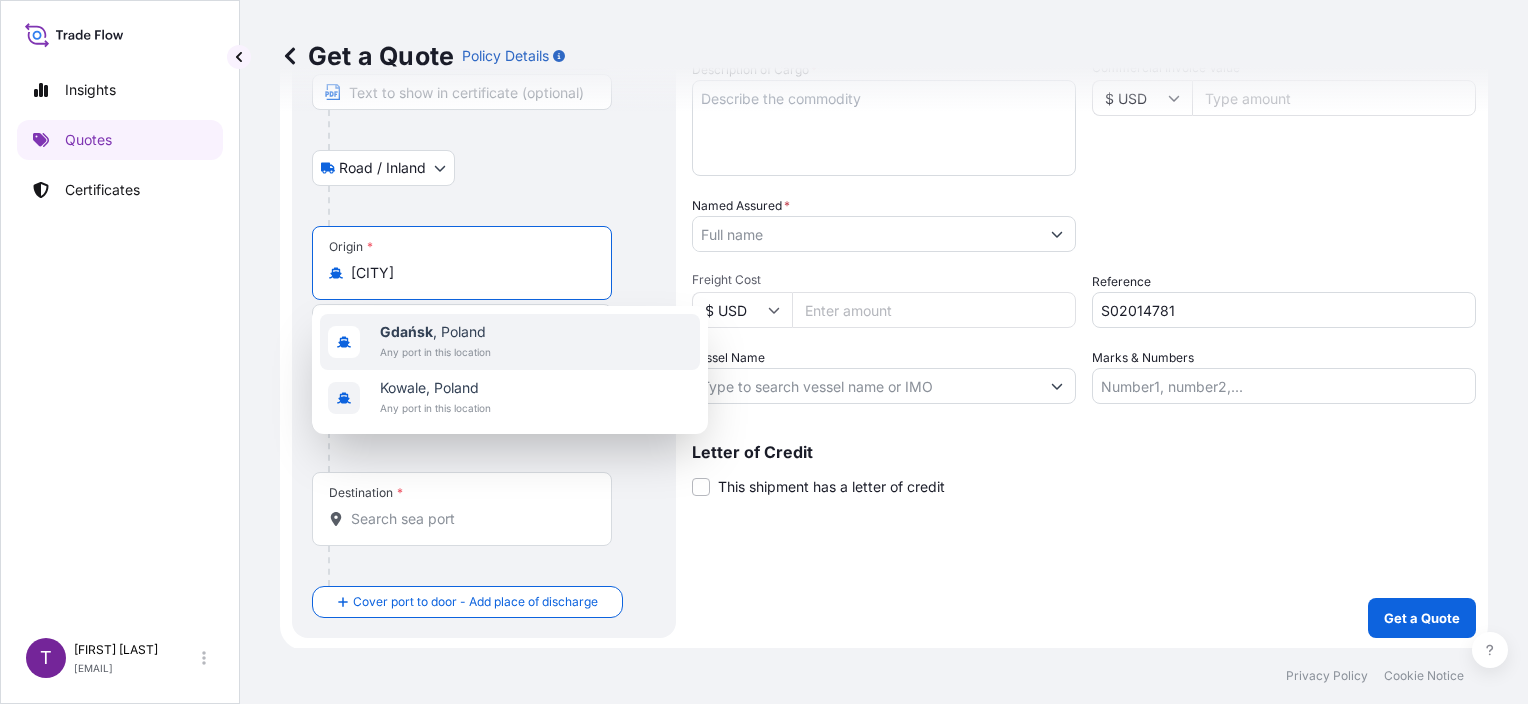 click on "Gdańsk" at bounding box center (406, 331) 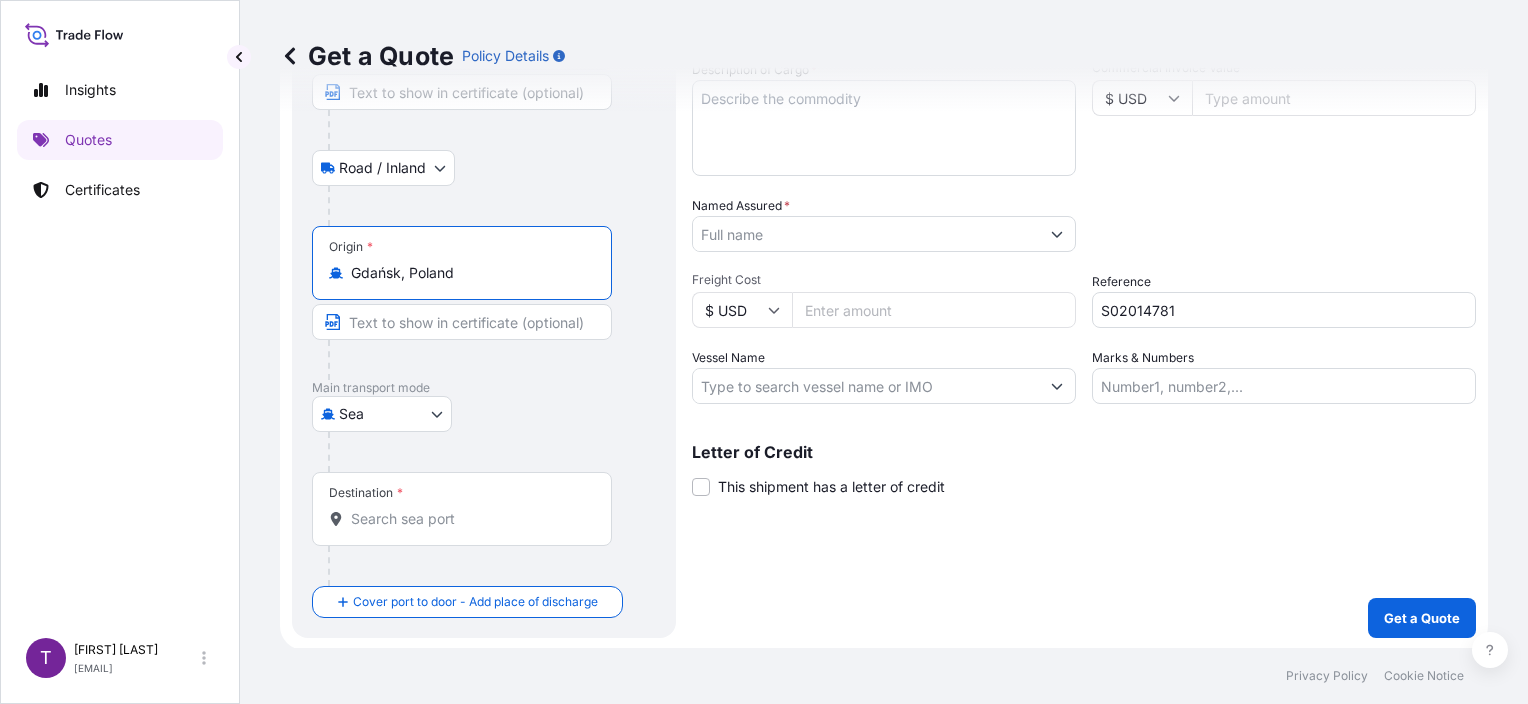 type on "Gdańsk, Poland" 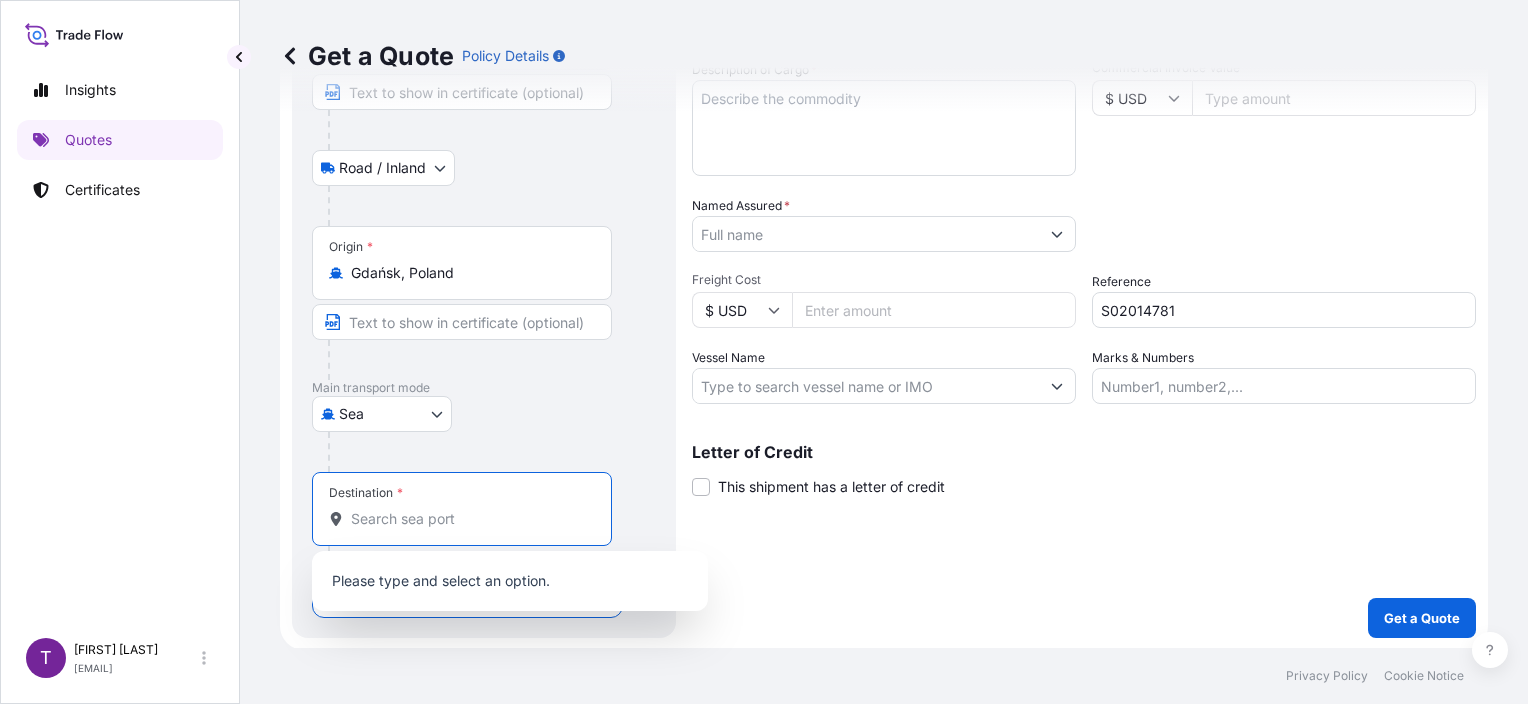 paste on "[CITY]" 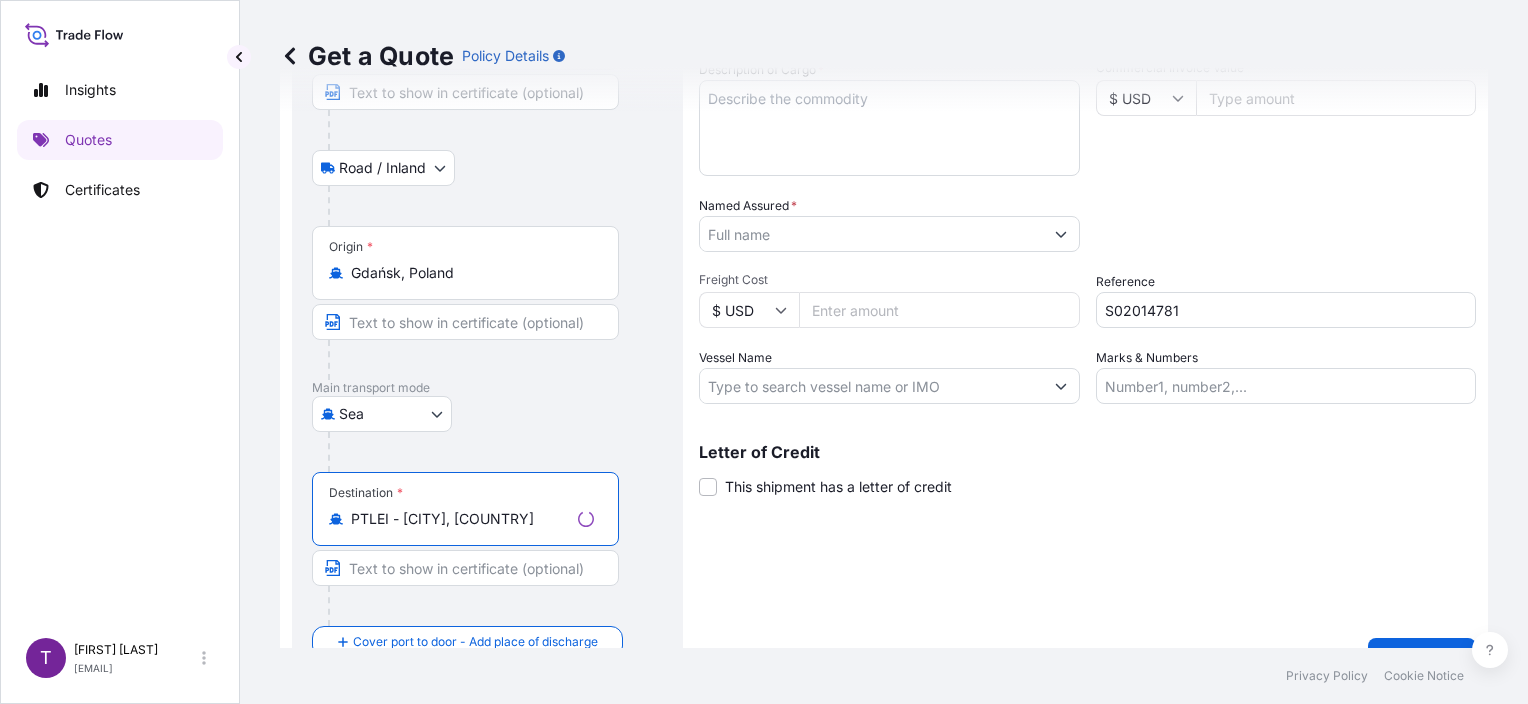 type on "PTLEI - [CITY], [COUNTRY]" 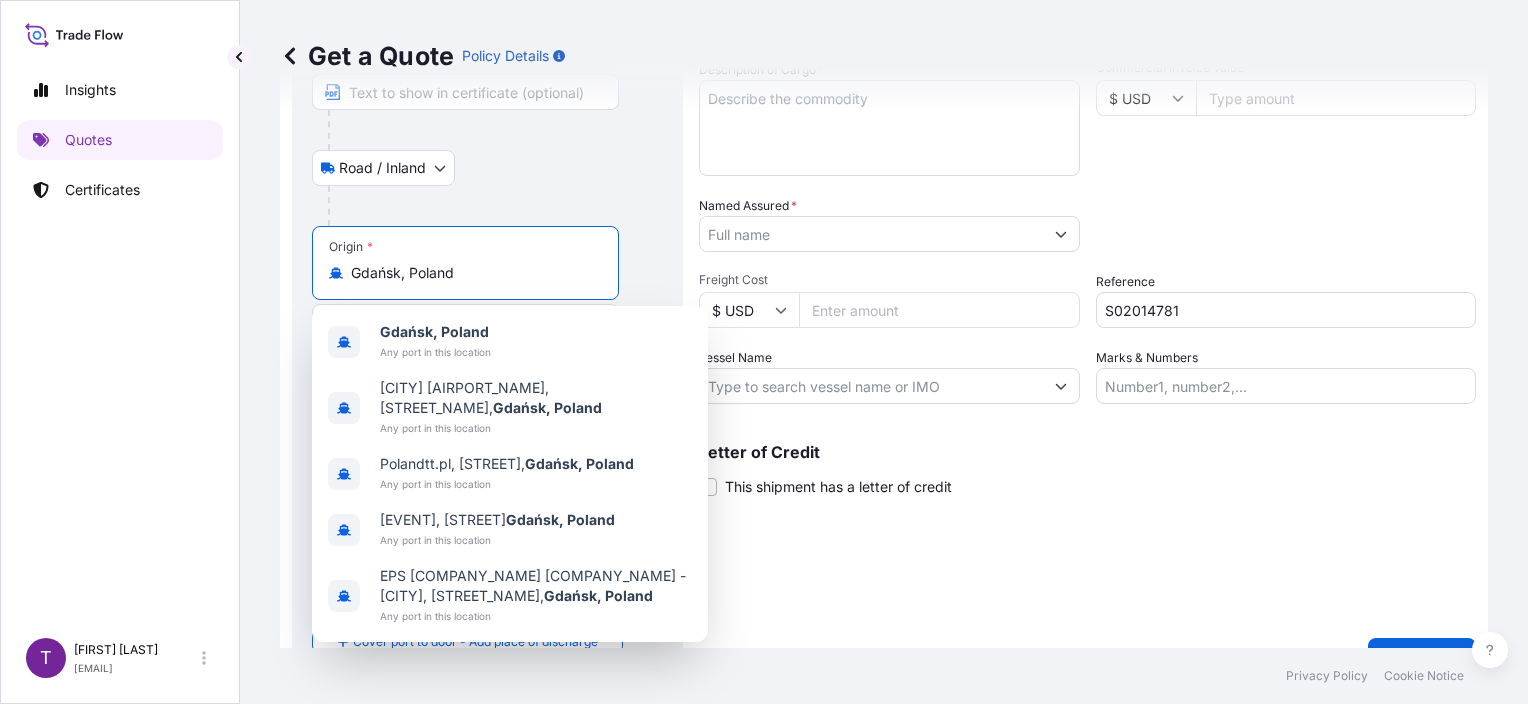 drag, startPoint x: 422, startPoint y: 270, endPoint x: 340, endPoint y: 268, distance: 82.02438 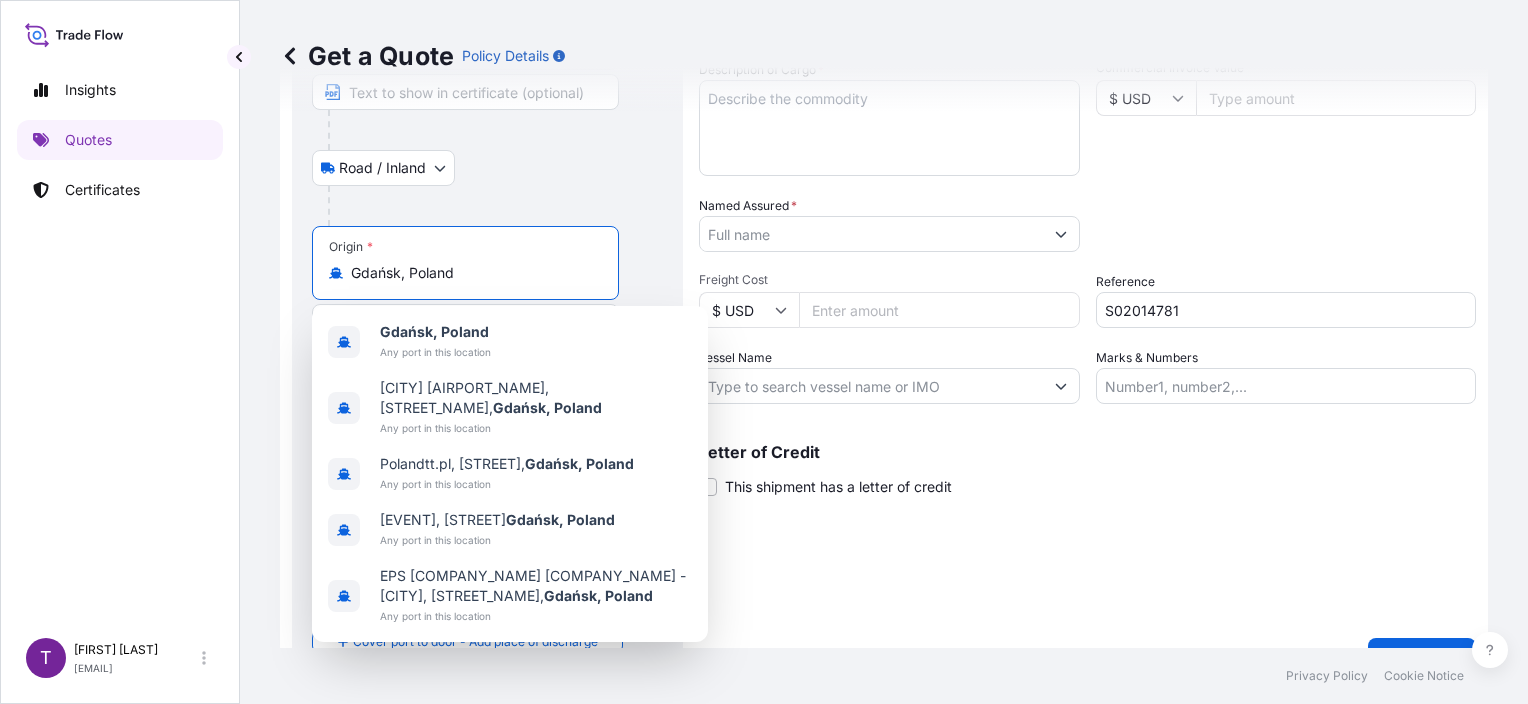 click on "Gdańsk, Poland" at bounding box center (465, 273) 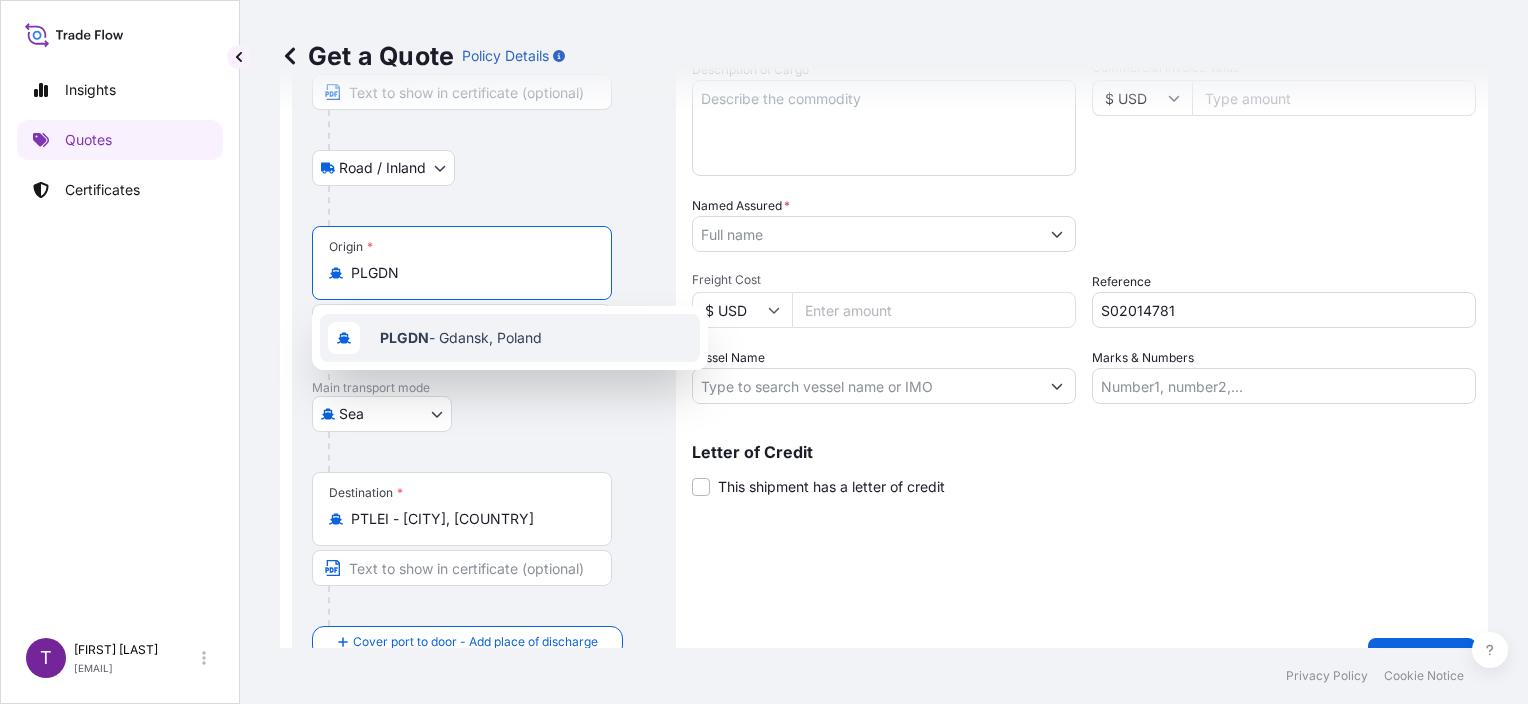 click on "PLGDN  - Gdansk, Poland" at bounding box center (510, 338) 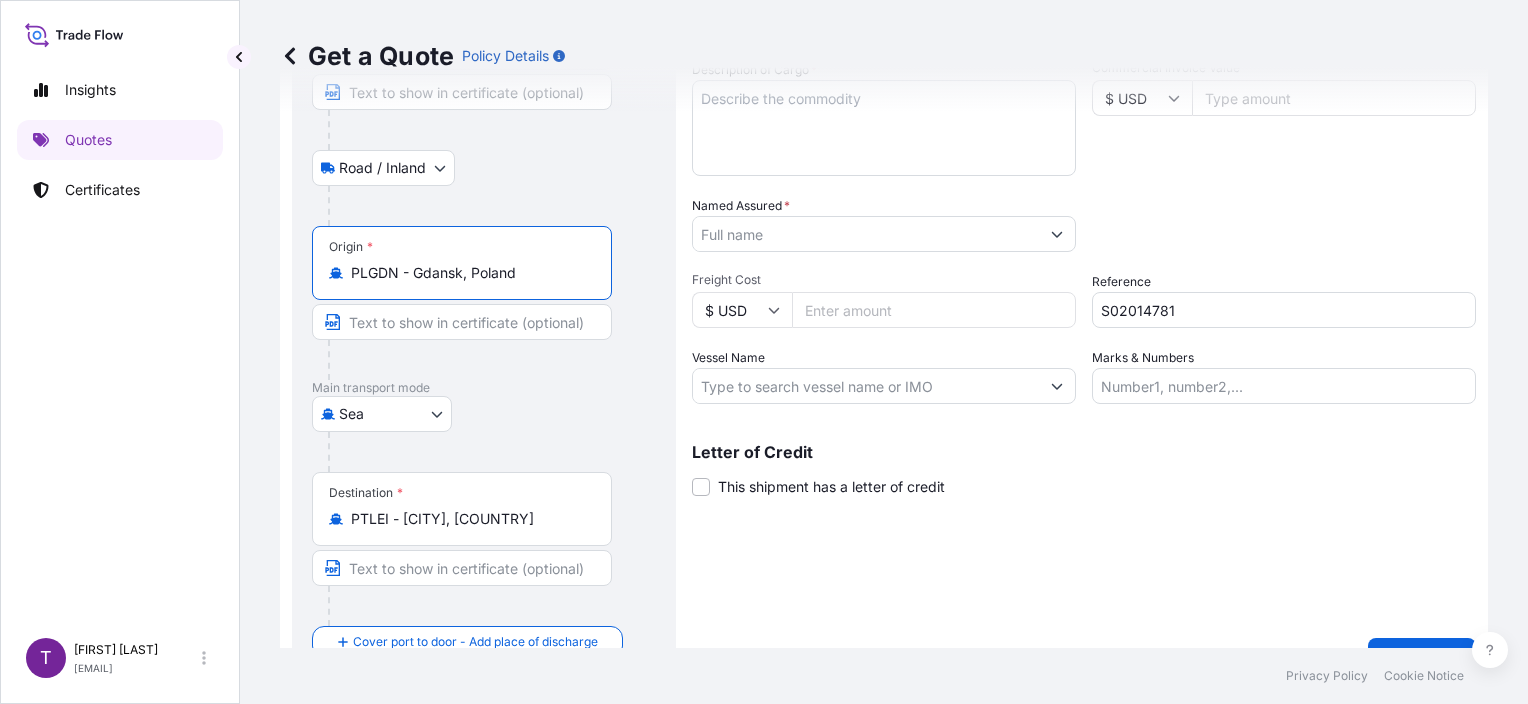 type on "PLGDN - Gdansk, Poland" 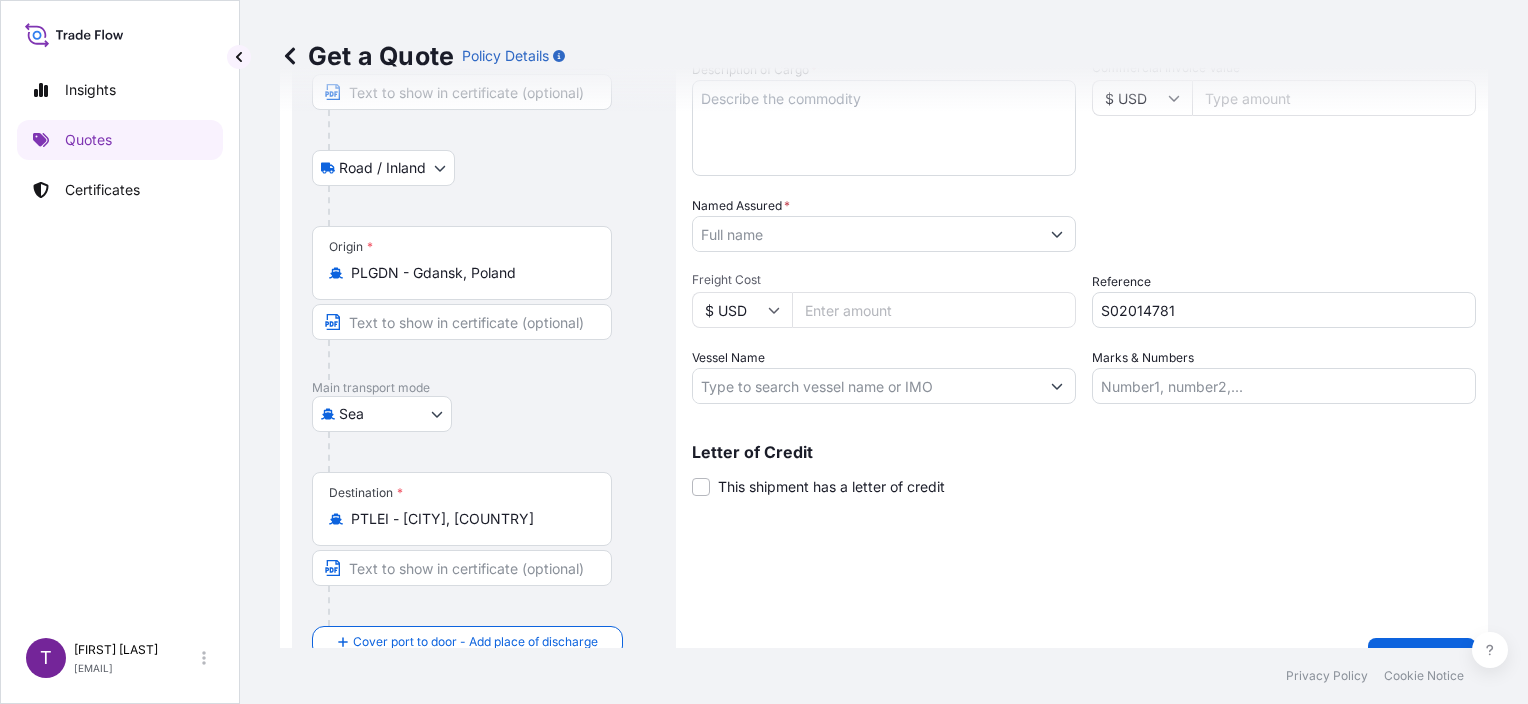 click on "Sea Air Sea Road" at bounding box center [484, 414] 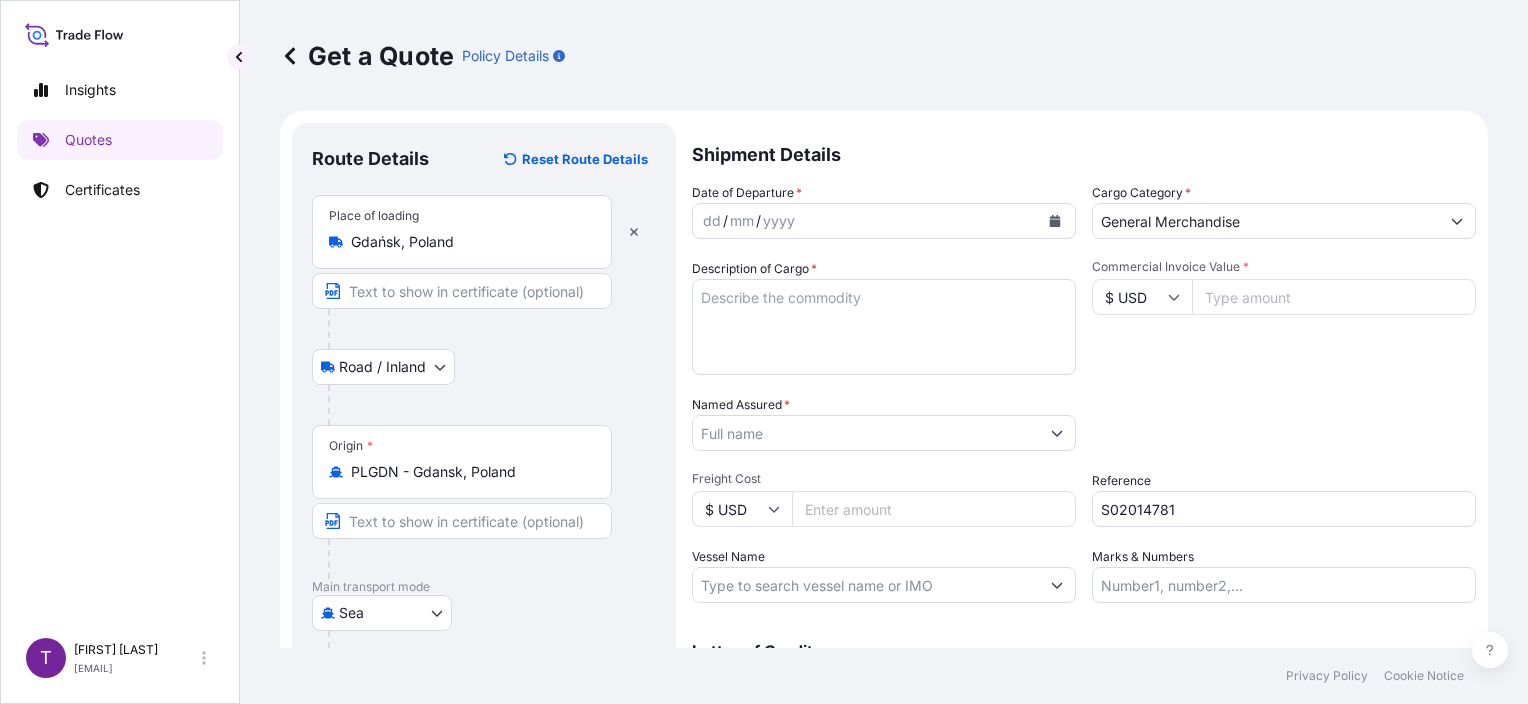 scroll, scrollTop: 0, scrollLeft: 0, axis: both 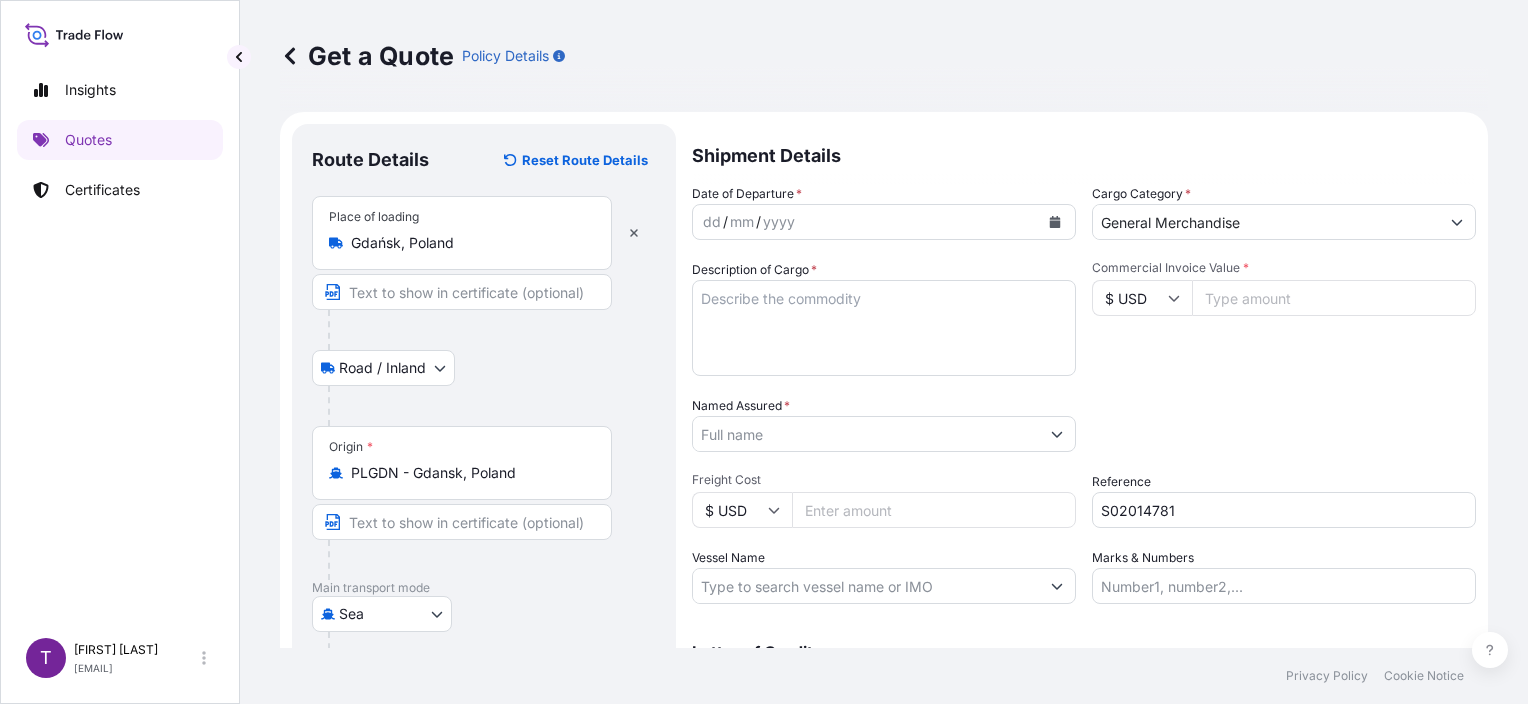 click at bounding box center (1055, 222) 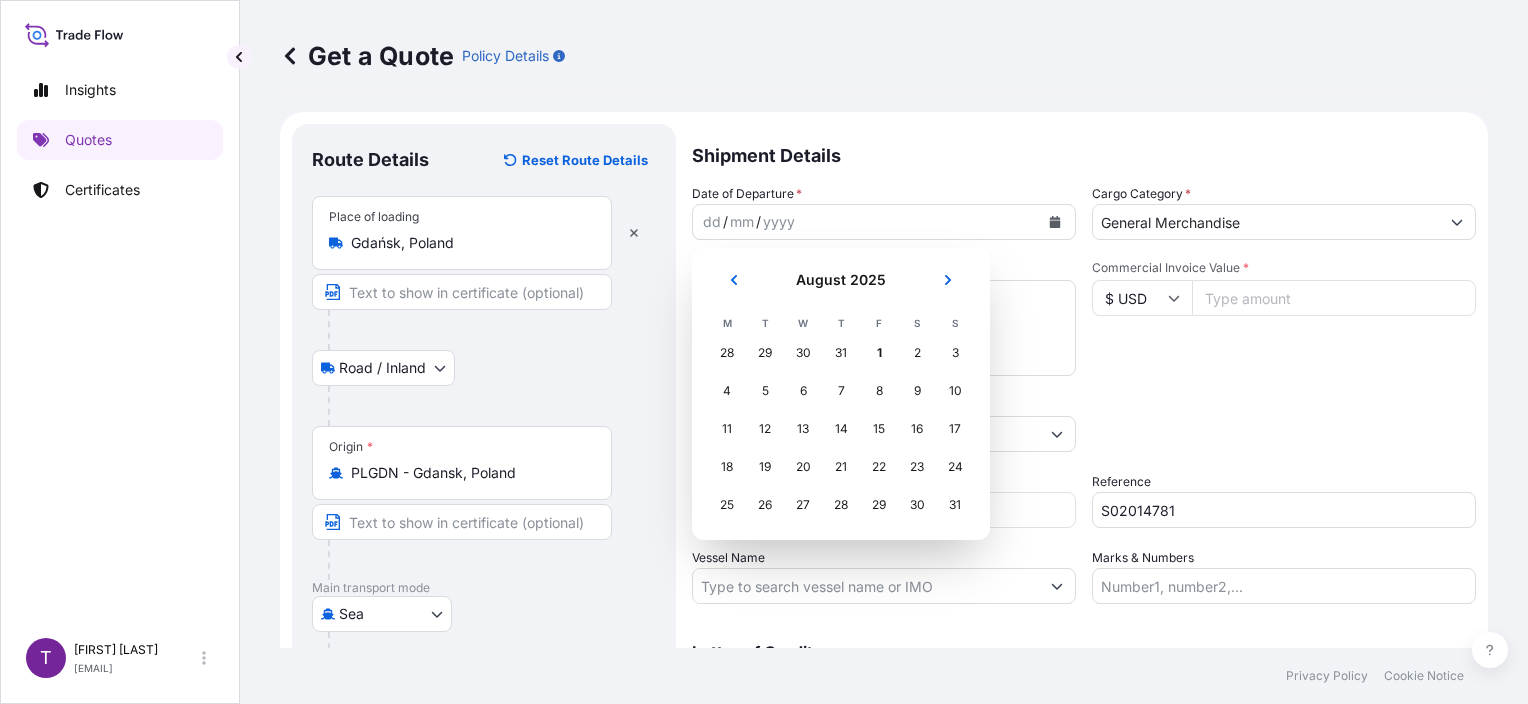 click 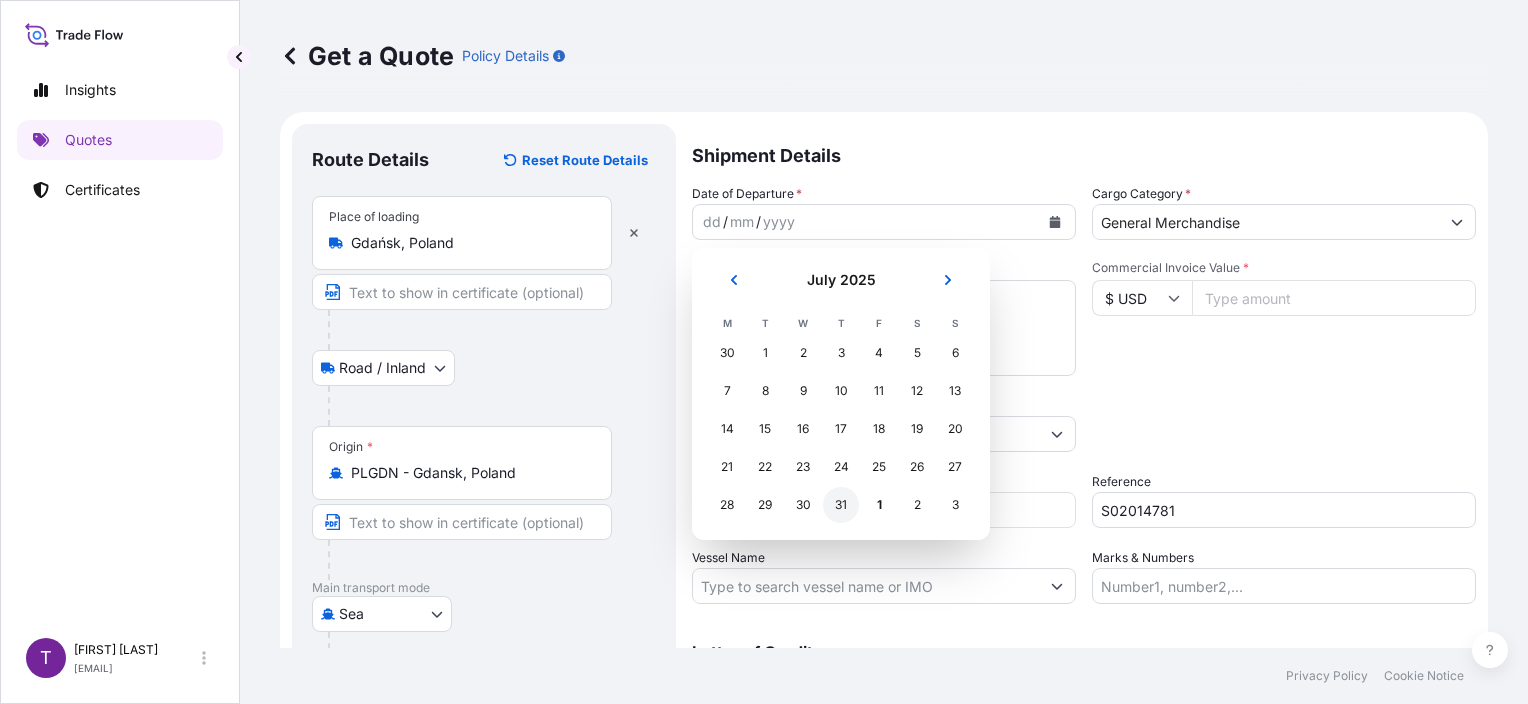 click on "31" at bounding box center (841, 505) 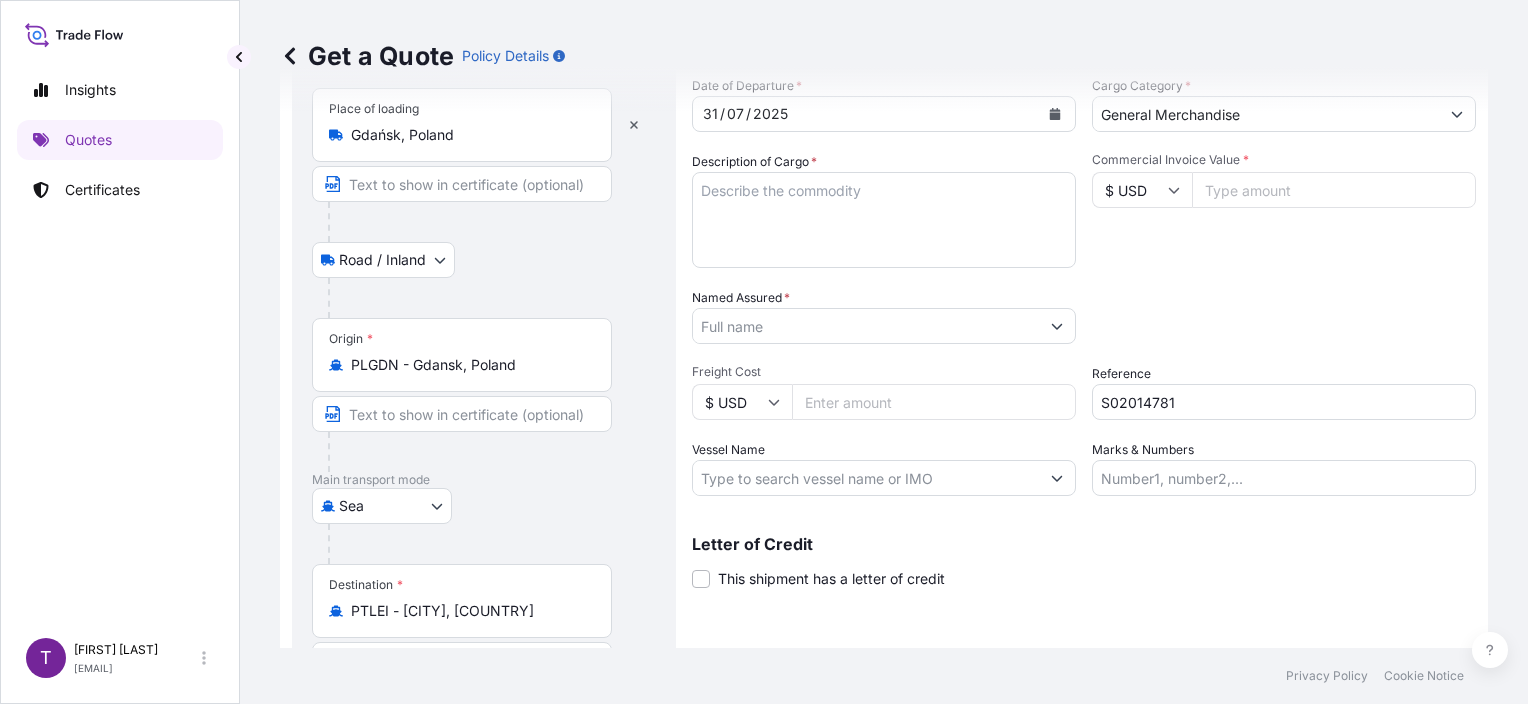 scroll, scrollTop: 240, scrollLeft: 0, axis: vertical 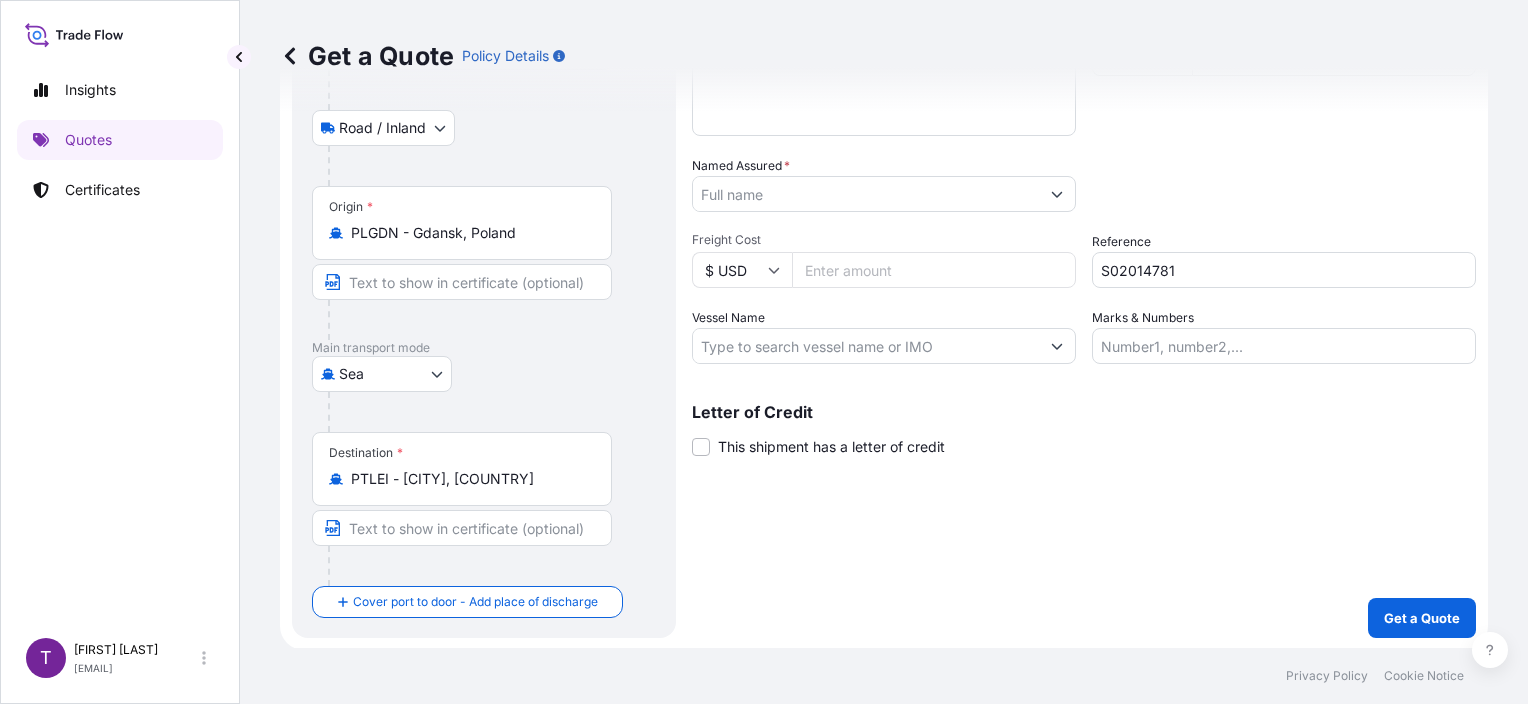 click on "Vessel Name" at bounding box center [866, 346] 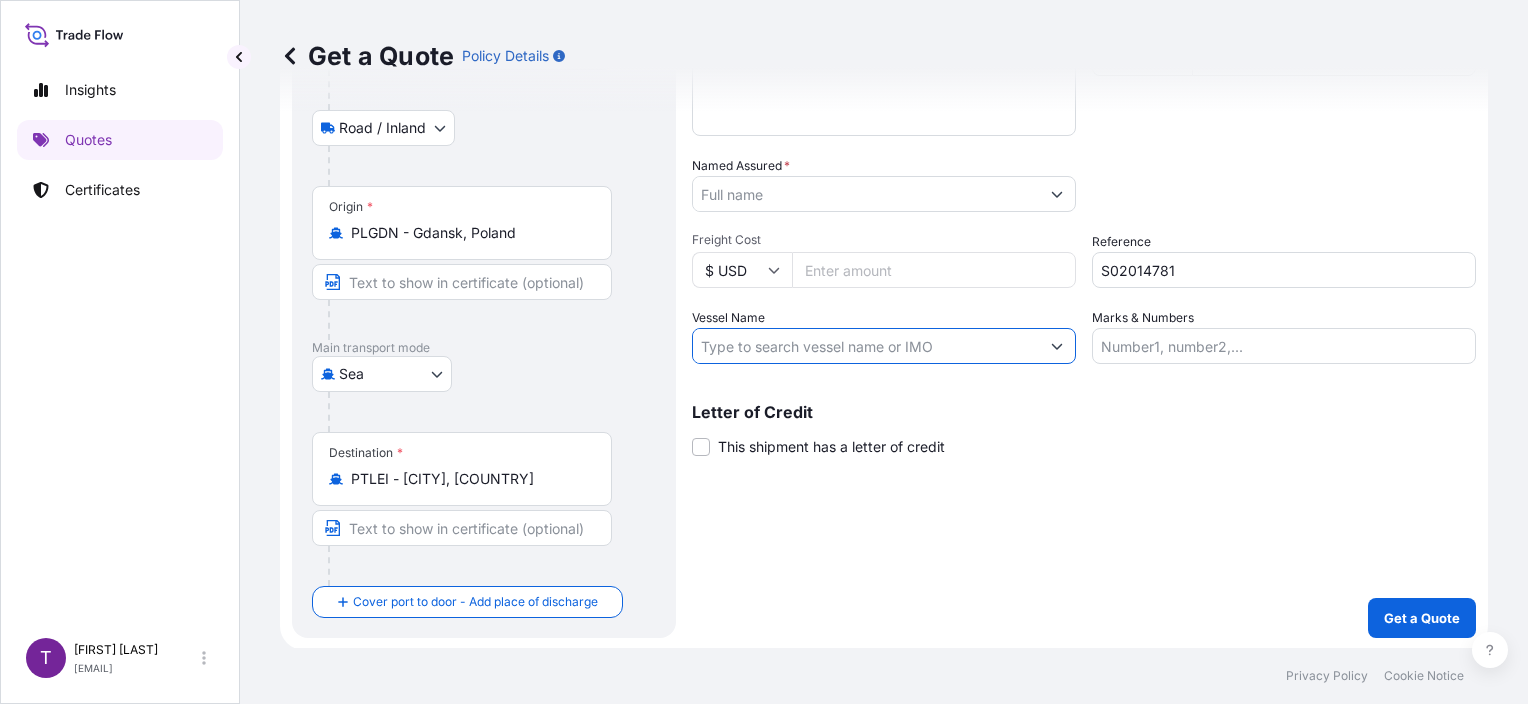 paste on "MAERSK GIRONDE" 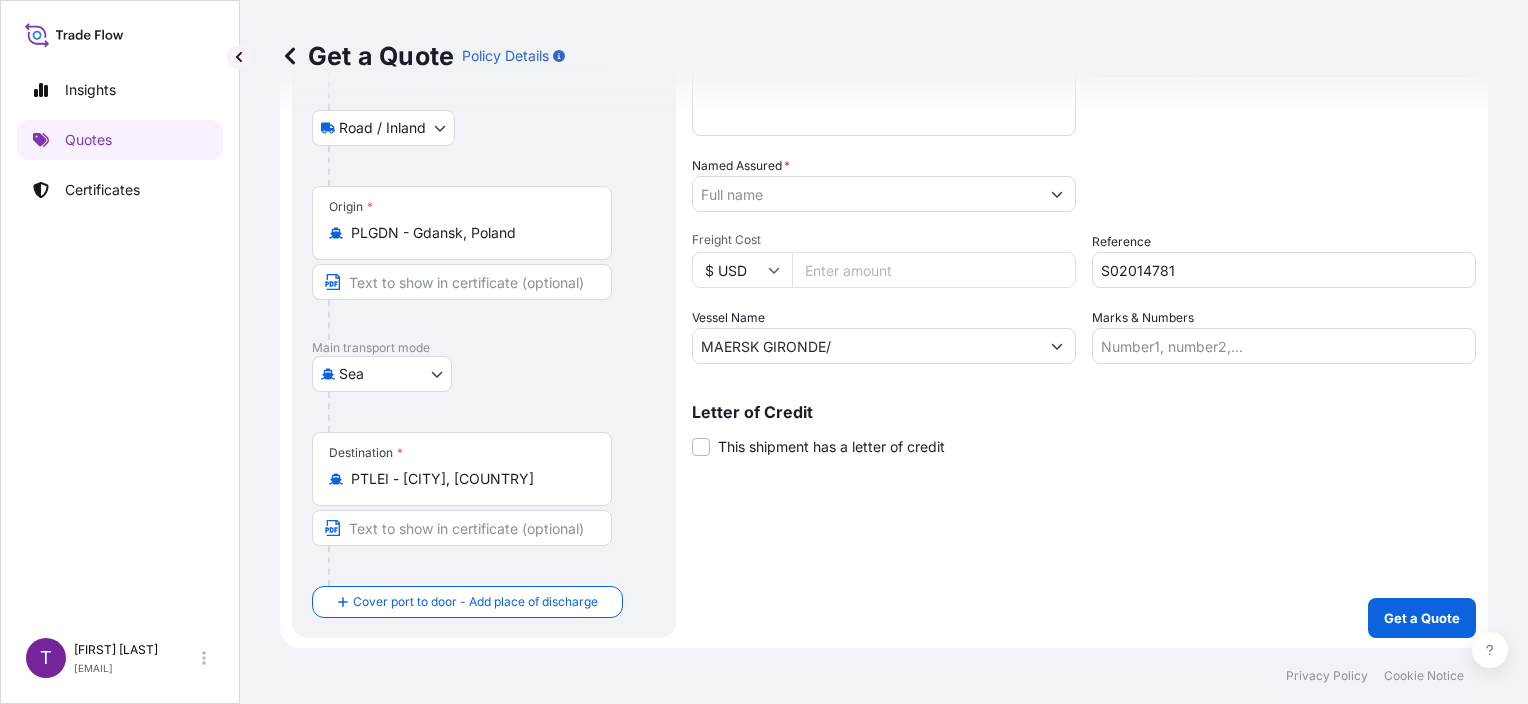click on "MAERSK GIRONDE/" at bounding box center (866, 346) 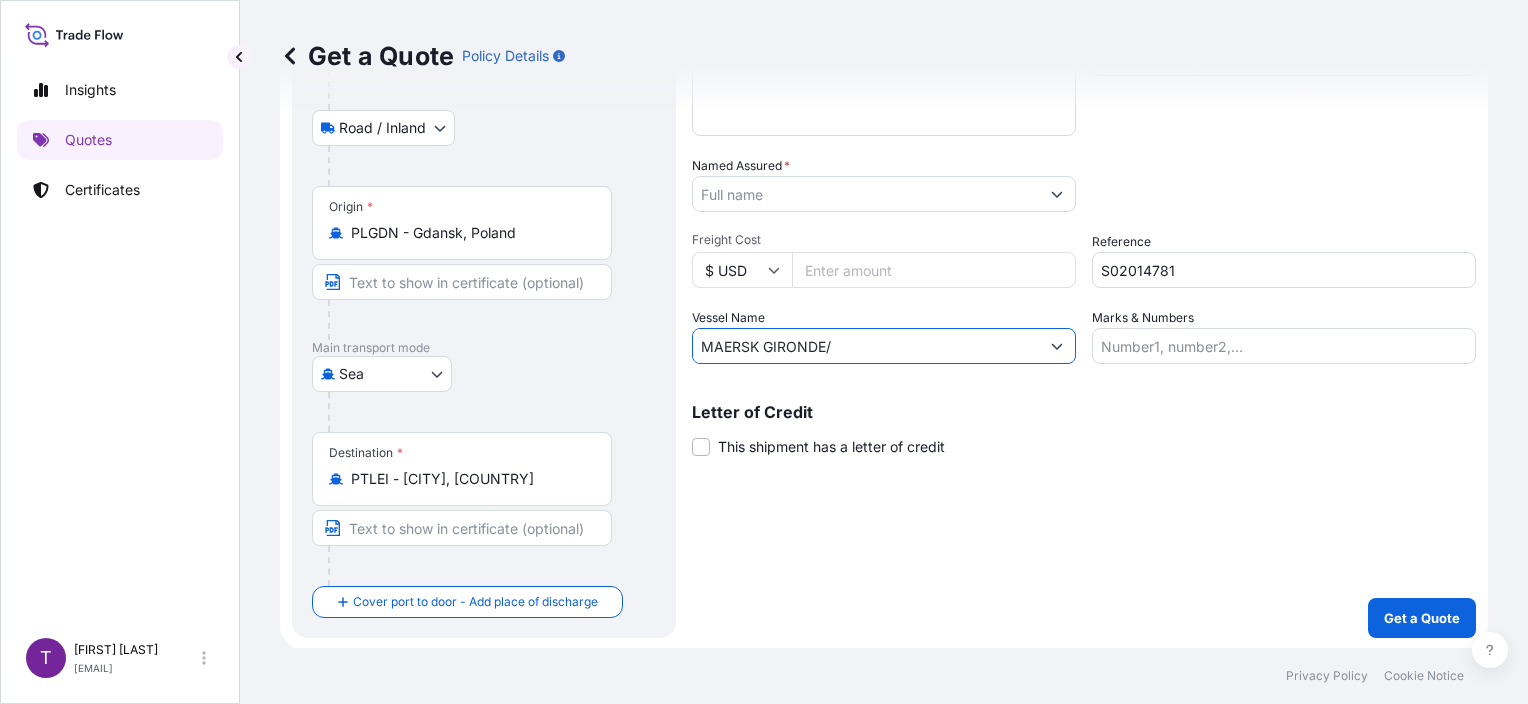 paste on "532S" 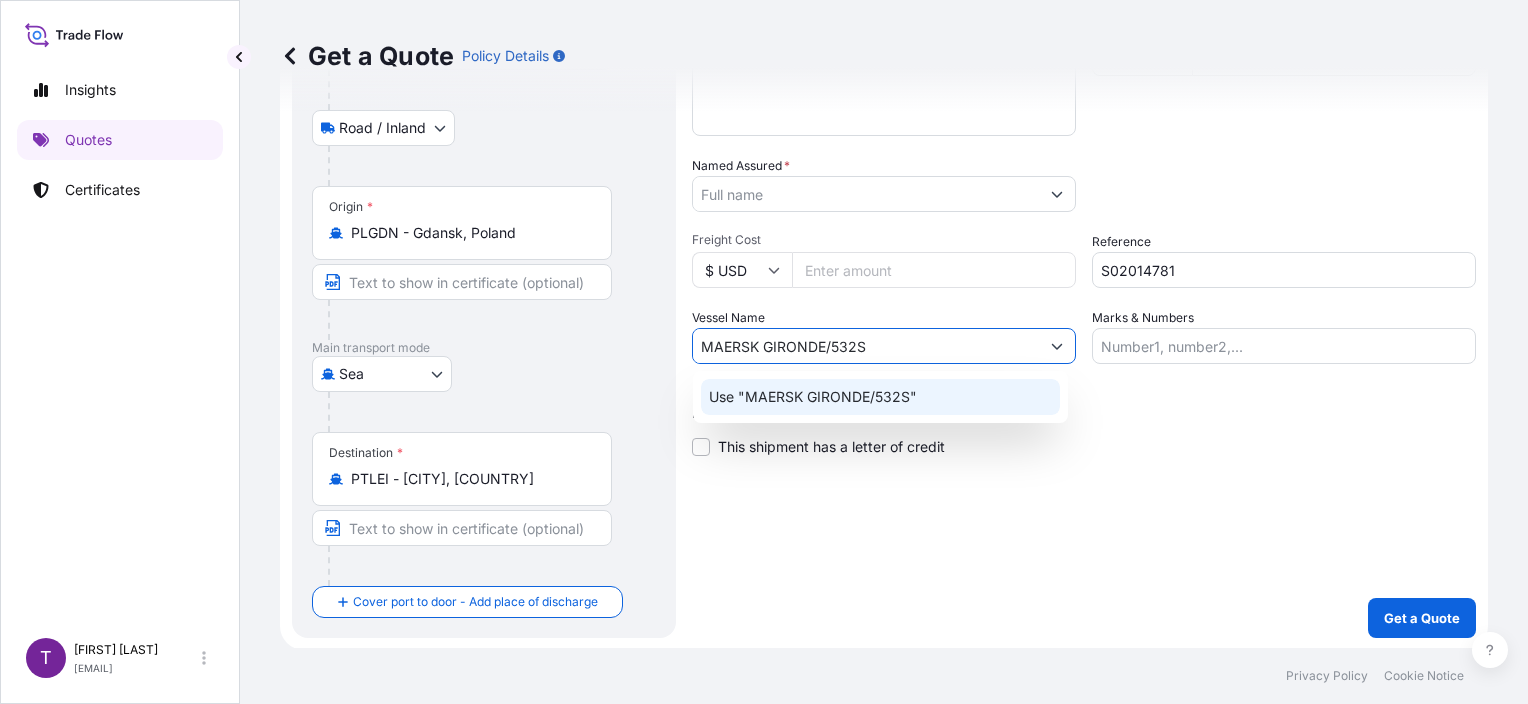 click on "Use "MAERSK GIRONDE/532S"" 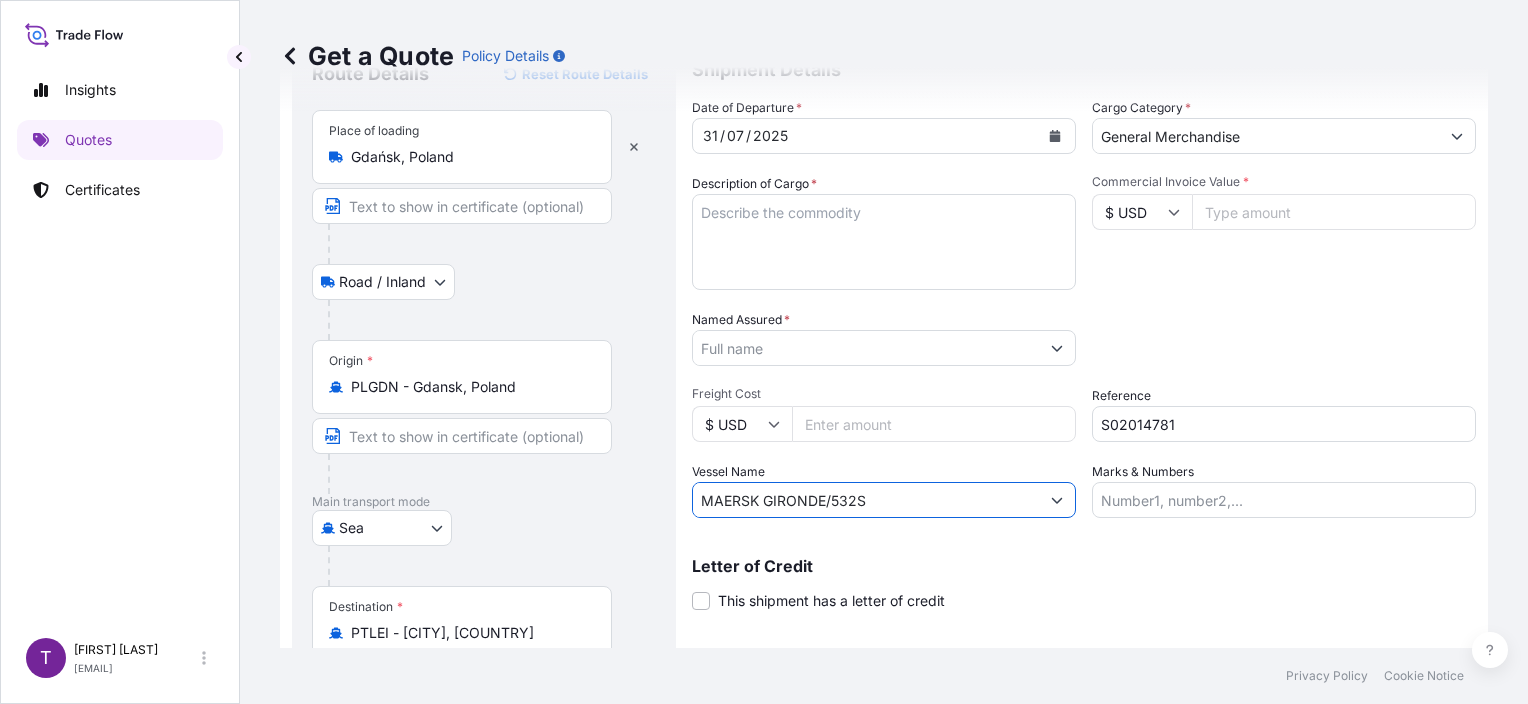 scroll, scrollTop: 40, scrollLeft: 0, axis: vertical 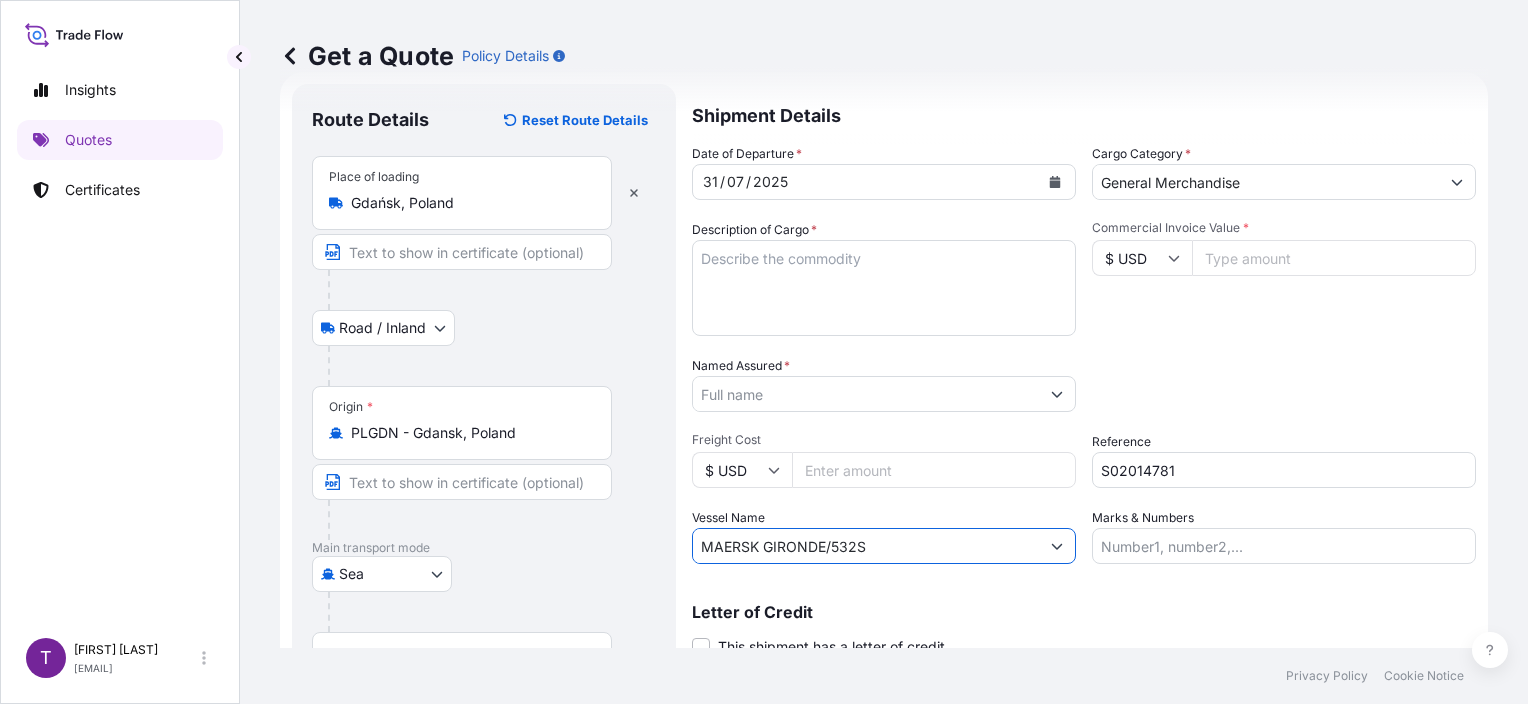type on "MAERSK GIRONDE/532S" 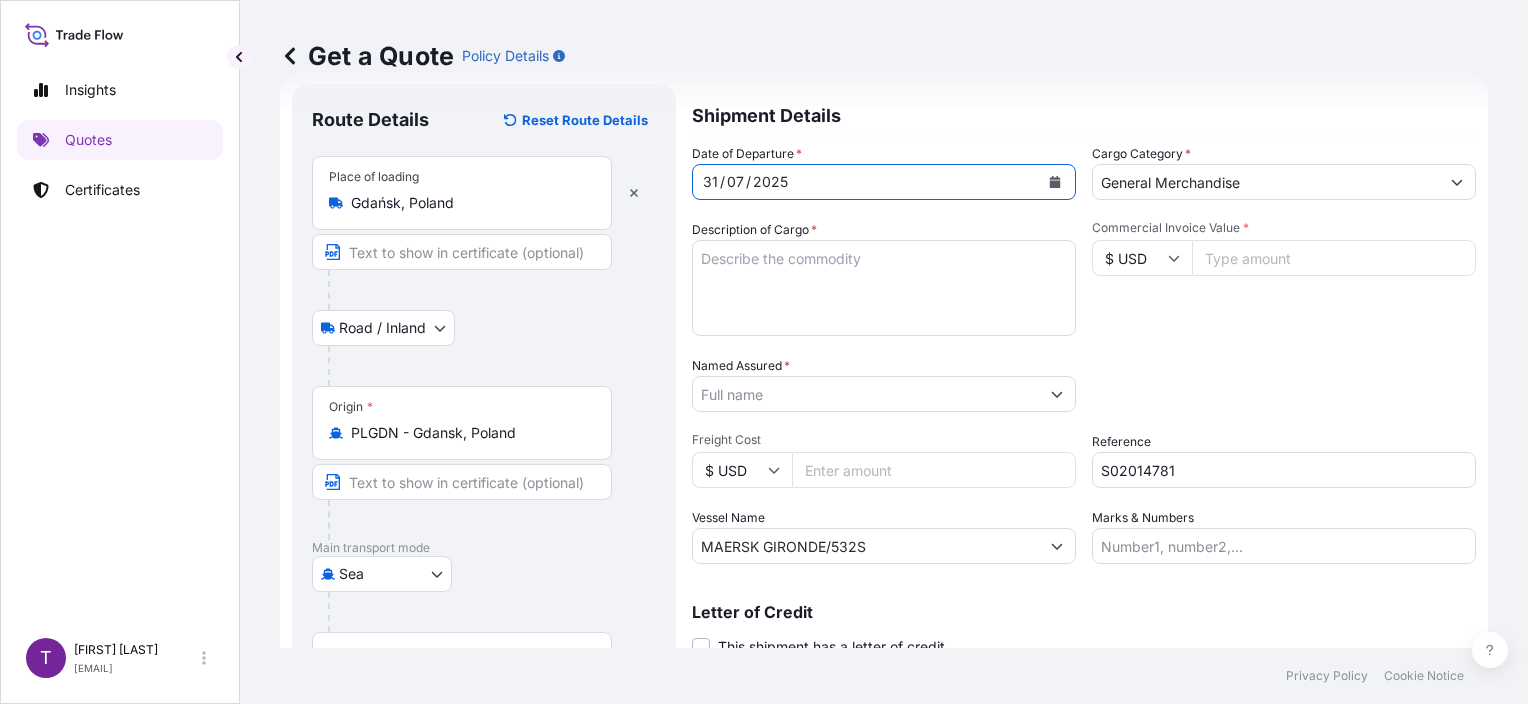 click on "31" at bounding box center [710, 182] 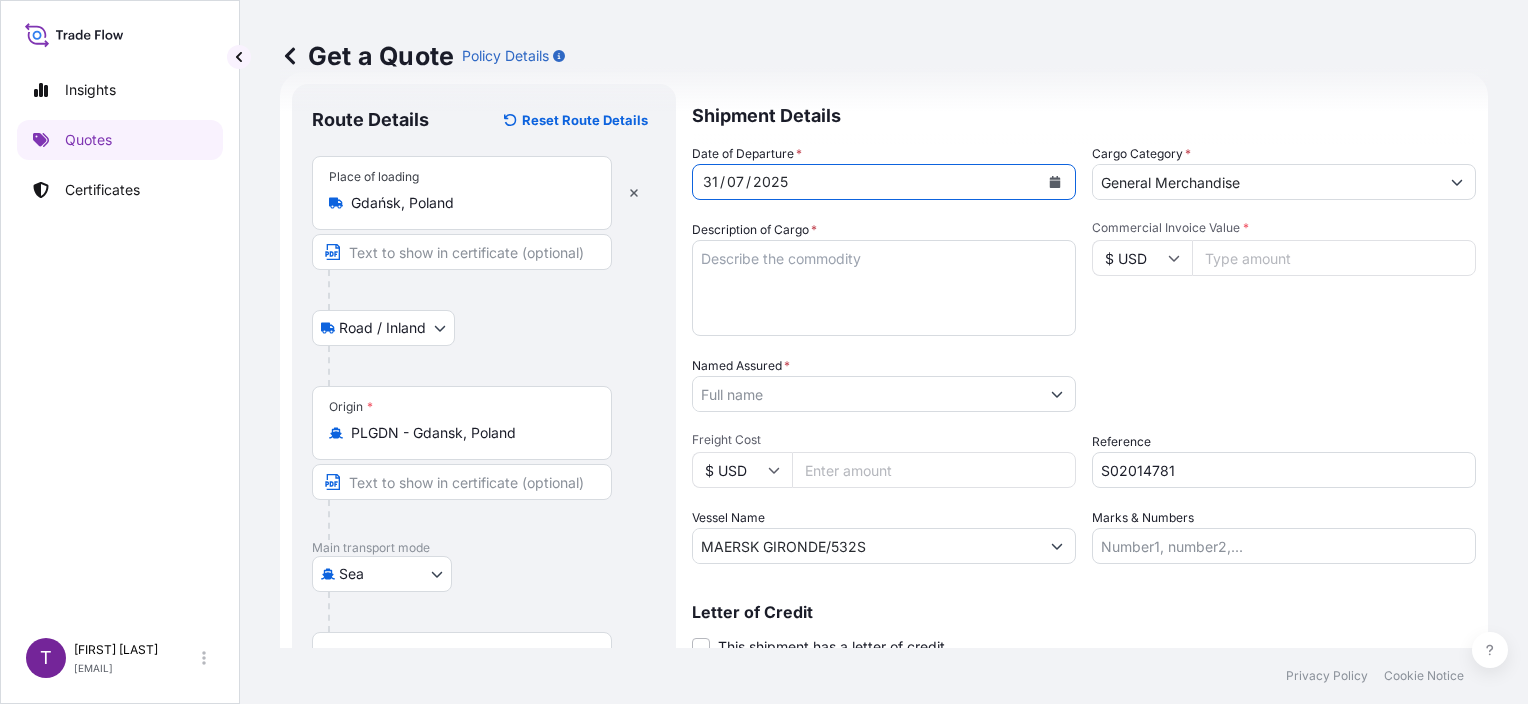 click 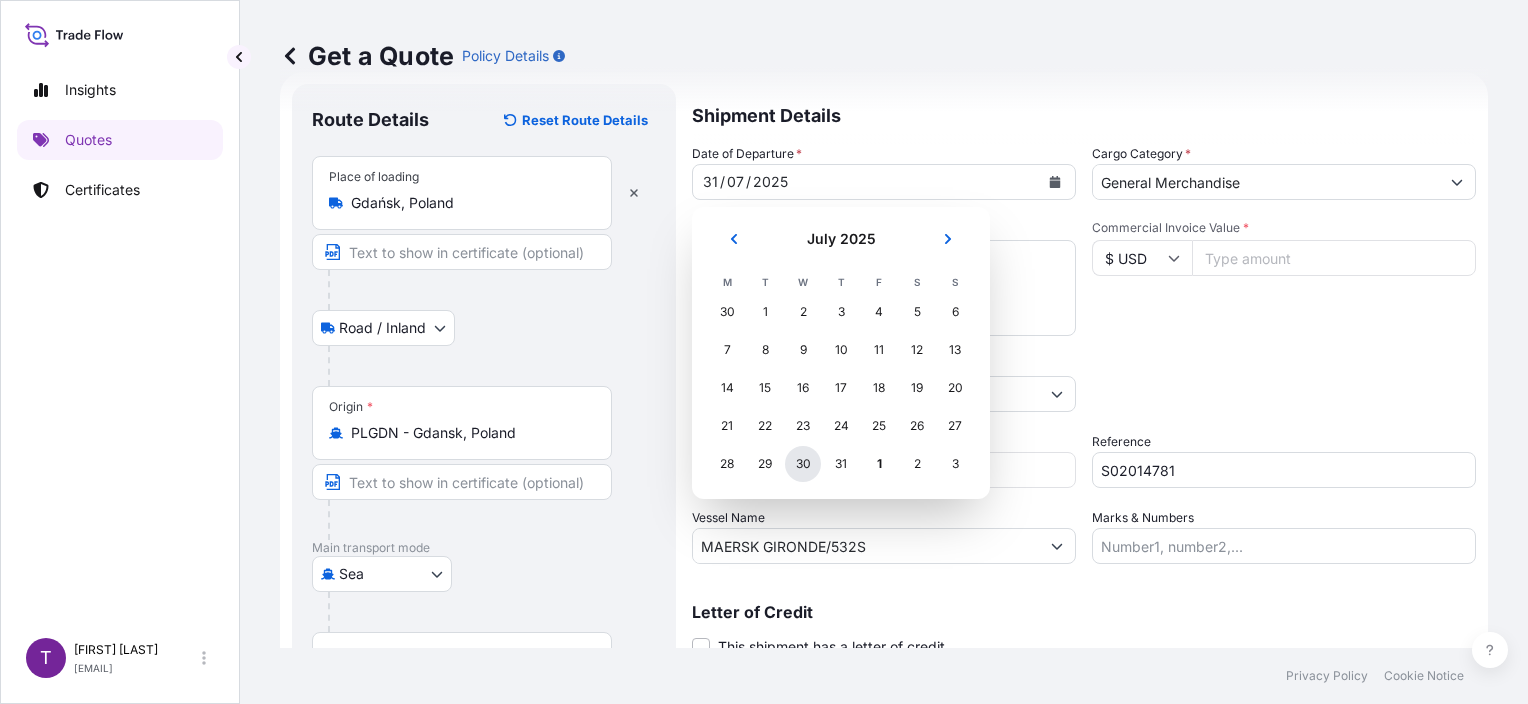 click on "30" at bounding box center (803, 464) 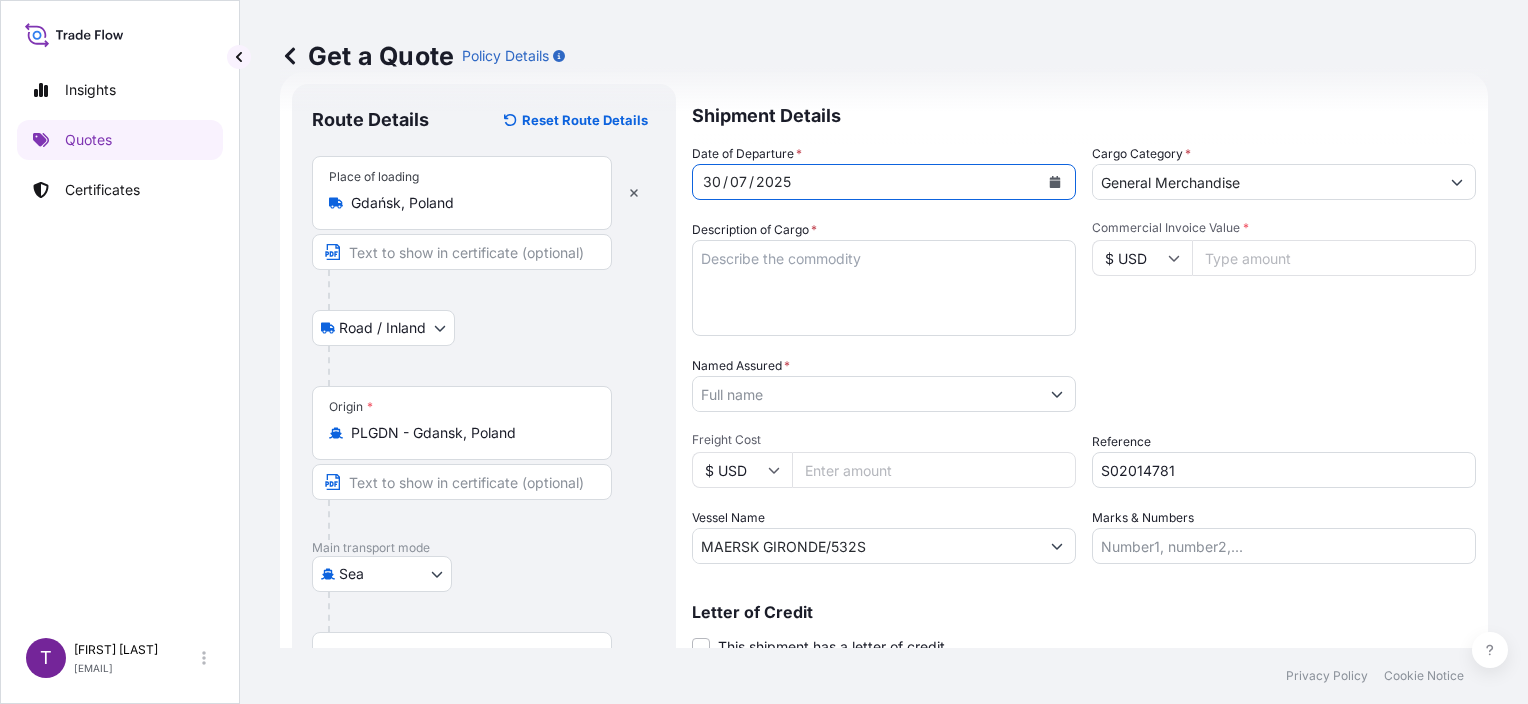 click on "Get a Quote Policy Details" at bounding box center (884, 56) 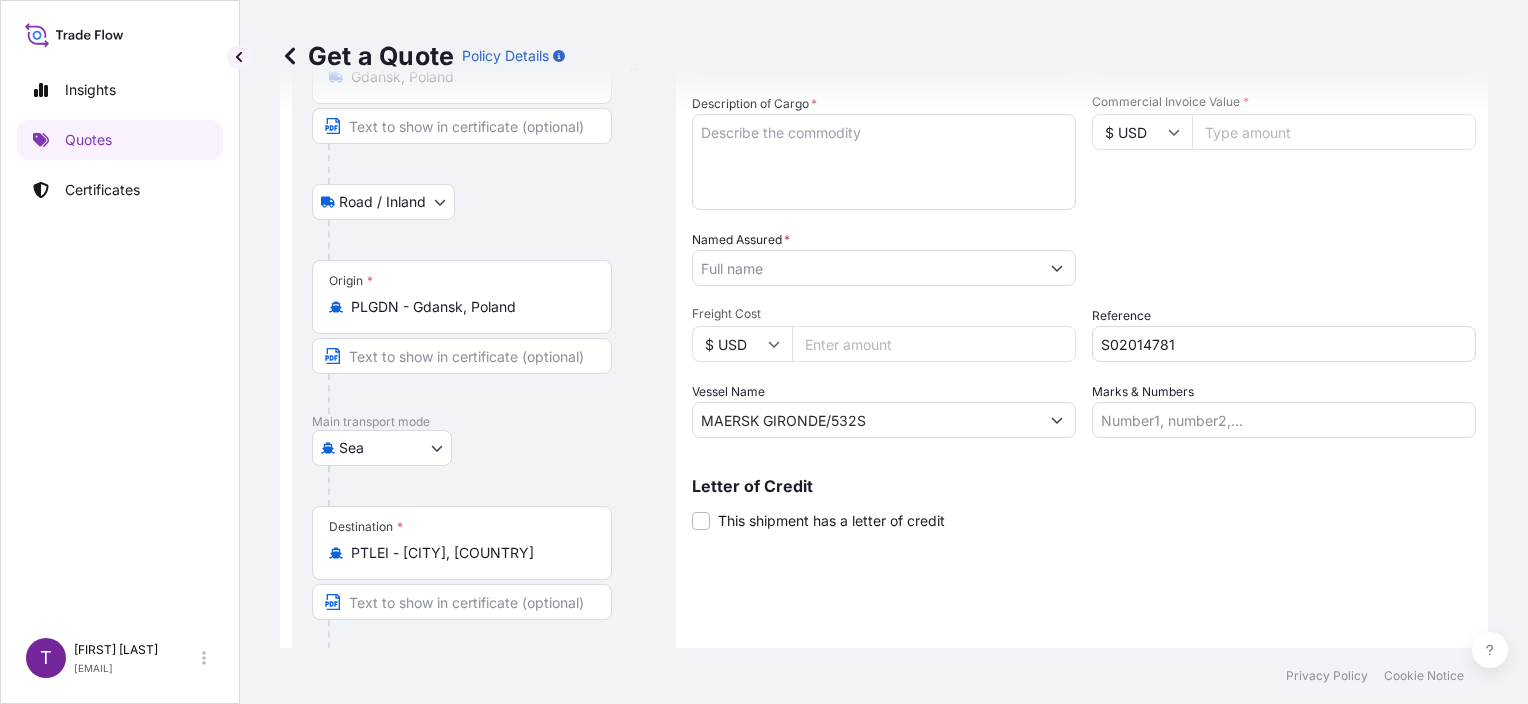 scroll, scrollTop: 0, scrollLeft: 0, axis: both 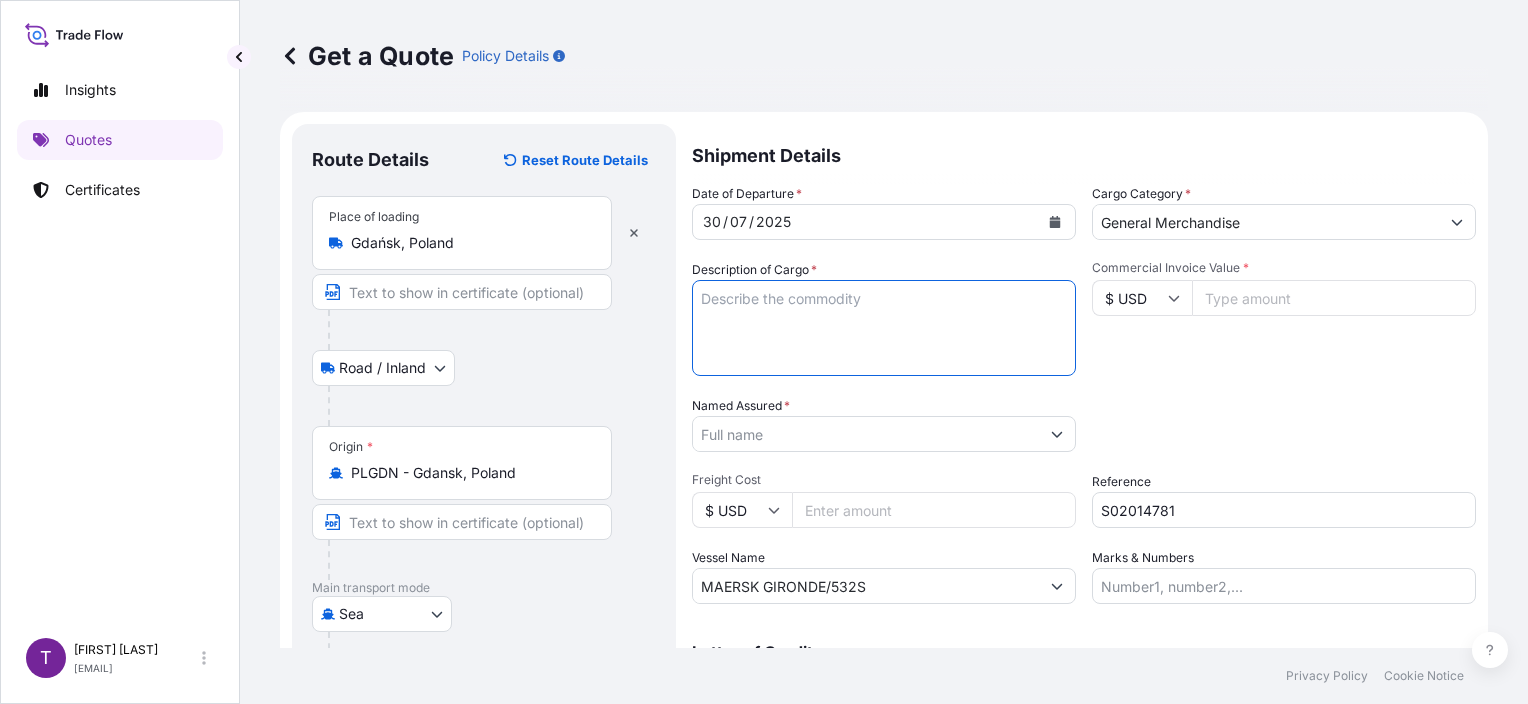 click on "Description of Cargo *" at bounding box center [884, 328] 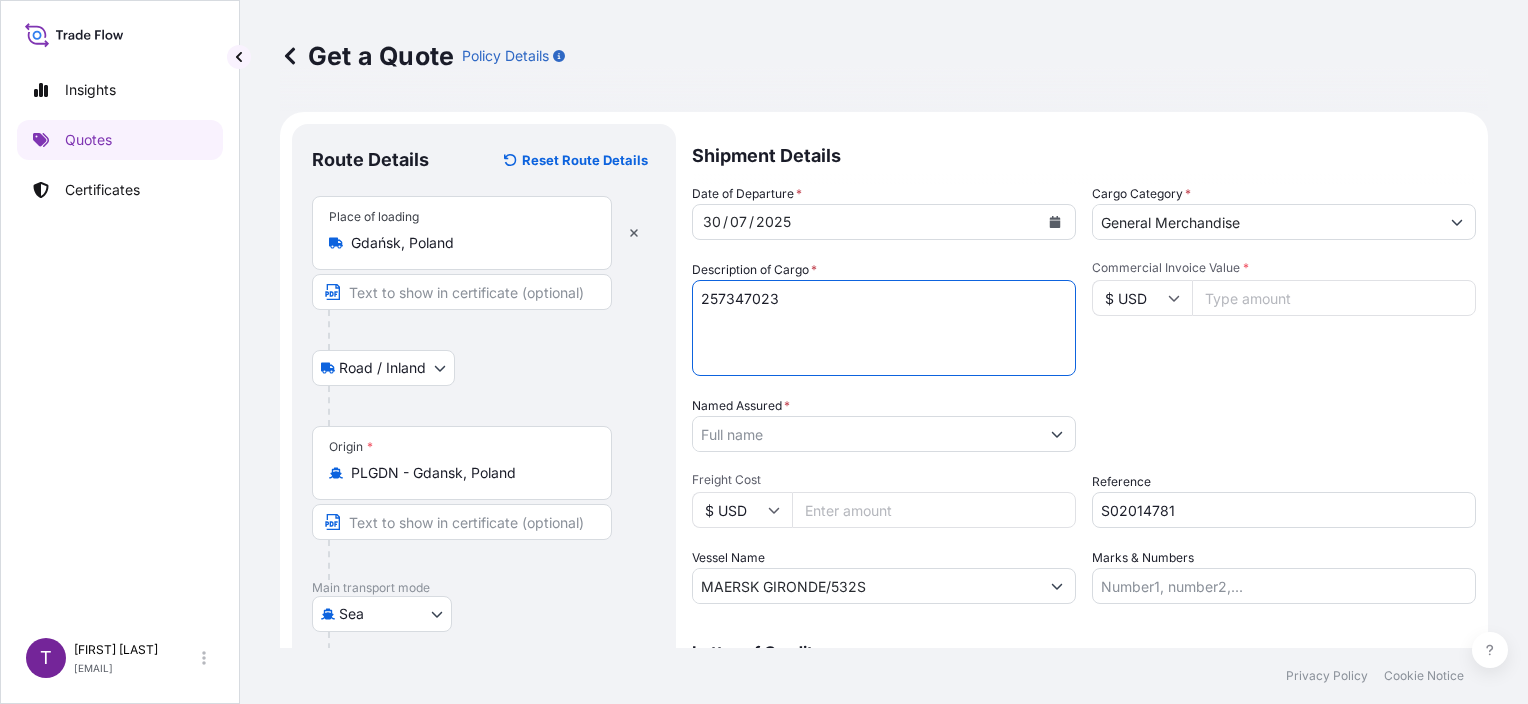 click on "257347023" at bounding box center [884, 328] 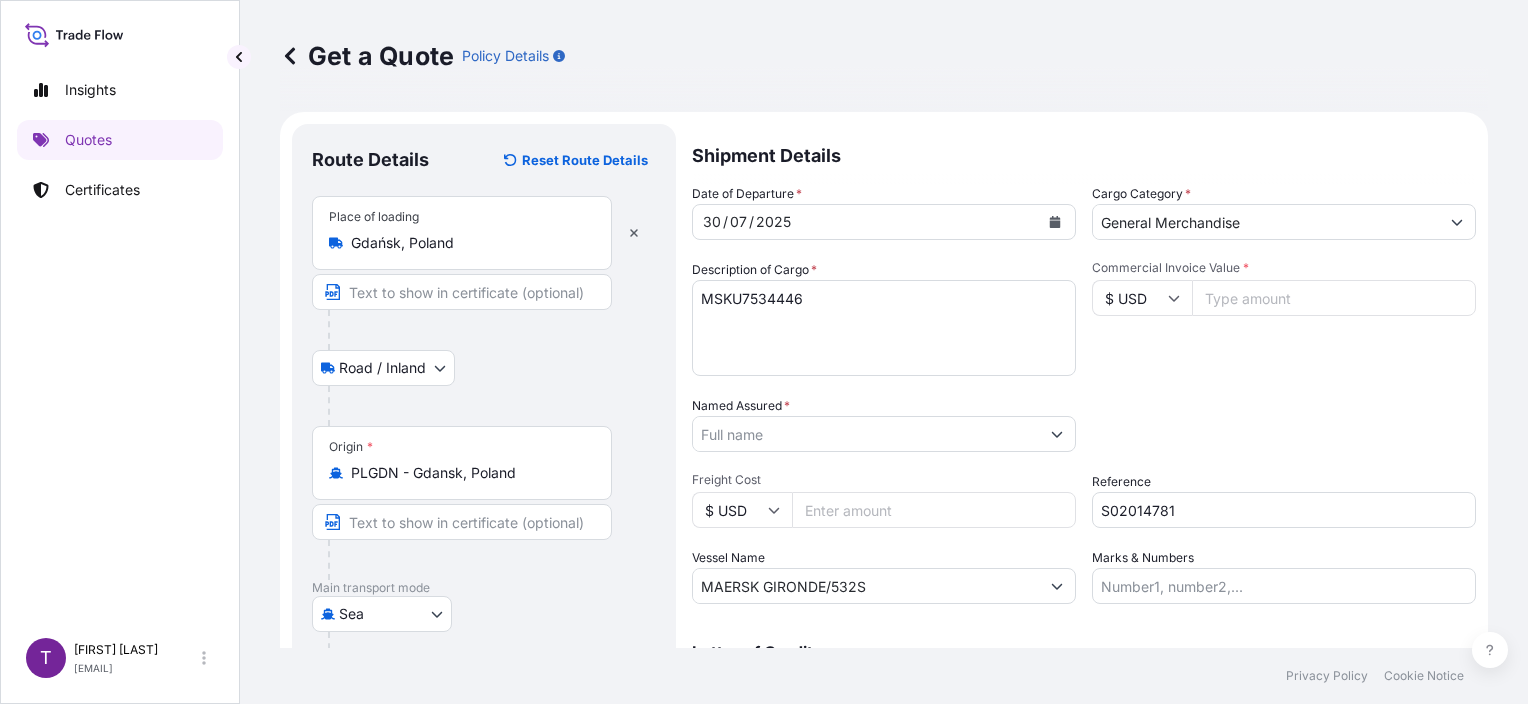 click on "MSKU7534446" at bounding box center [884, 328] 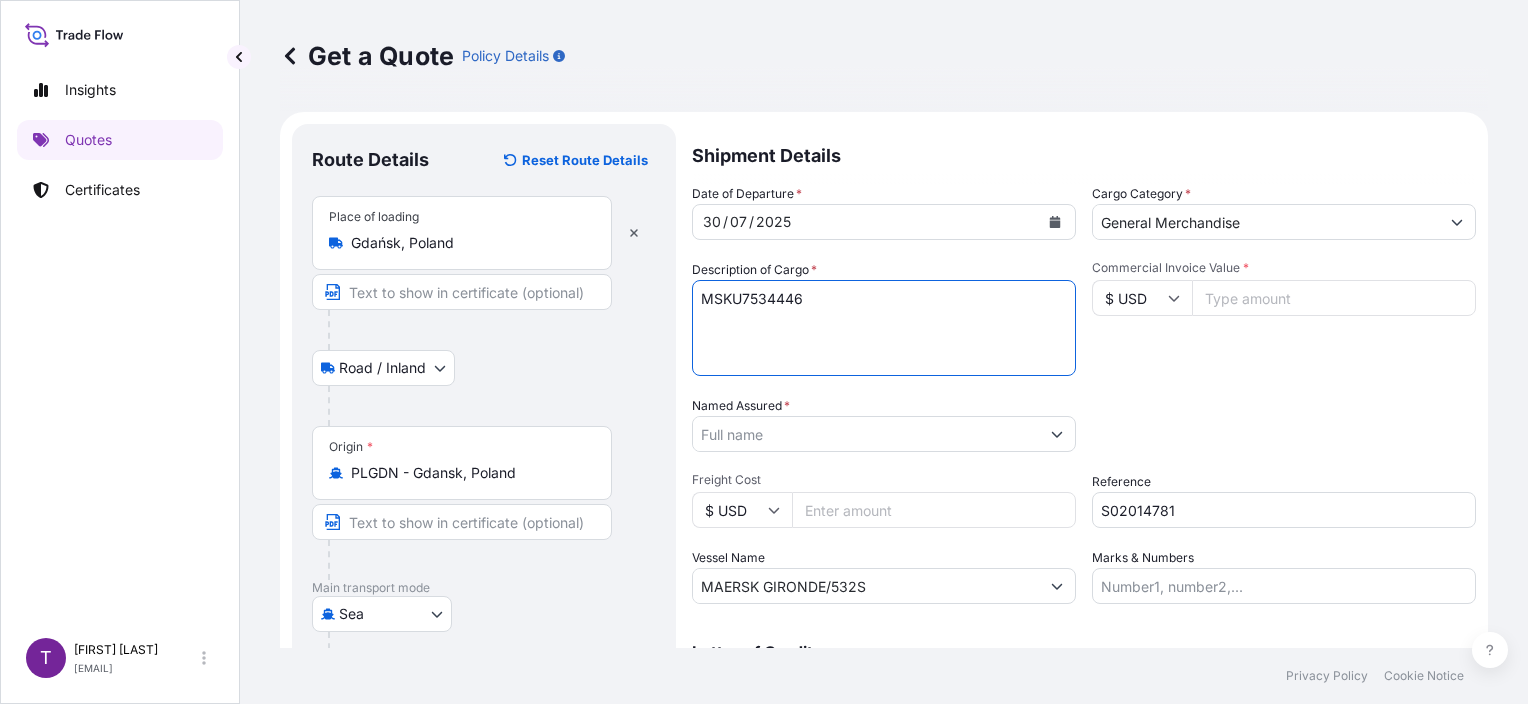 click on "MSKU7534446" at bounding box center [884, 328] 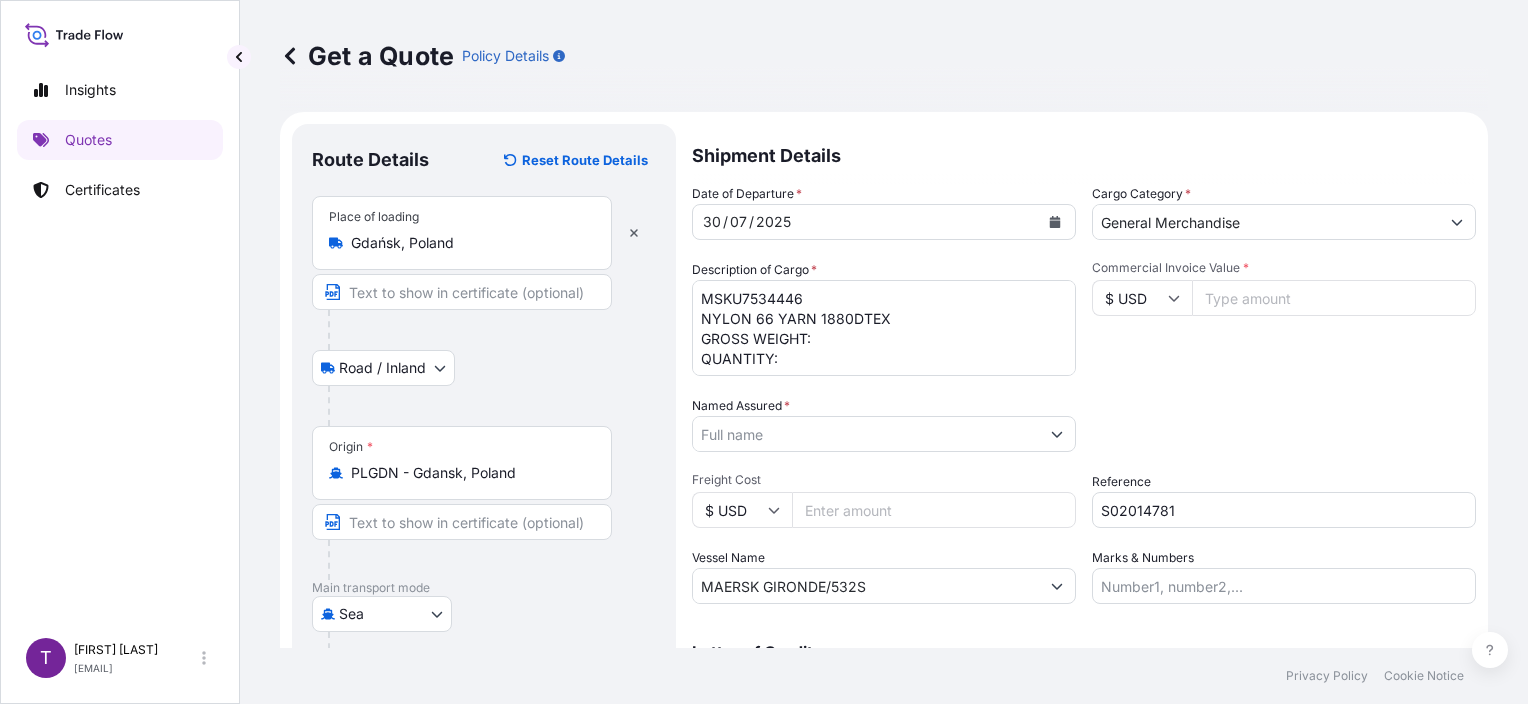 click on "MSKU7534446
NYLON 66 YARN 1880DTEX
GROSS WEIGHT:
QUANTITY:" at bounding box center (884, 328) 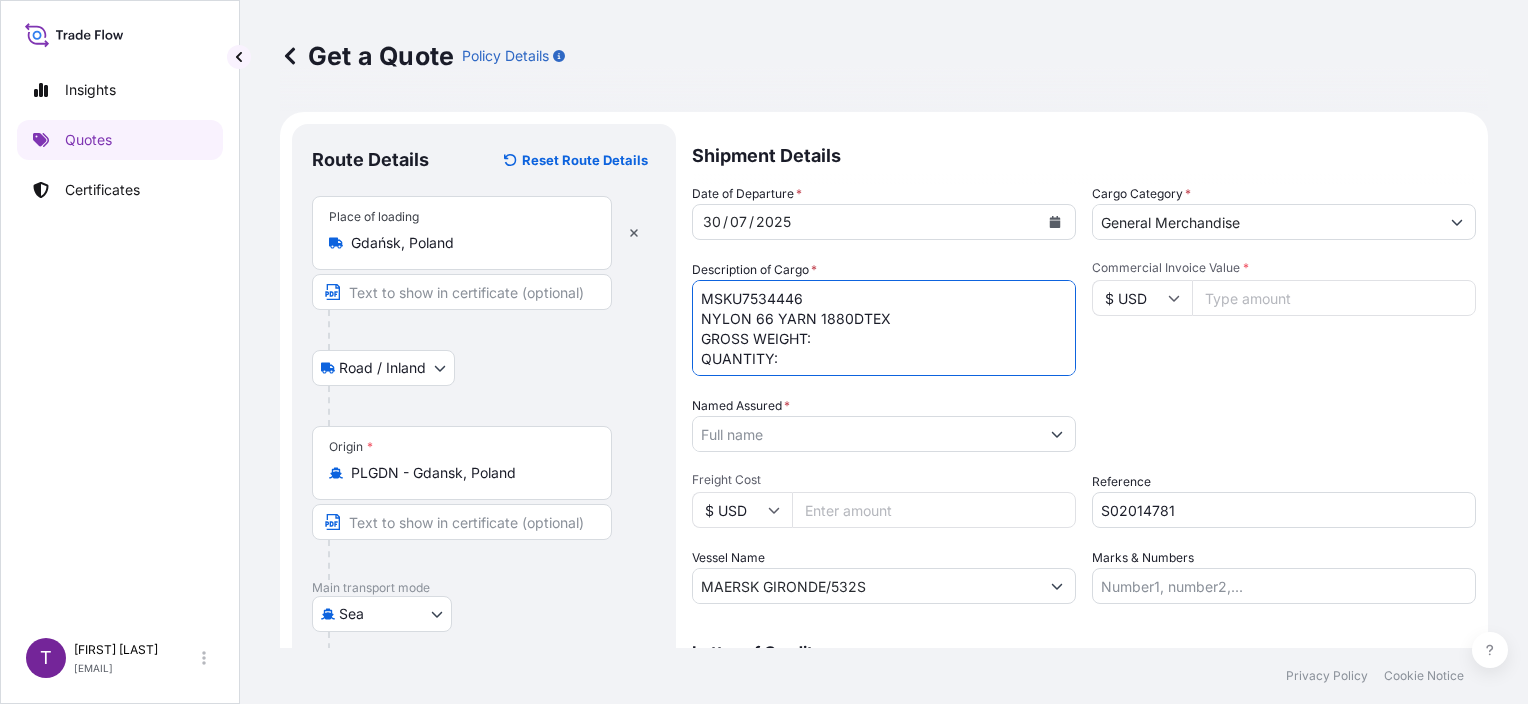 paste on "11405.190" 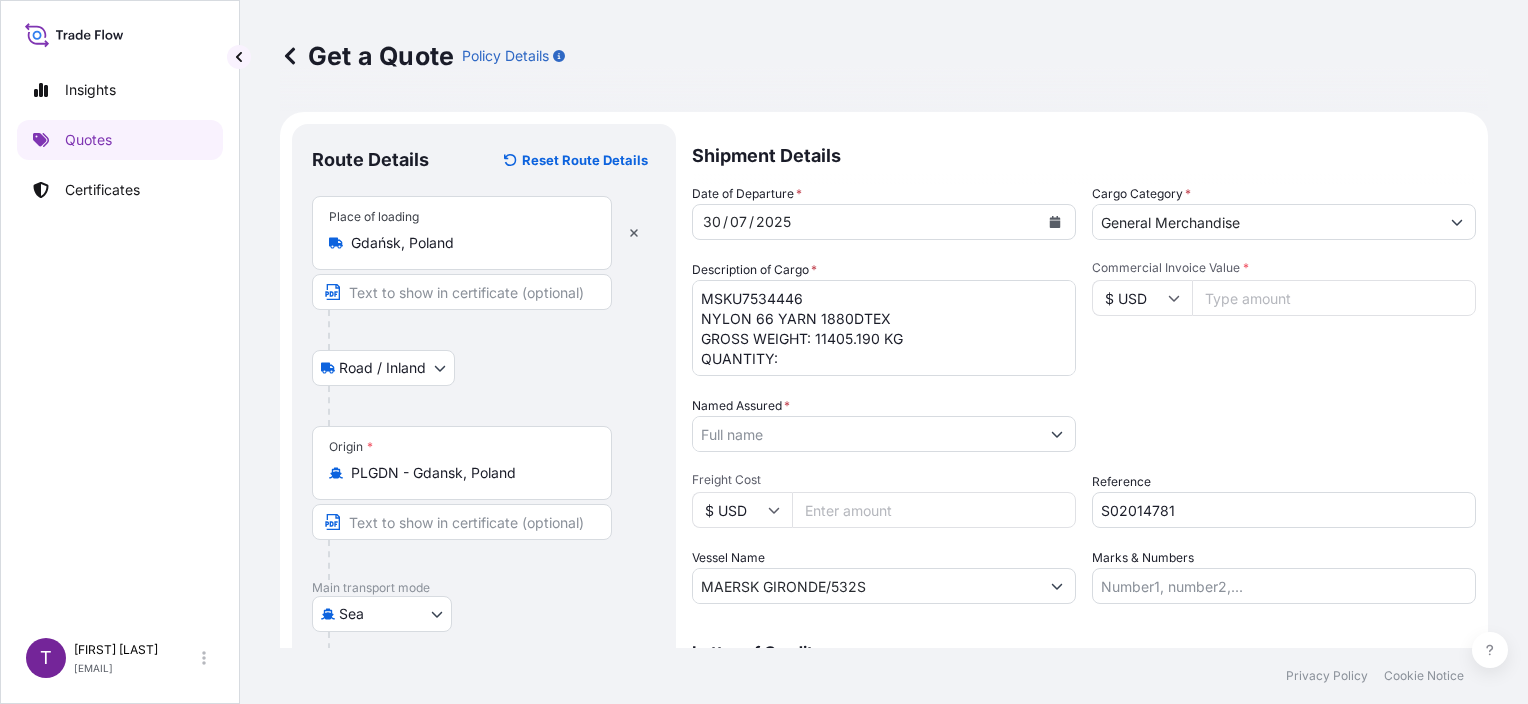 click on "MSKU7534446
NYLON 66 YARN 1880DTEX
GROSS WEIGHT: 11405.190 KG
QUANTITY:" at bounding box center (884, 328) 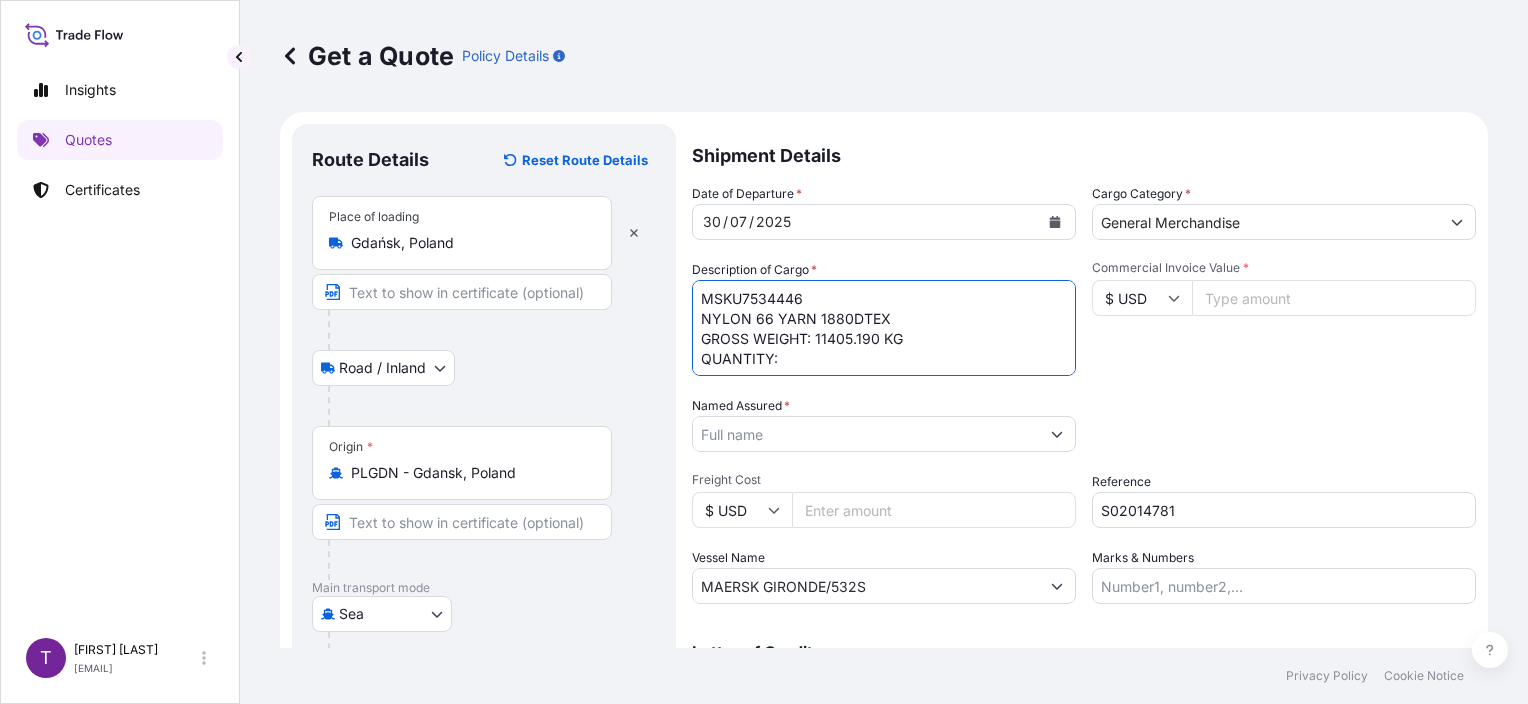 paste on "24 PALLETS" 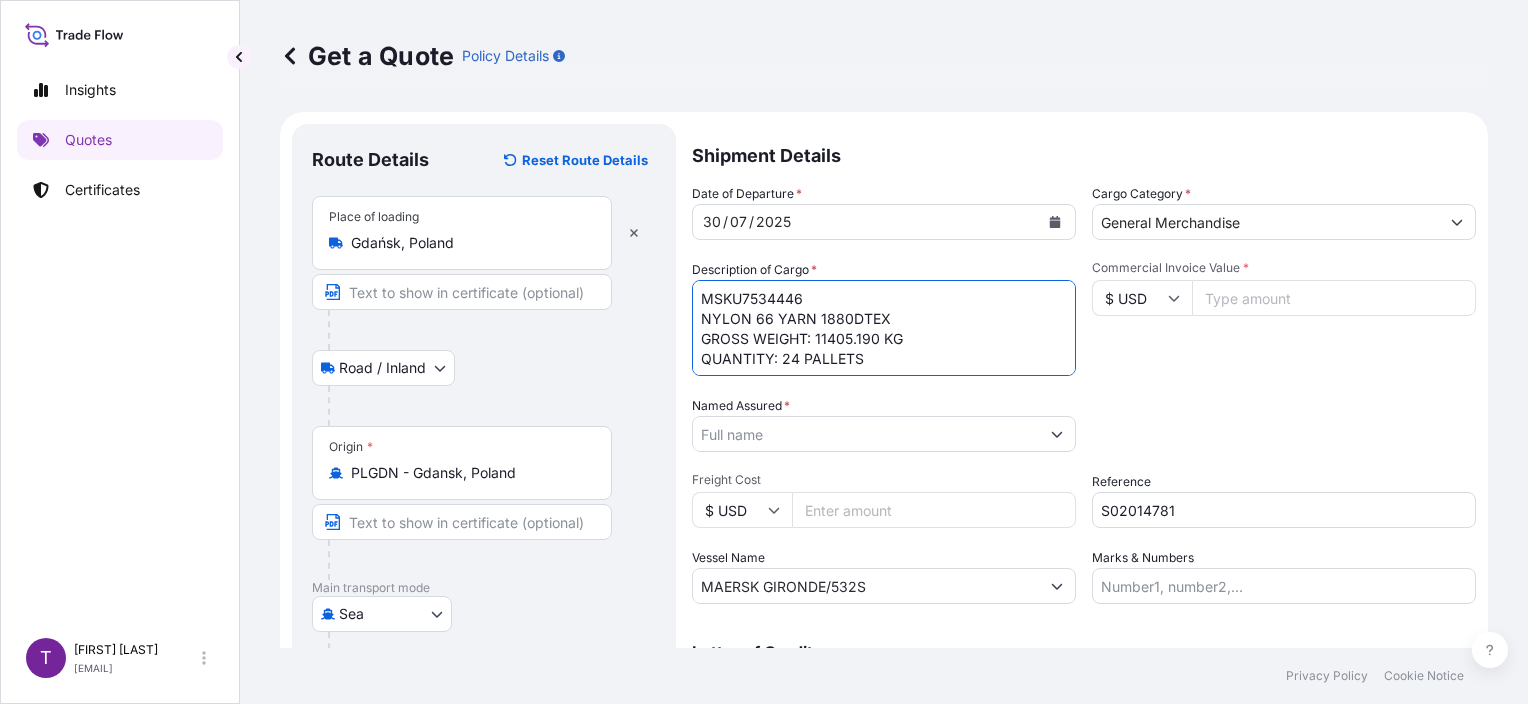 scroll, scrollTop: 32, scrollLeft: 0, axis: vertical 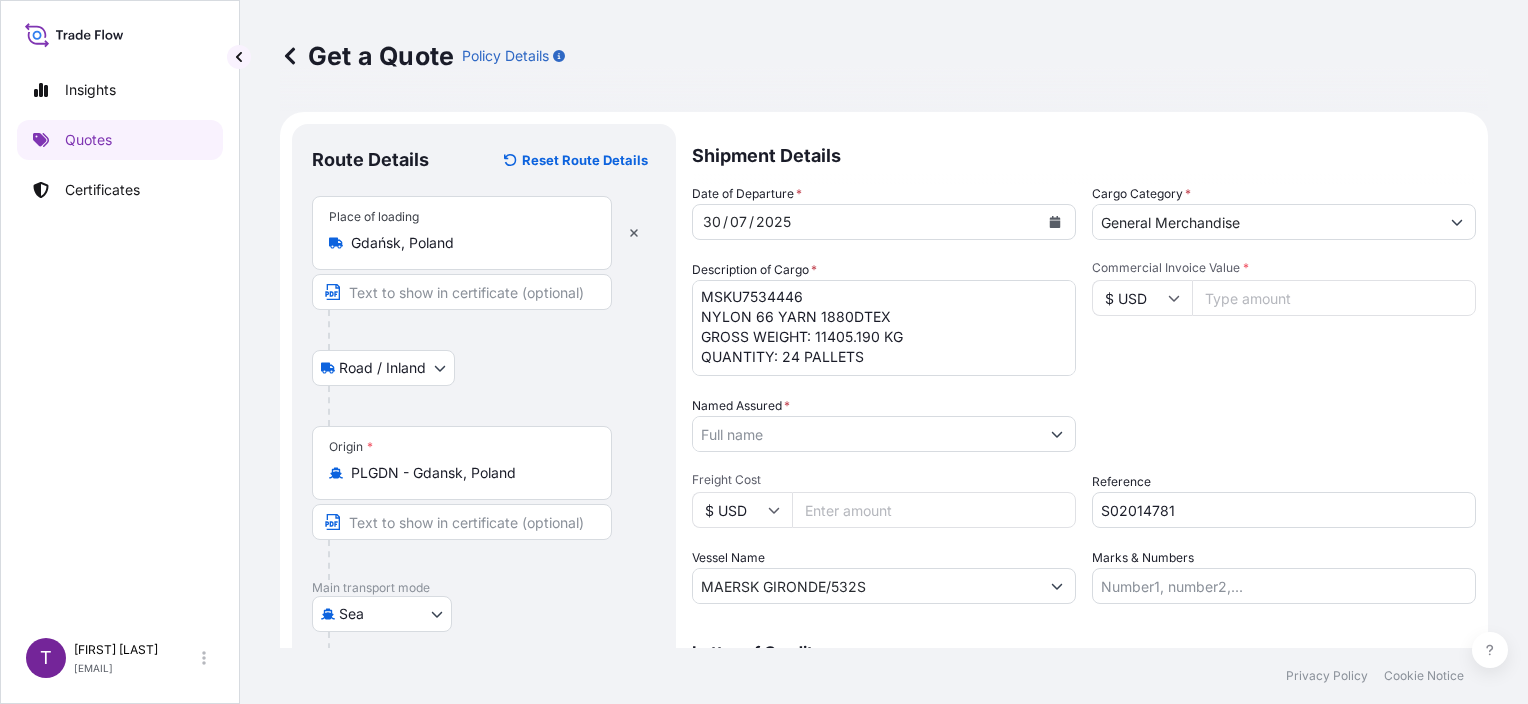 click on "MSKU7534446
NYLON 66 YARN 1880DTEX
GROSS WEIGHT: 11405.190 KG
QUANTITY: 24 PALLETS" at bounding box center (884, 328) 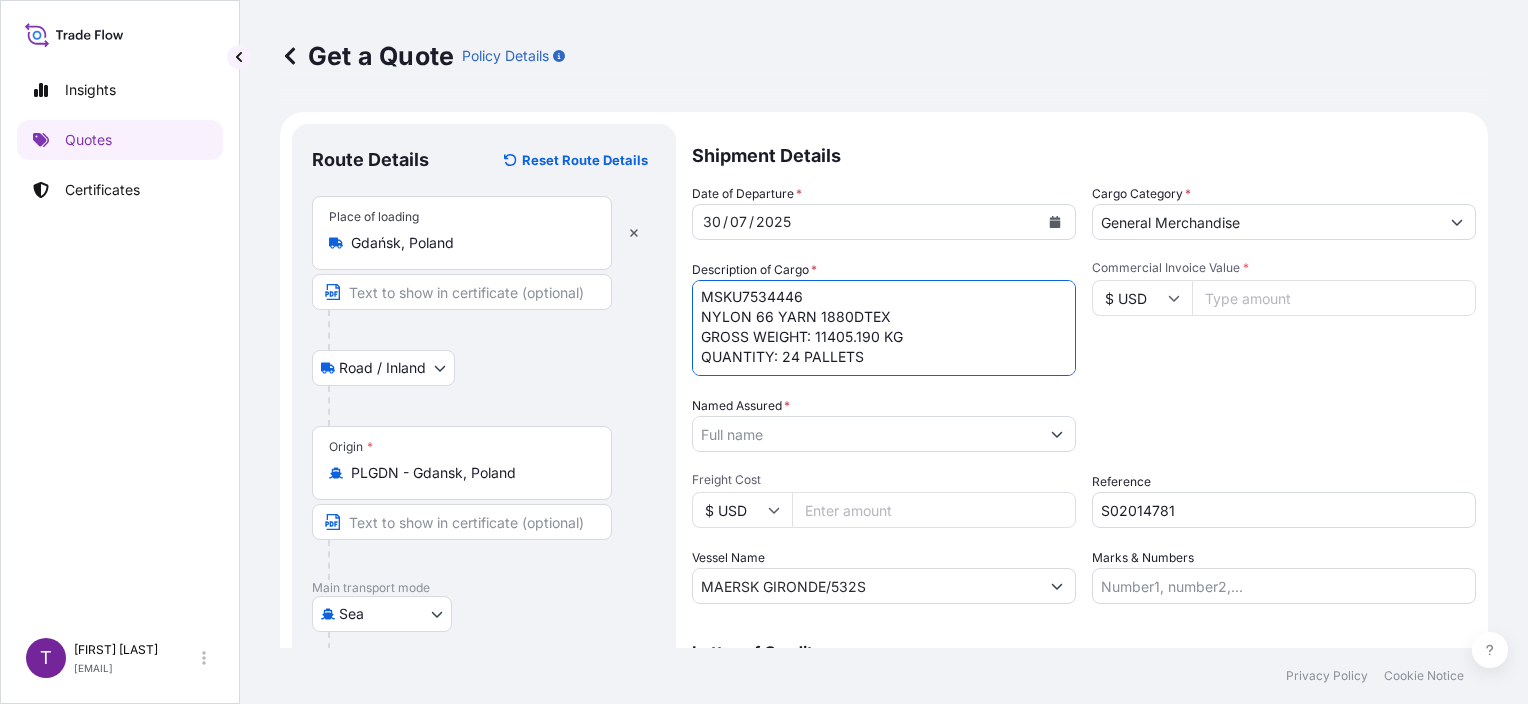 paste on "TLLU5246415" 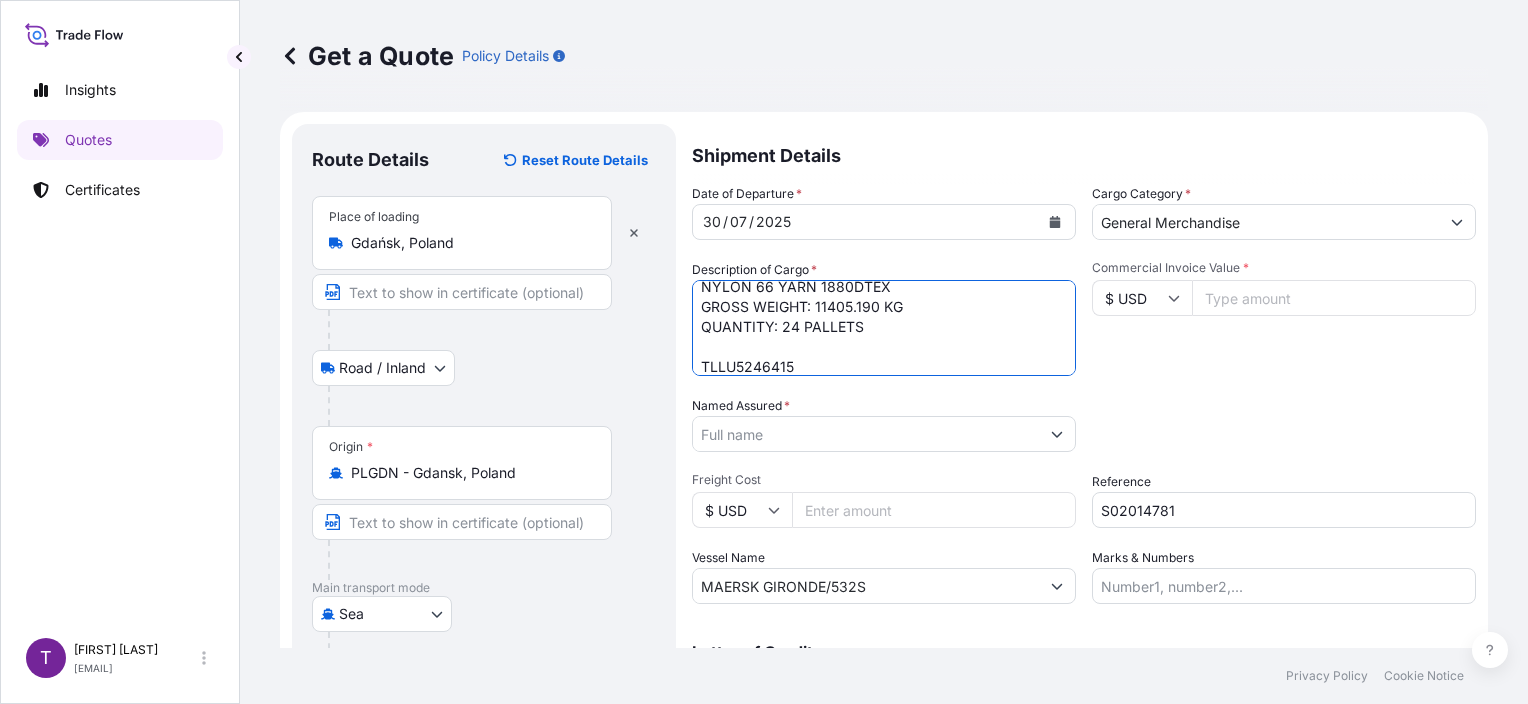 scroll, scrollTop: 52, scrollLeft: 0, axis: vertical 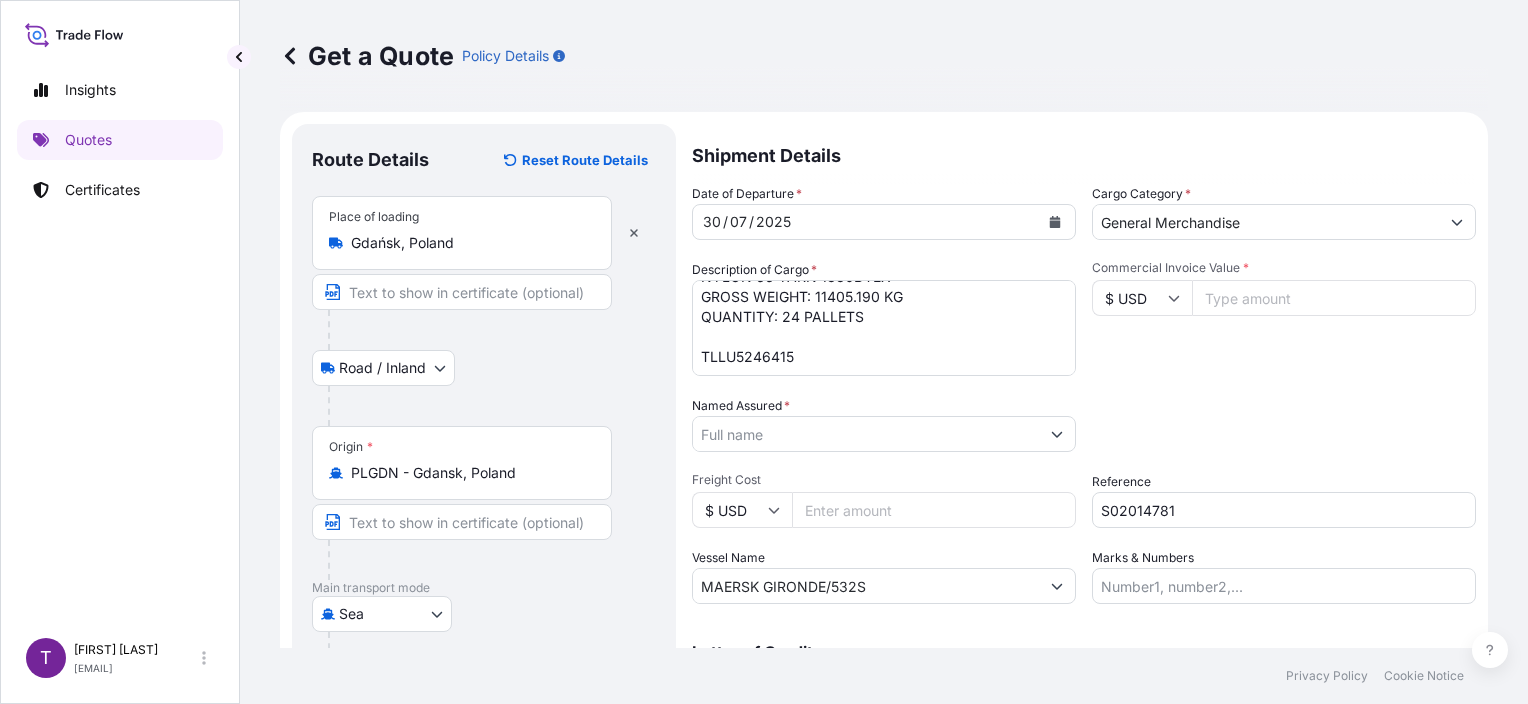 drag, startPoint x: 818, startPoint y: 382, endPoint x: 812, endPoint y: 372, distance: 11.661903 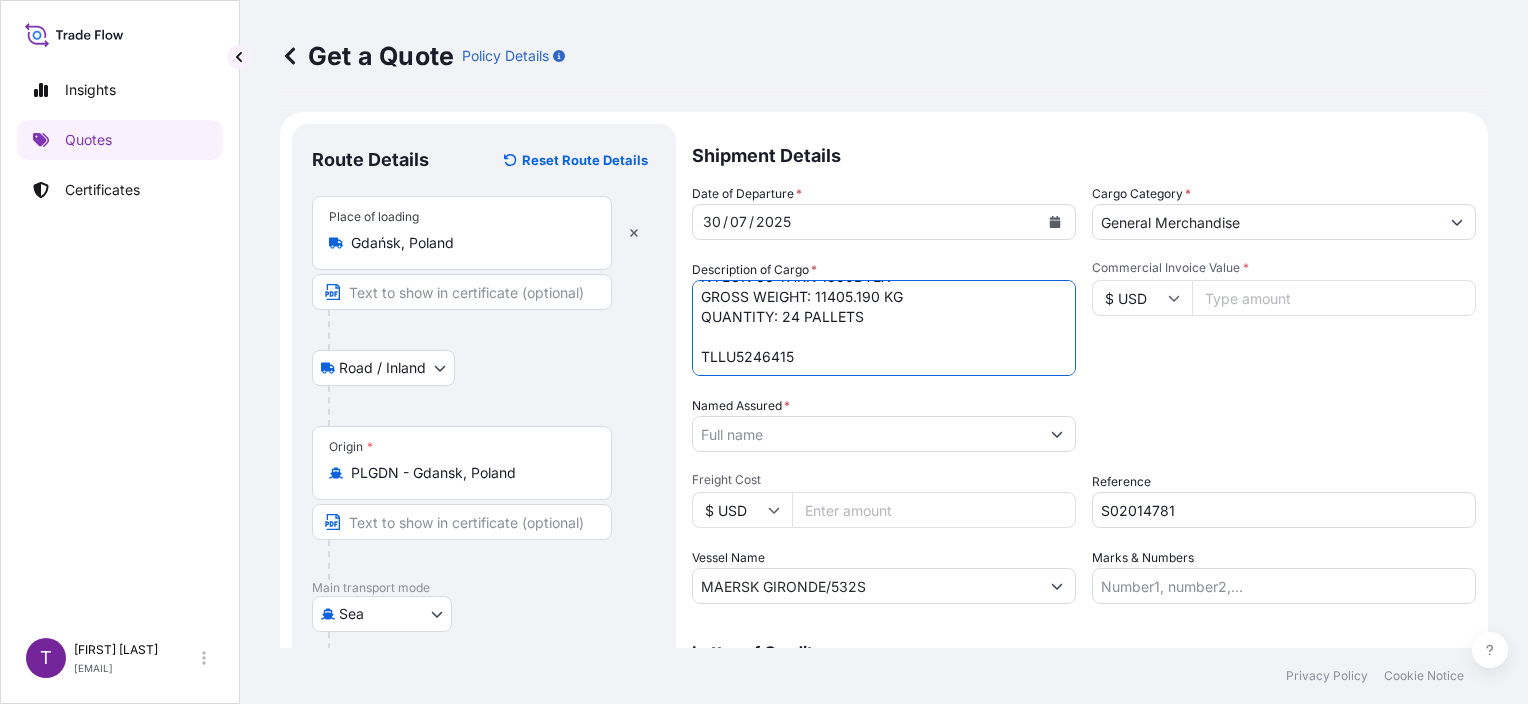 paste on "NYLON 66 YARN 940DTEX" 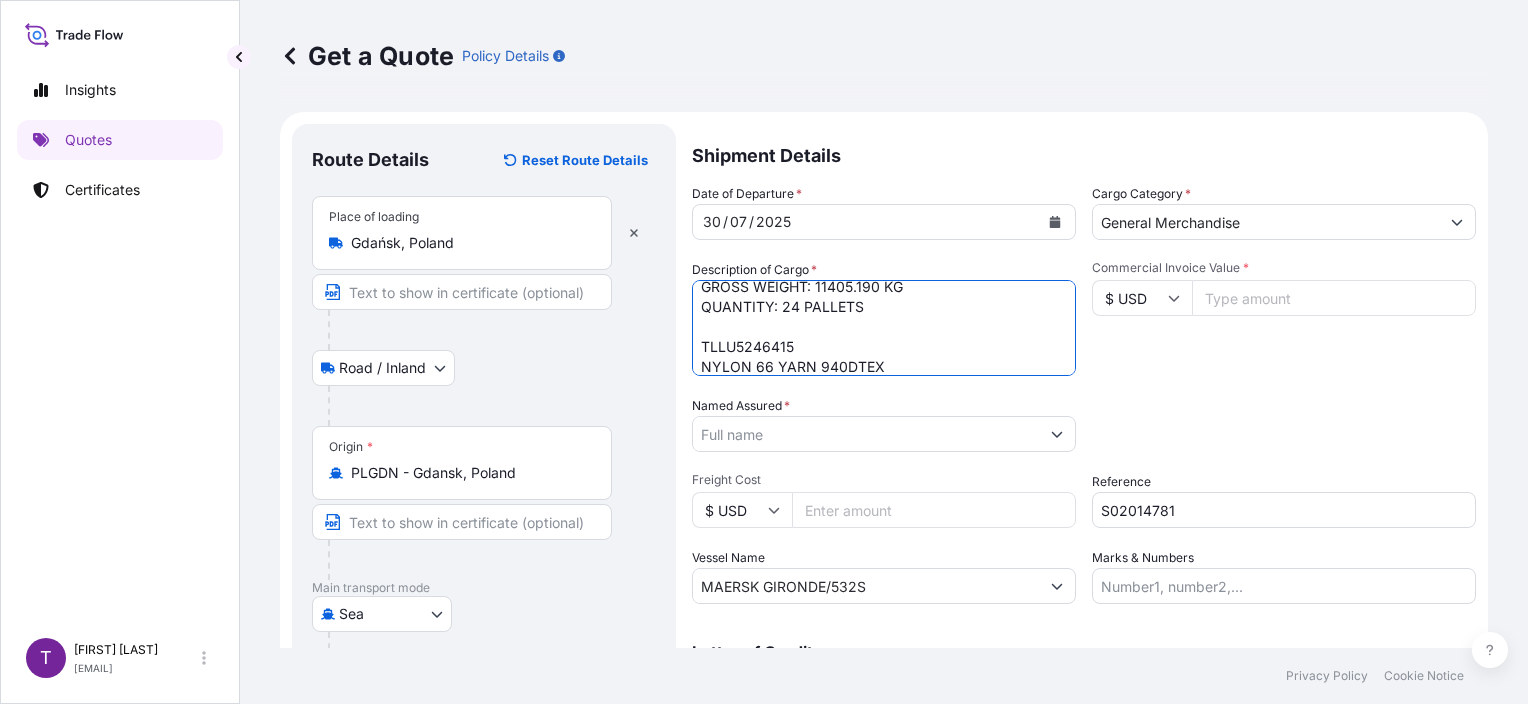 scroll, scrollTop: 72, scrollLeft: 0, axis: vertical 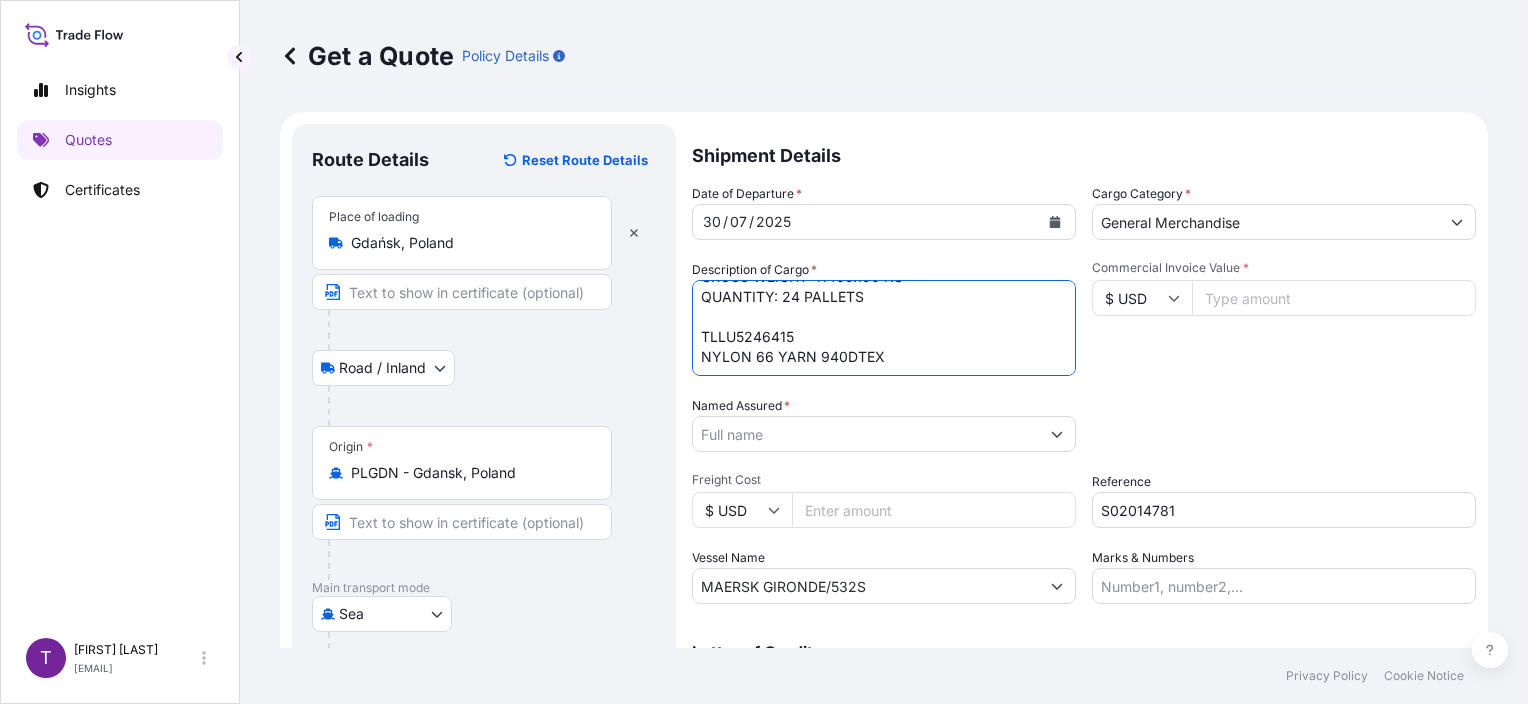 drag, startPoint x: 805, startPoint y: 331, endPoint x: 792, endPoint y: 331, distance: 13 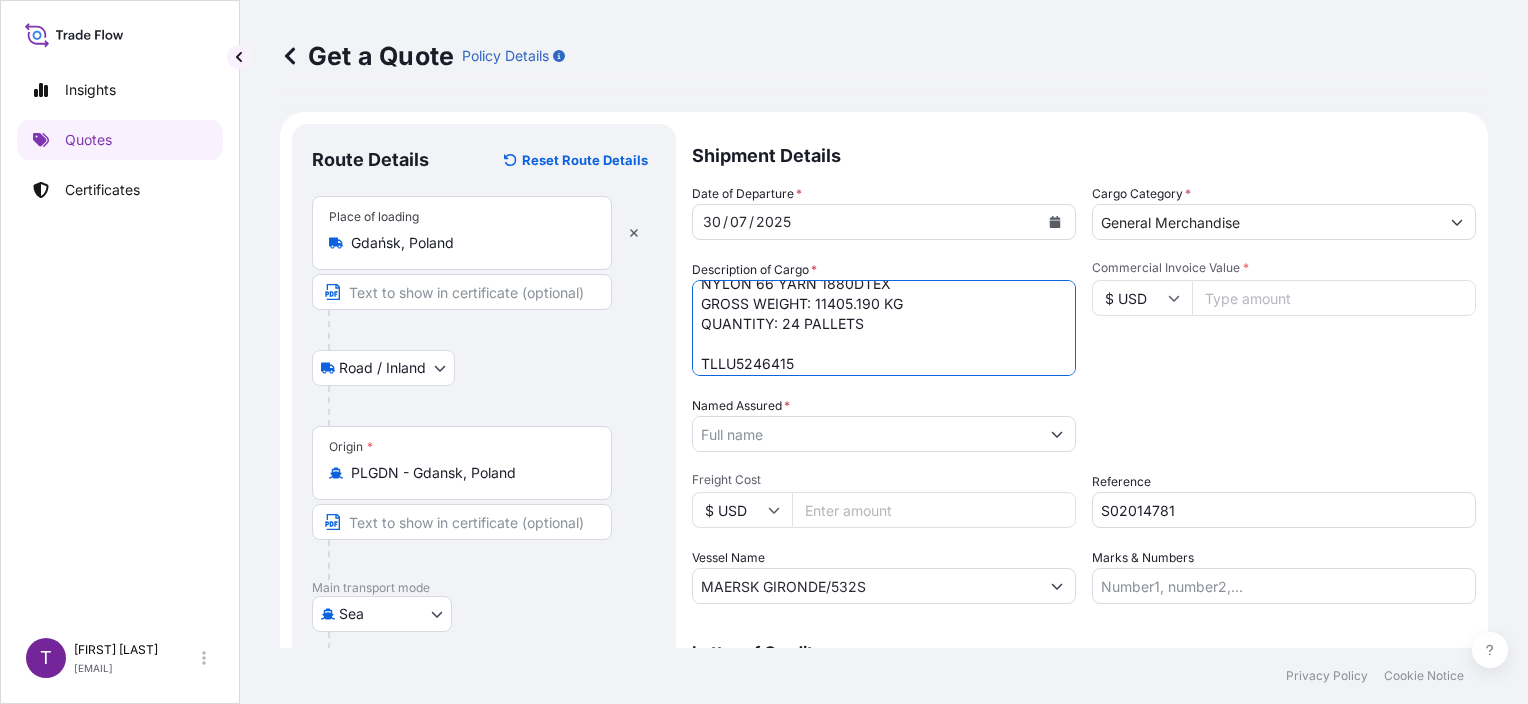 scroll, scrollTop: 0, scrollLeft: 0, axis: both 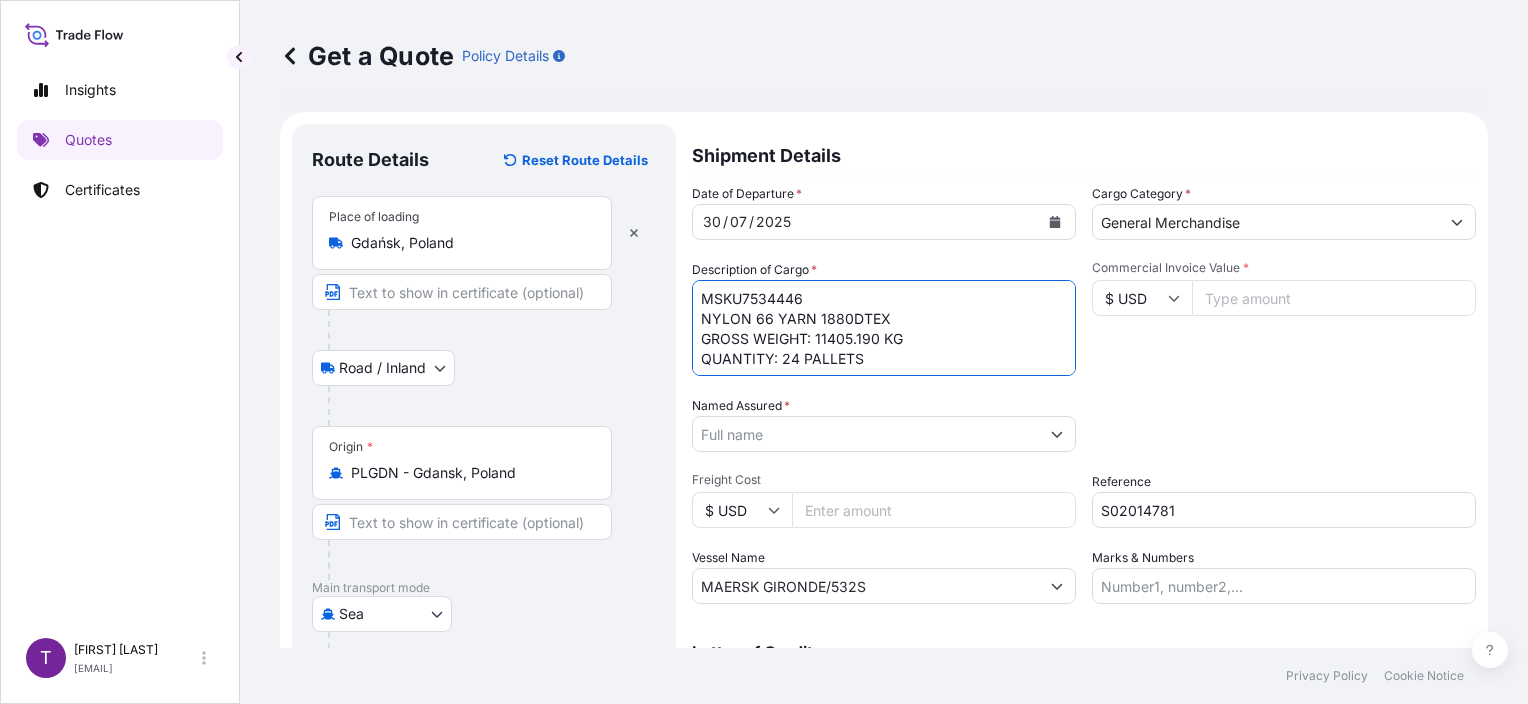 drag, startPoint x: 756, startPoint y: 339, endPoint x: 649, endPoint y: 339, distance: 107 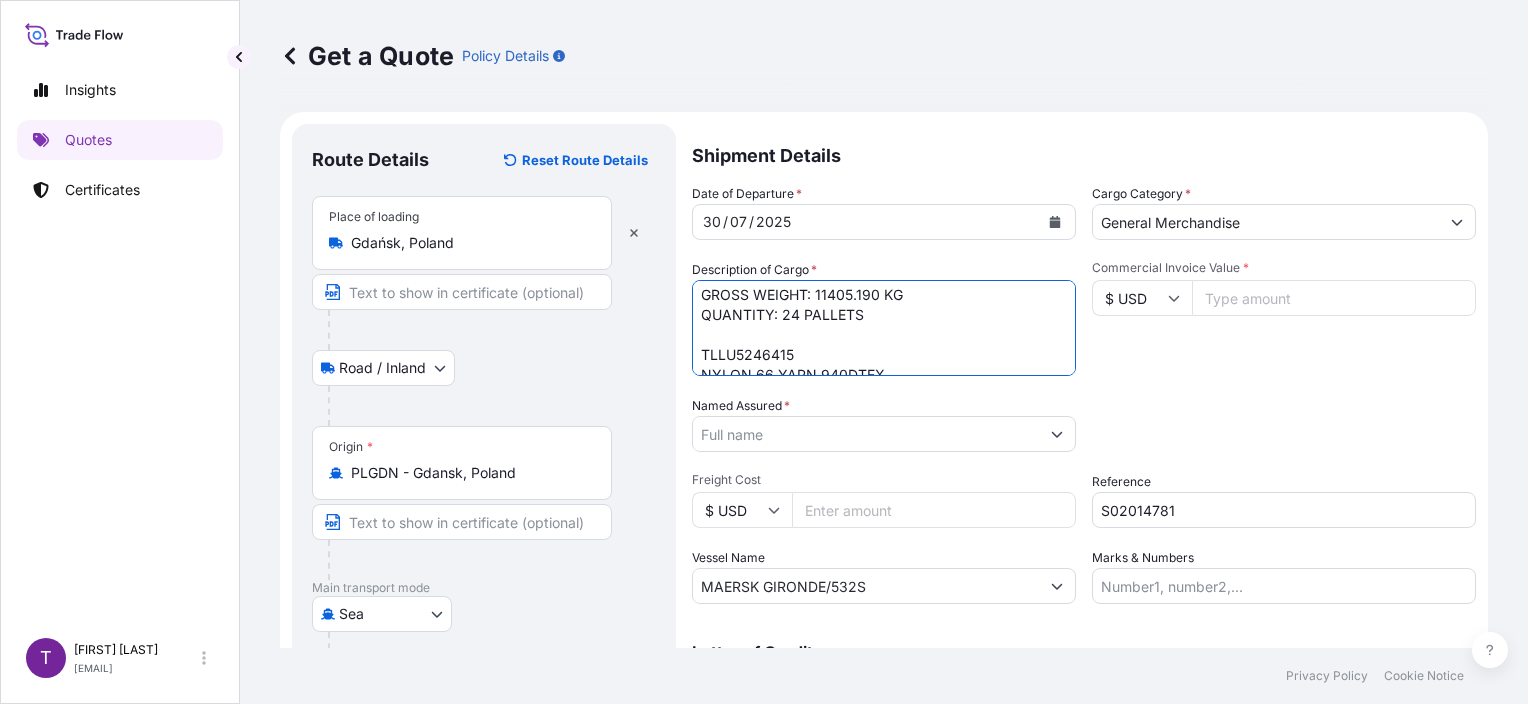 scroll, scrollTop: 81, scrollLeft: 0, axis: vertical 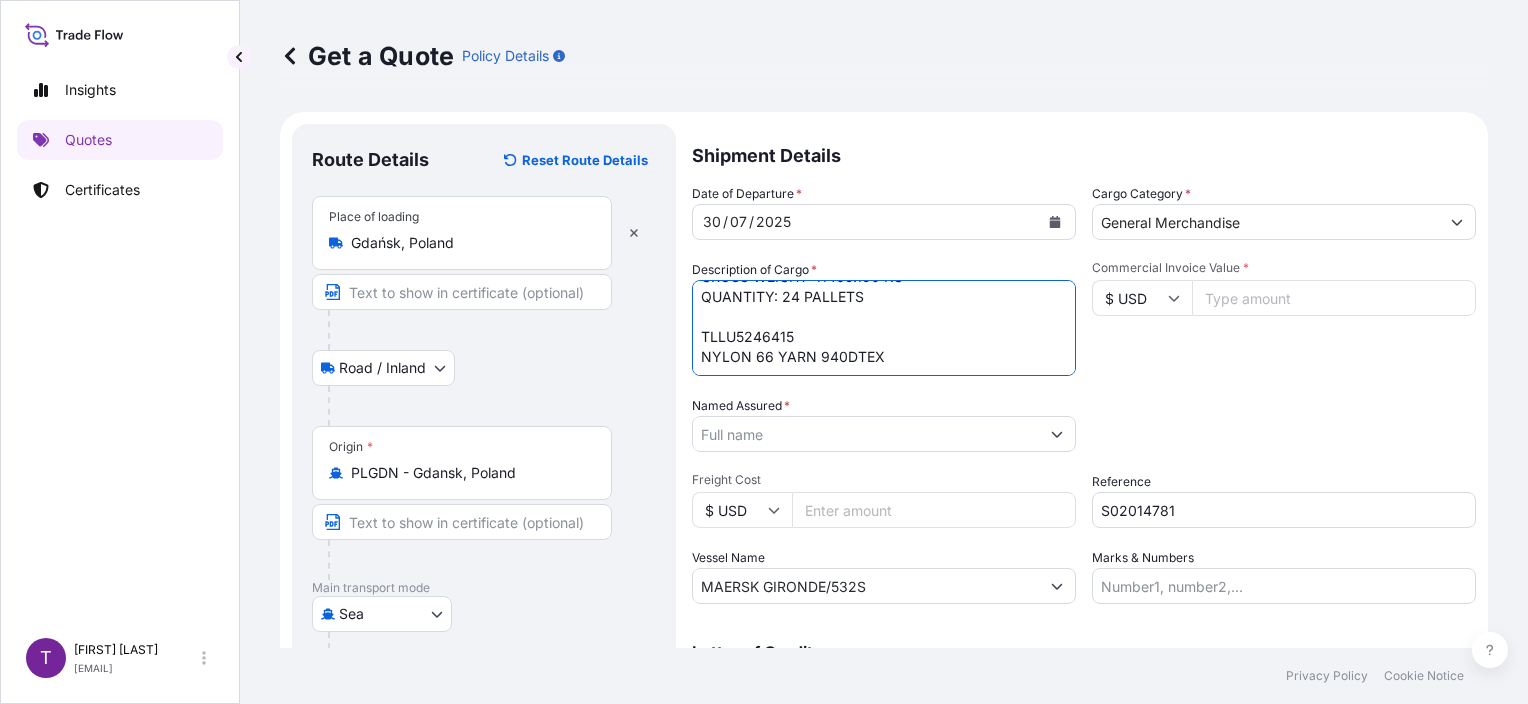 click on "MSKU7534446
NYLON 66 YARN 1880DTEX
GROSS WEIGHT: 11405.190 KG
QUANTITY: 24 PALLETS
TLLU5246415
NYLON 66 YARN 940DTEX" at bounding box center [884, 328] 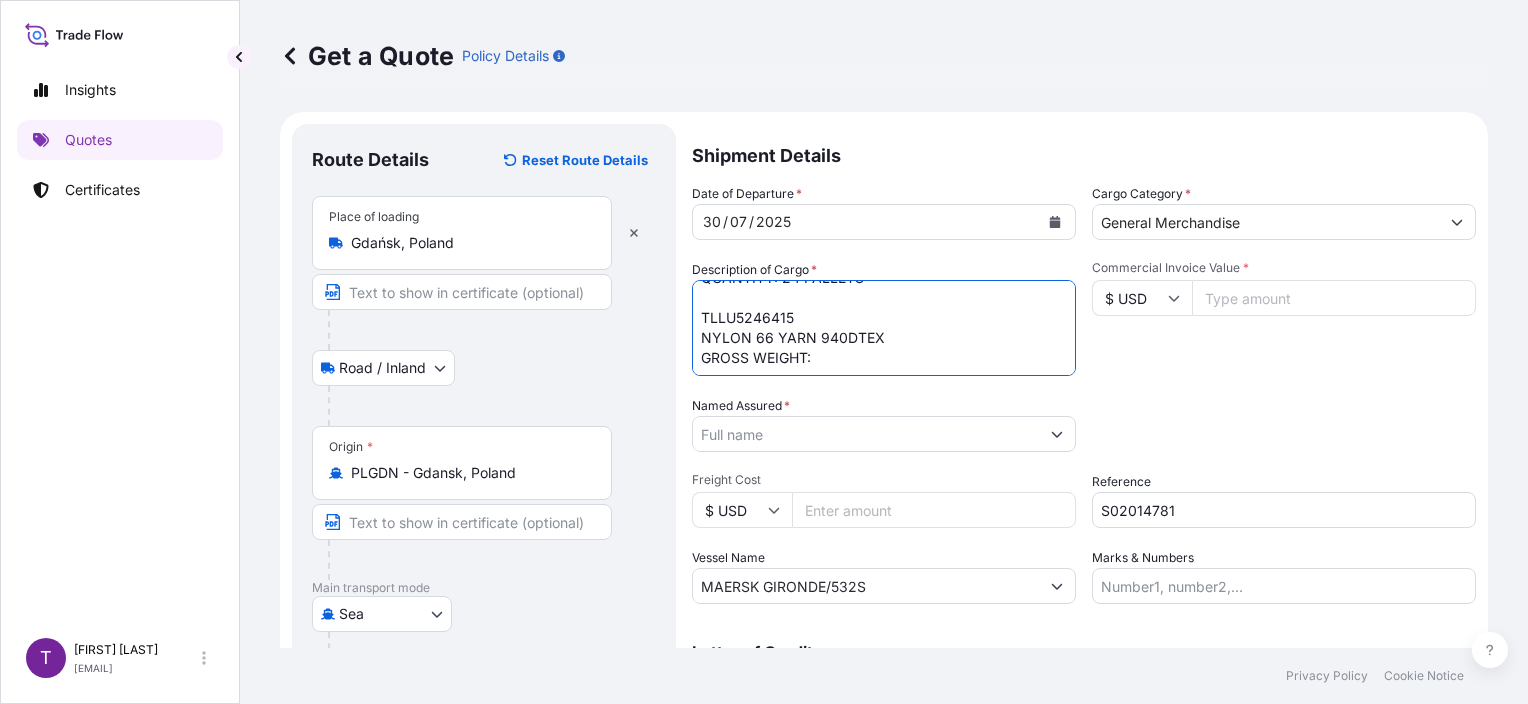 scroll, scrollTop: 0, scrollLeft: 0, axis: both 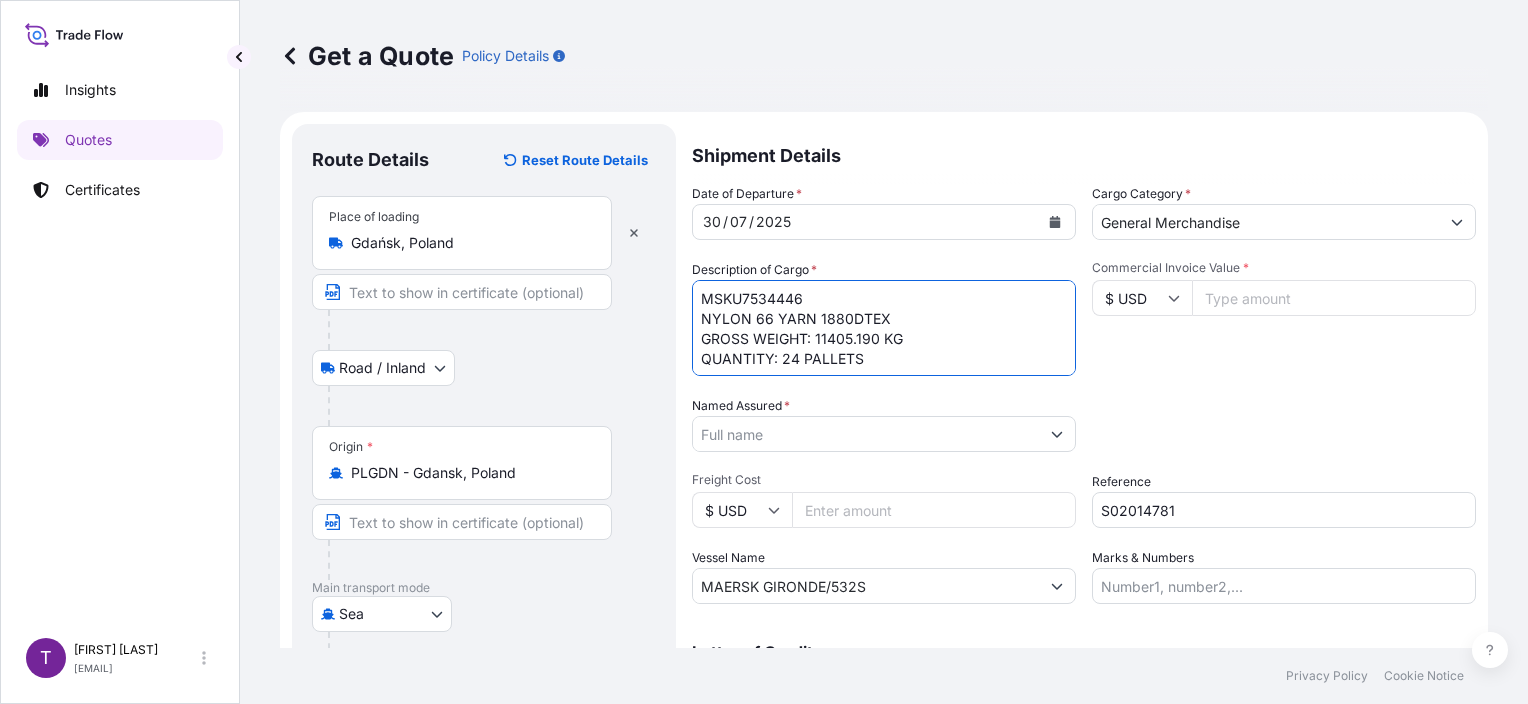 drag, startPoint x: 736, startPoint y: 353, endPoint x: 584, endPoint y: 351, distance: 152.01315 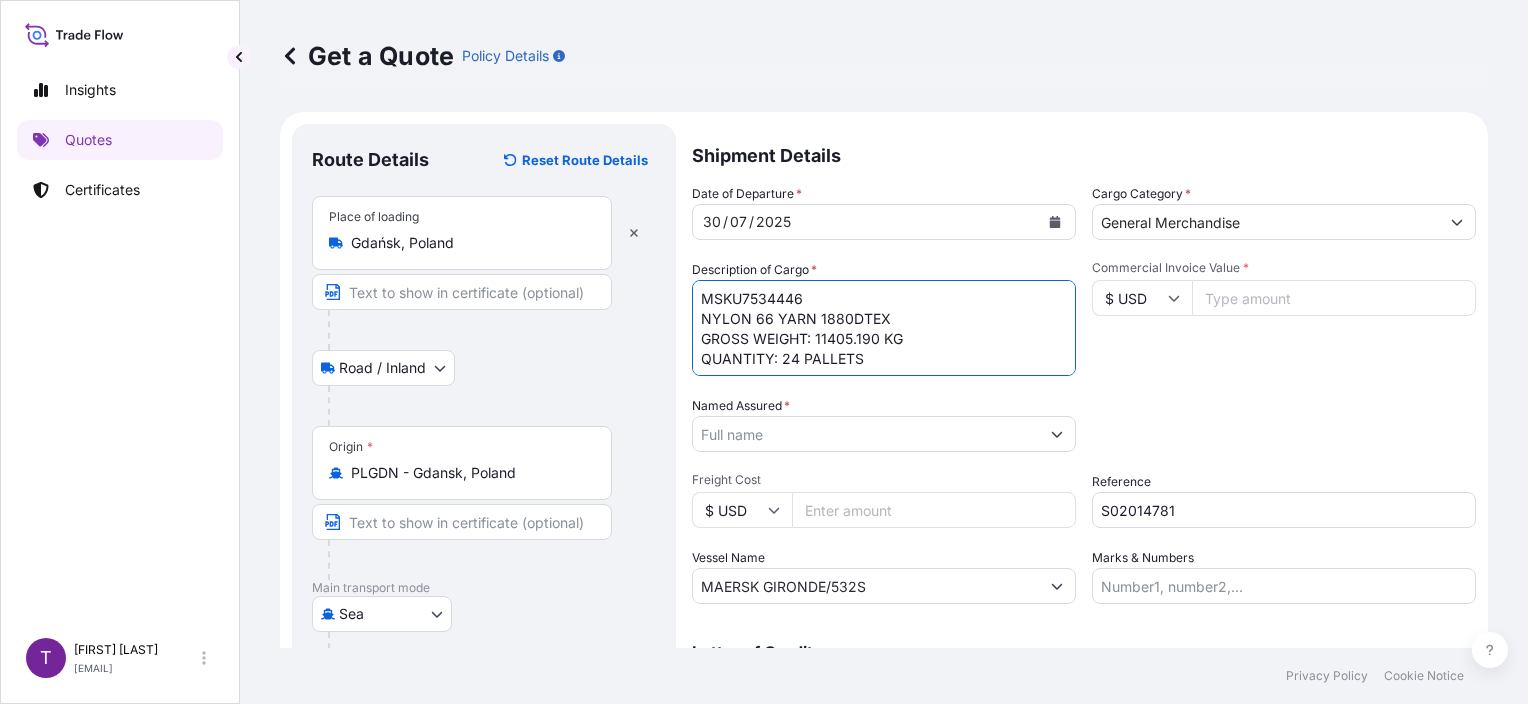 click on "Route Details Reset Route Details Place of loading [CITY], [COUNTRY] Road / Inland Road / Inland Origin * PL[CODE] - [CITY], [COUNTRY] Main transport mode Sea Air Sea Road Destination * PT[CODE] - [CITY], [COUNTRY] Cover port to door - Add place of discharge Road / Inland Road / Inland Place of Discharge Shipment Details Date of Departure * 30 / 07 / 2025 Cargo Category * General Merchandise Description of Cargo * MSKU7534446
NYLON 66 YARN 1880DTEX
GROSS WEIGHT: 11405.190 KG
QUANTITY: 24 PALLETS
TLLU5246415
NYLON 66 YARN 940DTEX
GROSS WEIGHT: Commercial Invoice Value   * $ USD Named Assured * [COMPANY_NAME] Packing Category Type to search a container mode Please select a primary mode of transportation first. Freight Cost   $ USD Reference S02014781 Vessel Name MAERSK GIRONDE/532S Marks & Numbers Letter of Credit This shipment has a letter of credit Letter of credit * Letter of credit may not exceed 12000 characters Get a Quote" at bounding box center [884, 501] 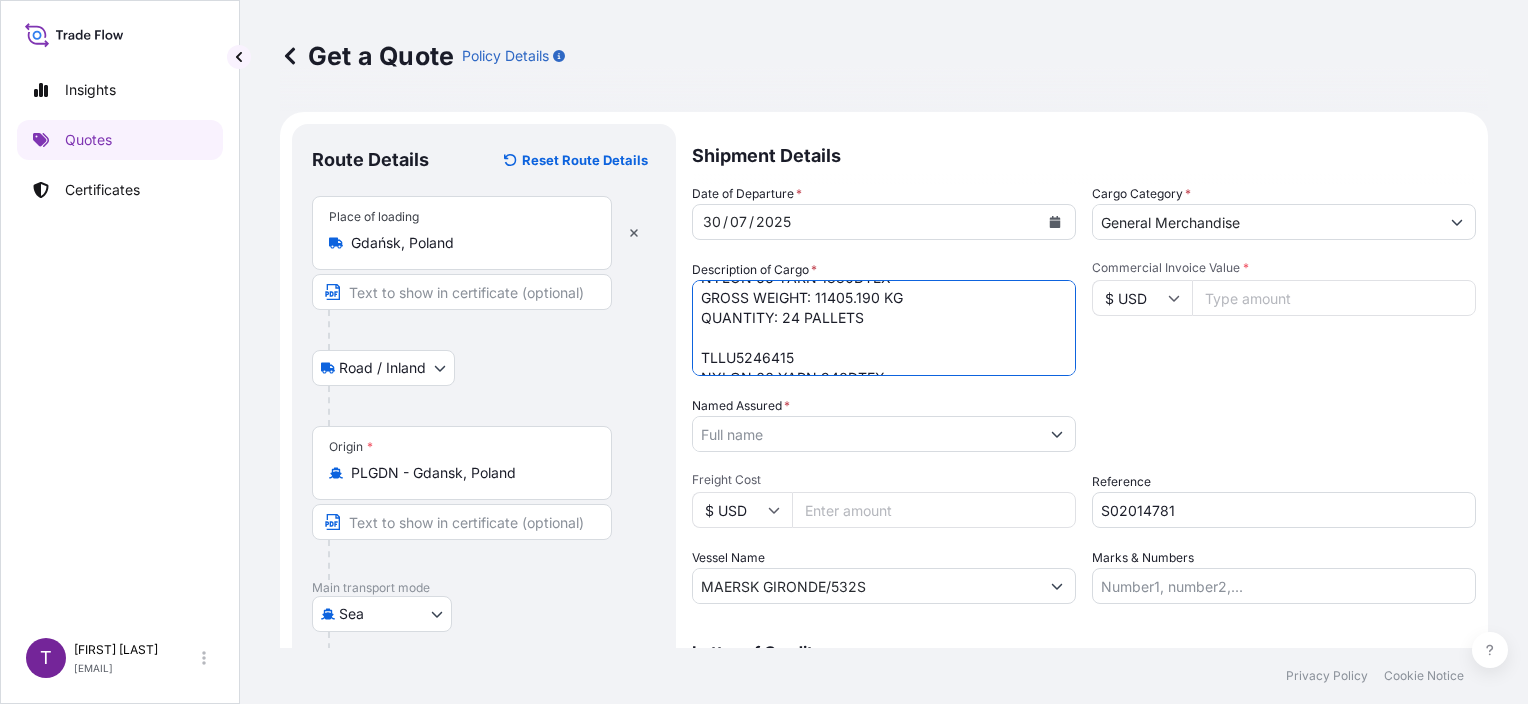 scroll, scrollTop: 81, scrollLeft: 0, axis: vertical 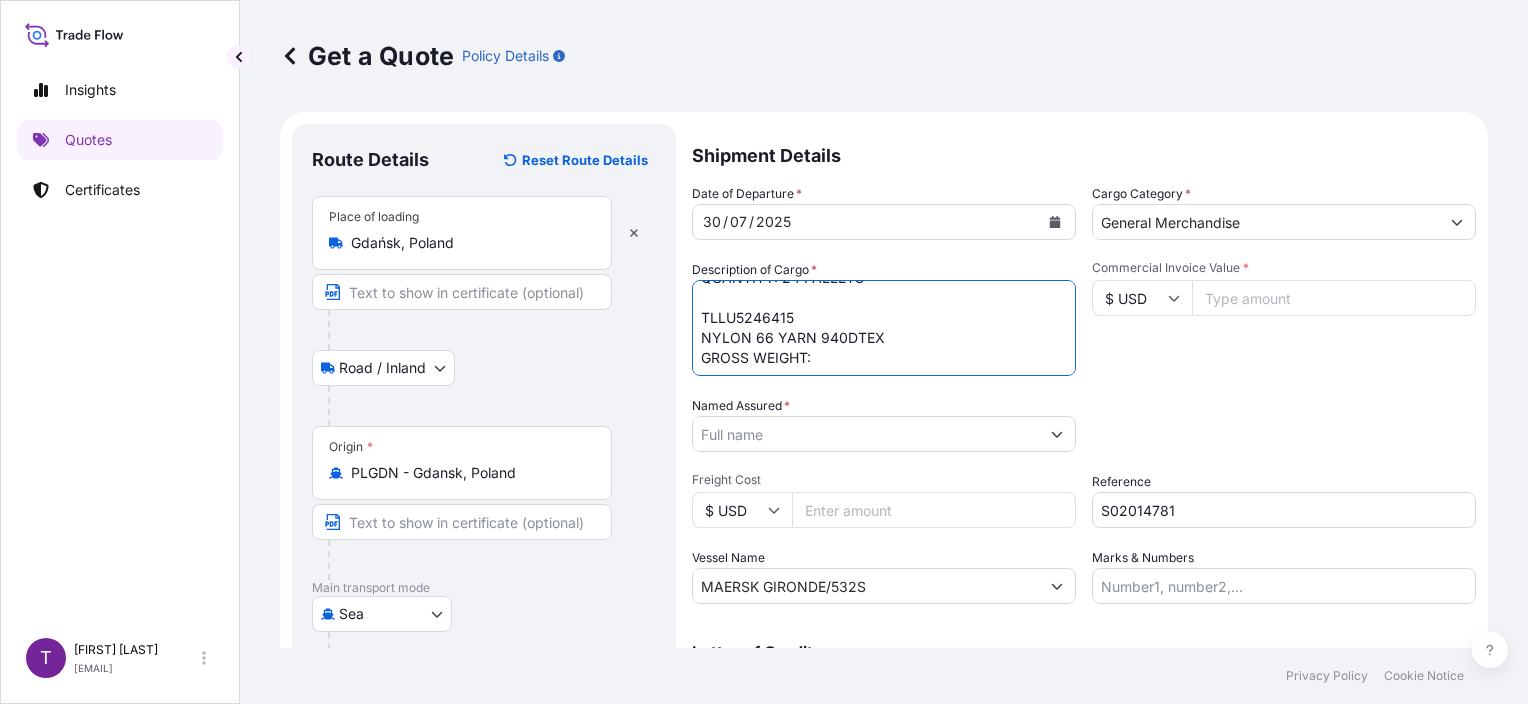 click on "MSKU7534446
NYLON 66 YARN 1880DTEX
GROSS WEIGHT: 11405.190 KG
QUANTITY: 24 PALLETS
TLLU5246415
NYLON 66 YARN 940DTEX
GROSS WEIGHT:" at bounding box center (884, 328) 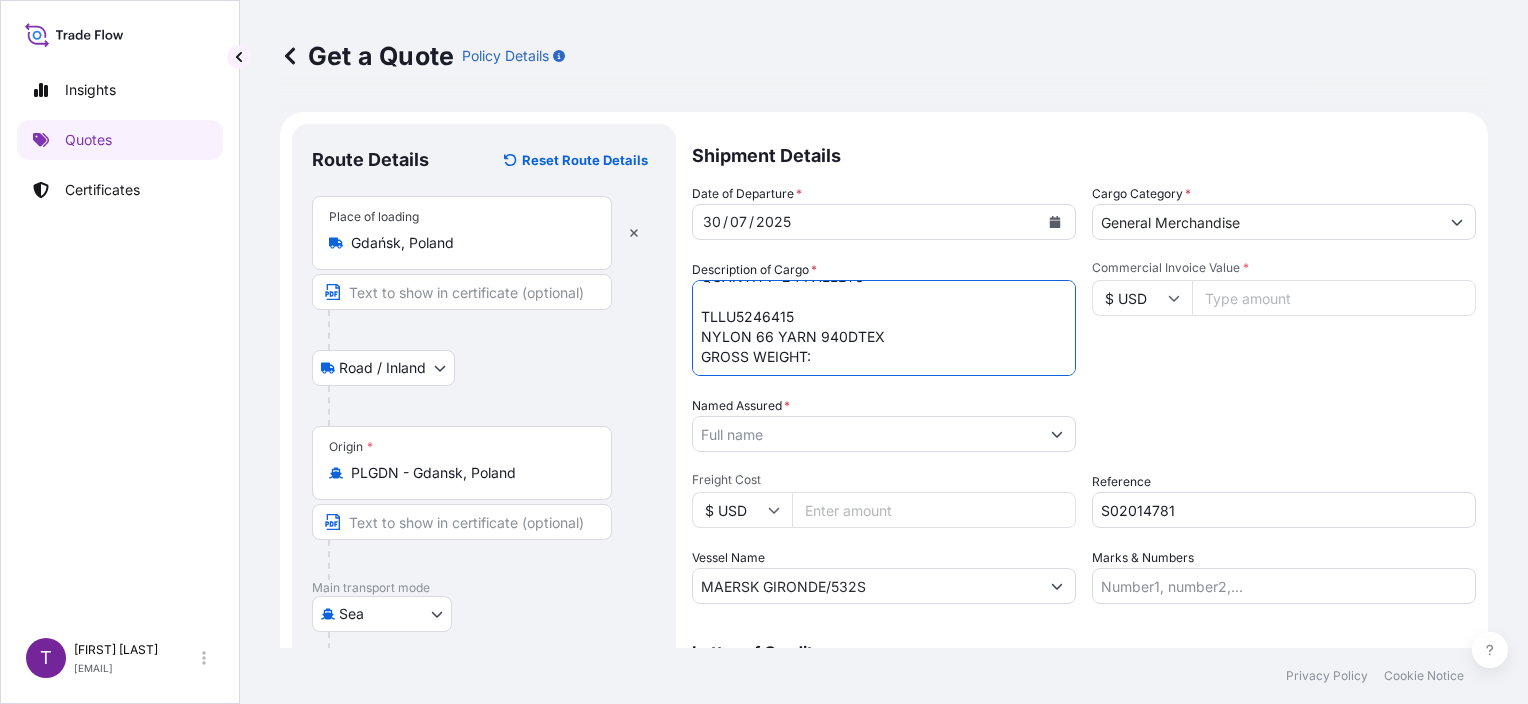 paste on "QUANTITY:" 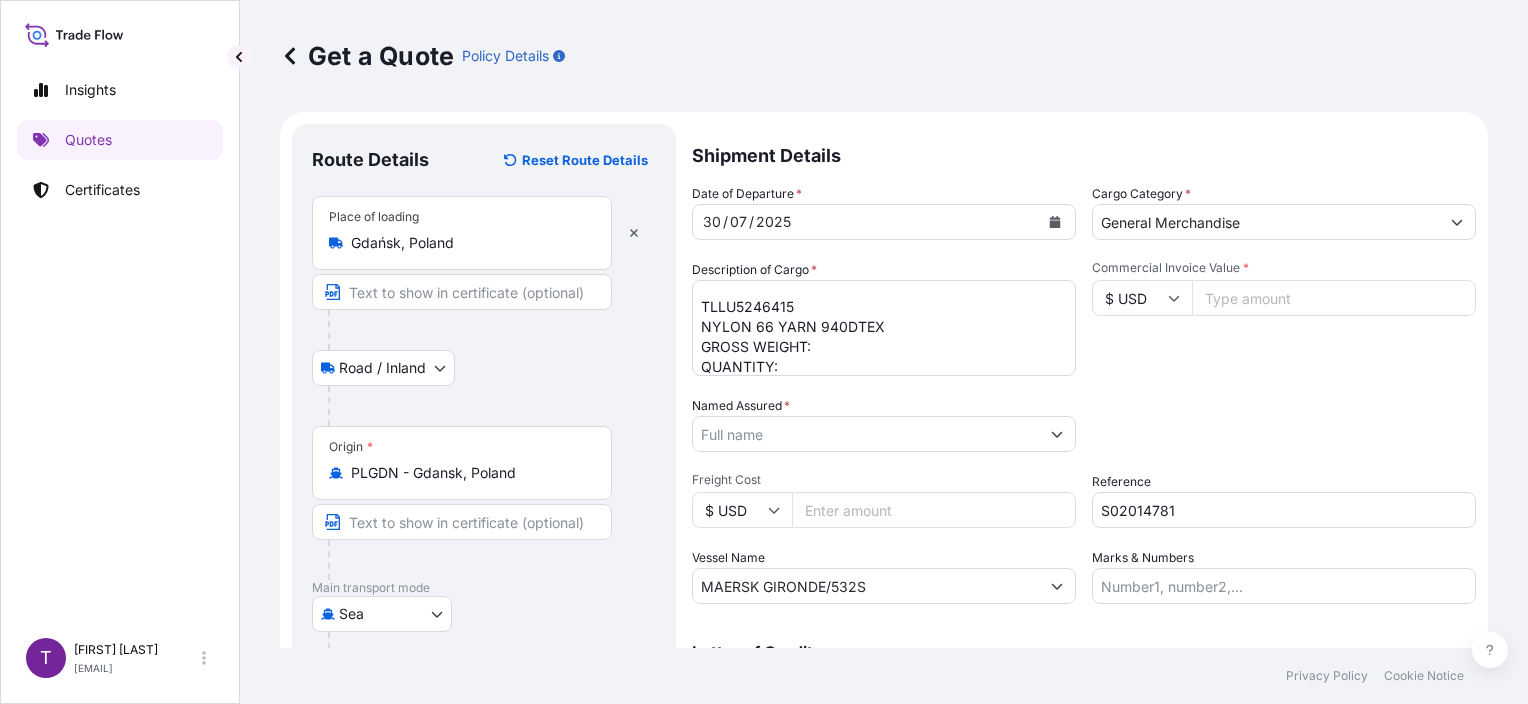 click on "MSKU7534446
NYLON 66 YARN 1880DTEX
GROSS WEIGHT: 11405.190 KG
QUANTITY: 24 PALLETS
TLLU5246415
NYLON 66 YARN 940DTEX
GROSS WEIGHT:
QUANTITY:" at bounding box center [884, 328] 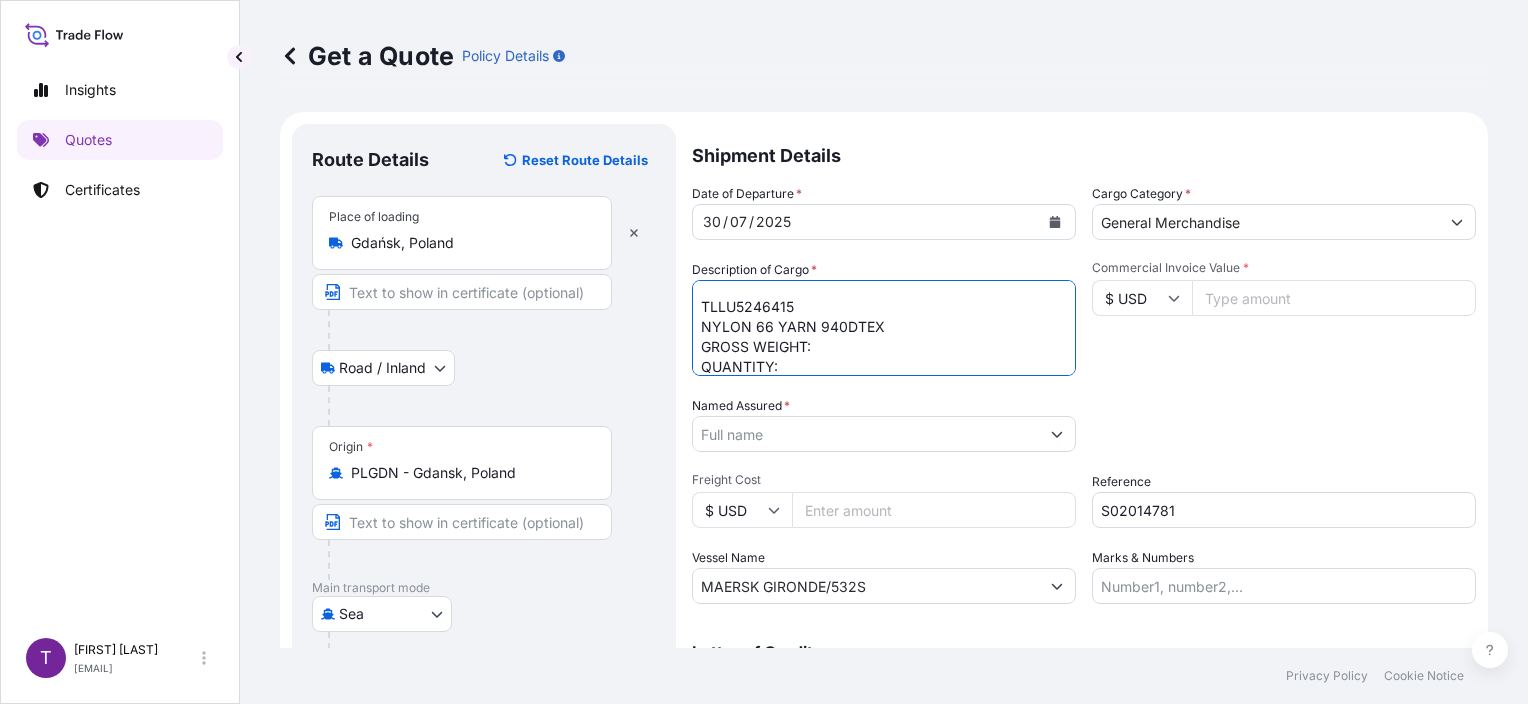 paste on "23000.000 KGS" 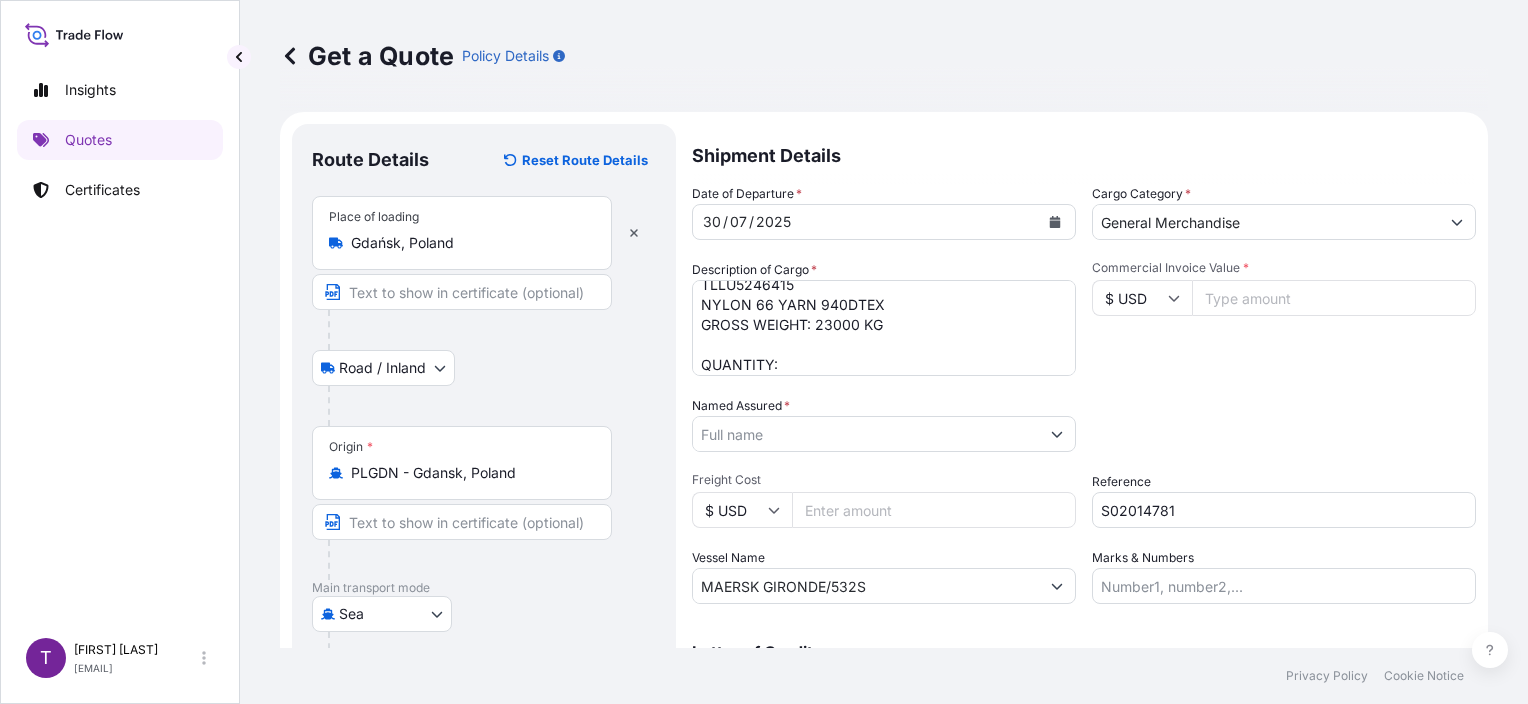 scroll, scrollTop: 121, scrollLeft: 0, axis: vertical 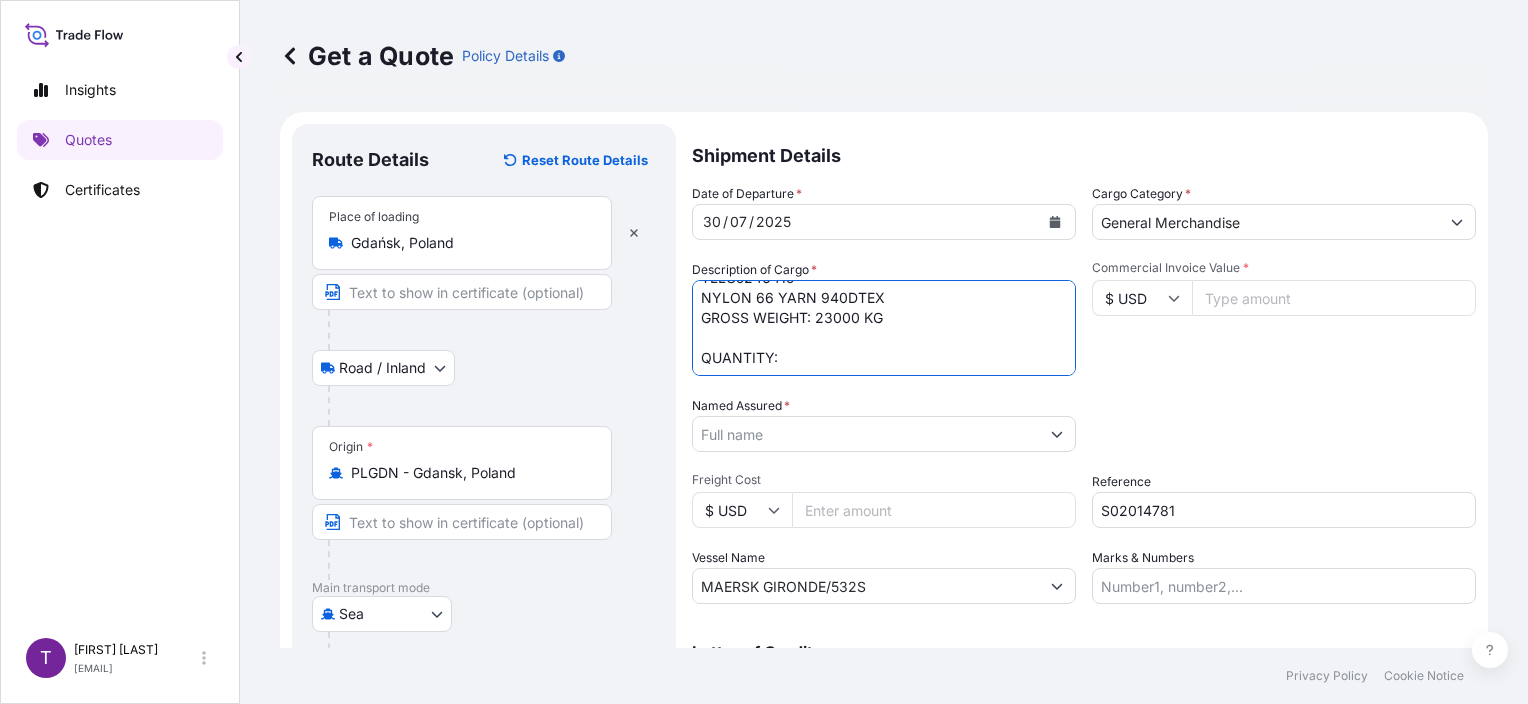 click on "MSKU7534446
NYLON 66 YARN 1880DTEX
GROSS WEIGHT: 11405.190 KG
QUANTITY: 24 PALLETS
TLLU5246415
NYLON 66 YARN 940DTEX
GROSS WEIGHT: 23000 KG
QUANTITY:" at bounding box center [884, 328] 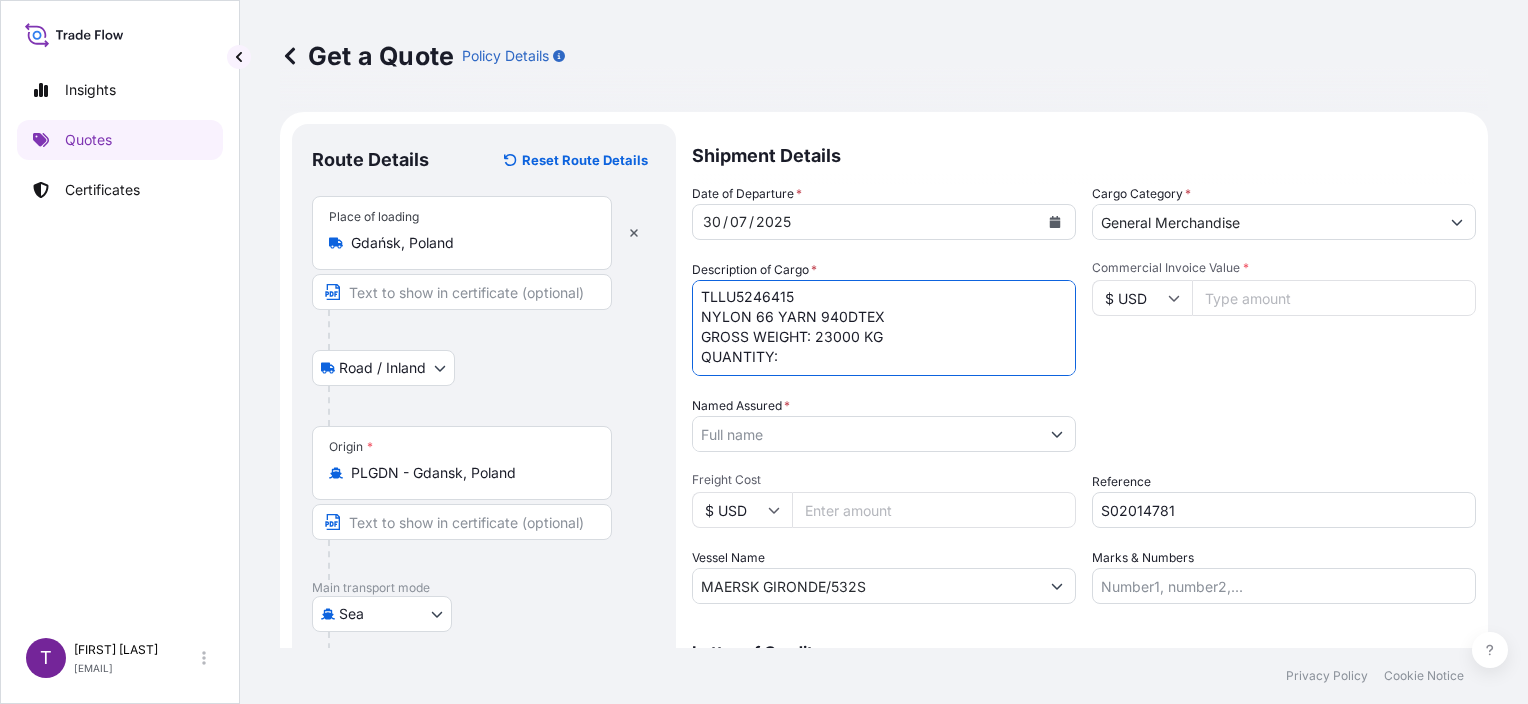 scroll, scrollTop: 101, scrollLeft: 0, axis: vertical 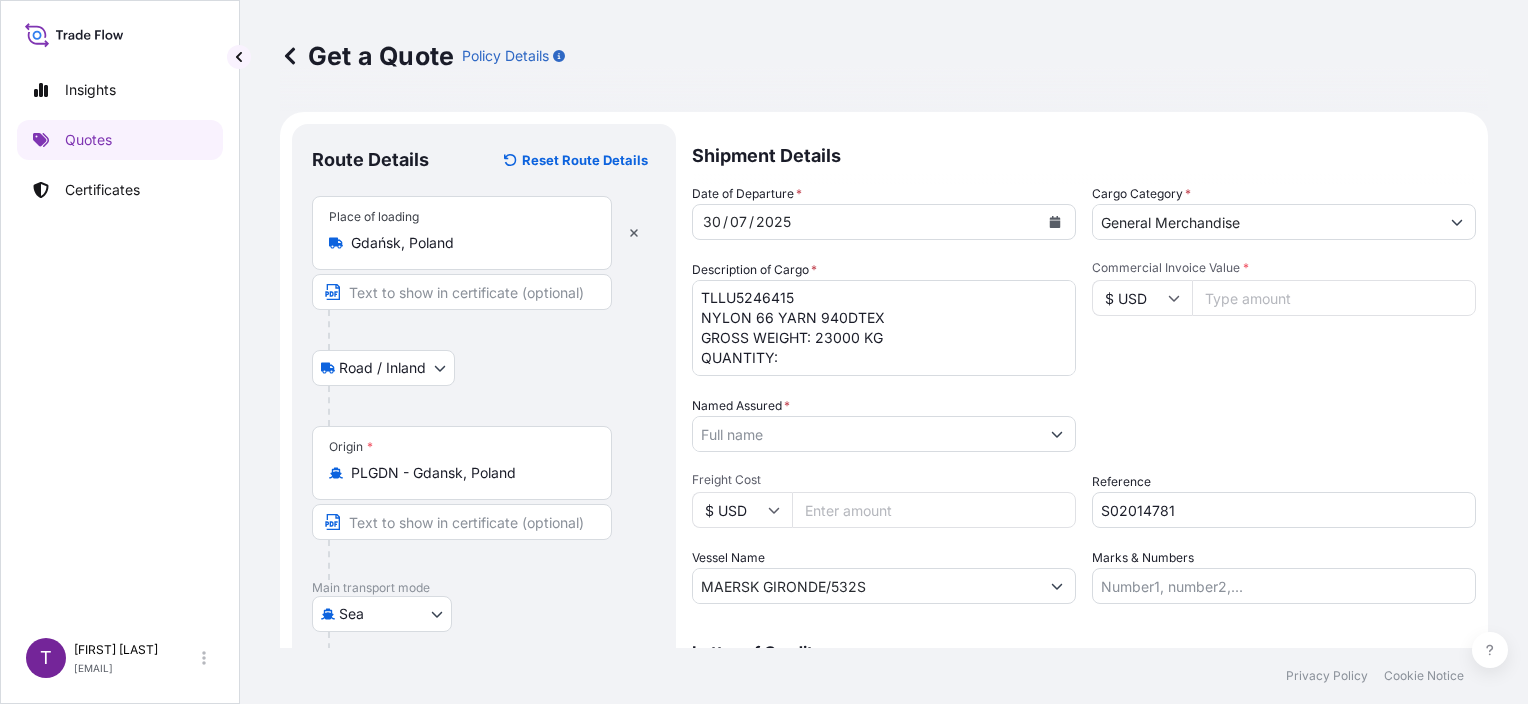 click on "MSKU7534446
NYLON 66 YARN 1880DTEX
GROSS WEIGHT: 11405.190 KG
QUANTITY: 24 PALLETS
TLLU5246415
NYLON 66 YARN 940DTEX
GROSS WEIGHT: 23000 KG
QUANTITY:" at bounding box center (884, 328) 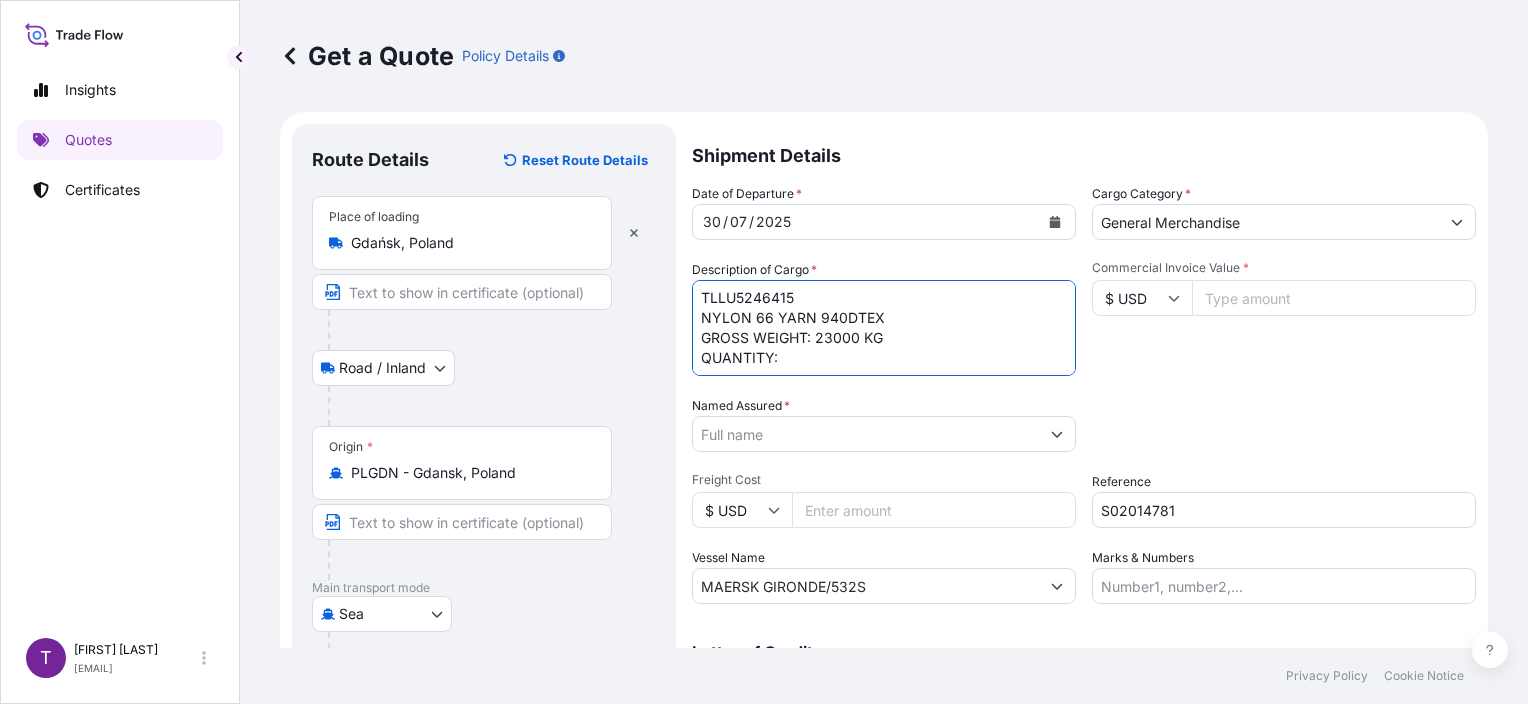 click on "MSKU7534446
NYLON 66 YARN 1880DTEX
GROSS WEIGHT: 11405.190 KG
QUANTITY: 24 PALLETS
TLLU5246415
NYLON 66 YARN 940DTEX
GROSS WEIGHT: 23000 KG
QUANTITY:" at bounding box center [884, 328] 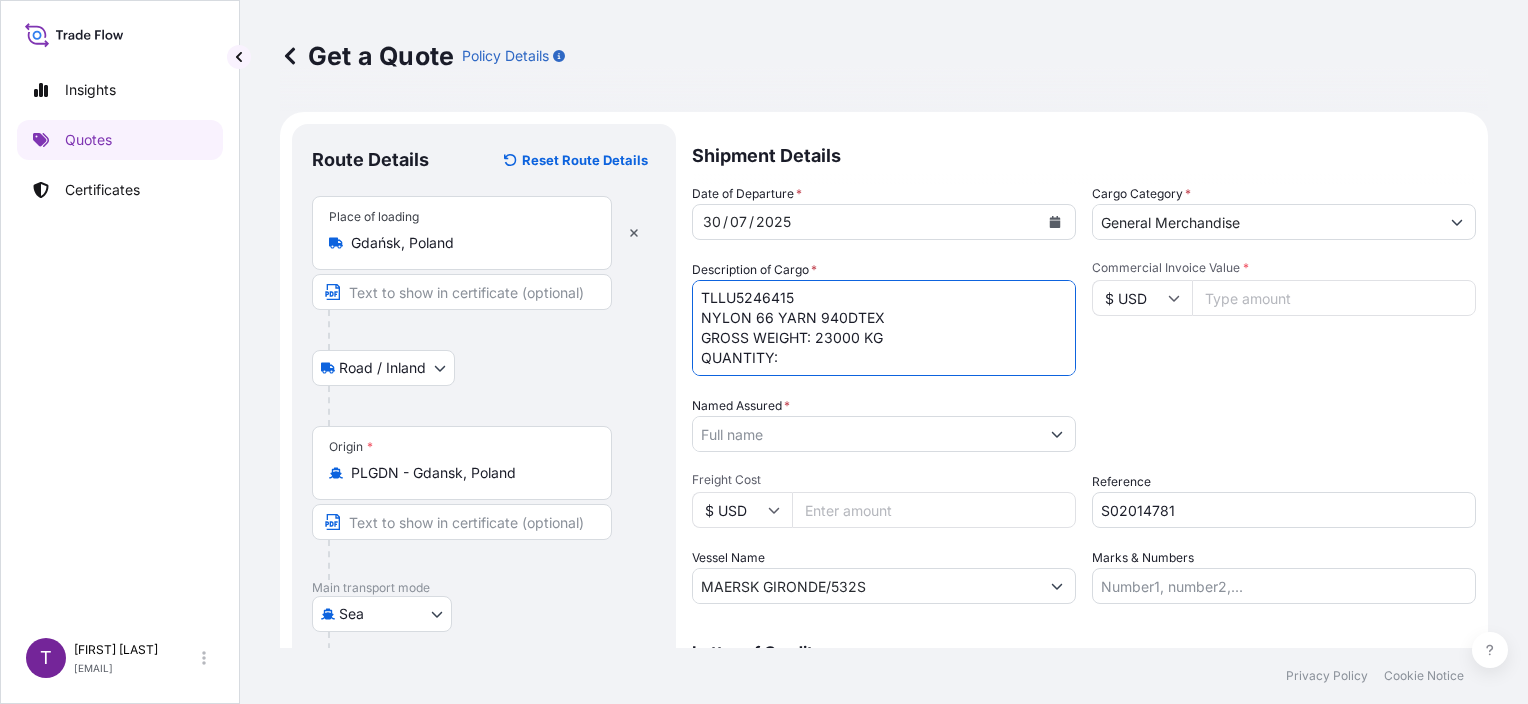 paste on "40 PALLETS" 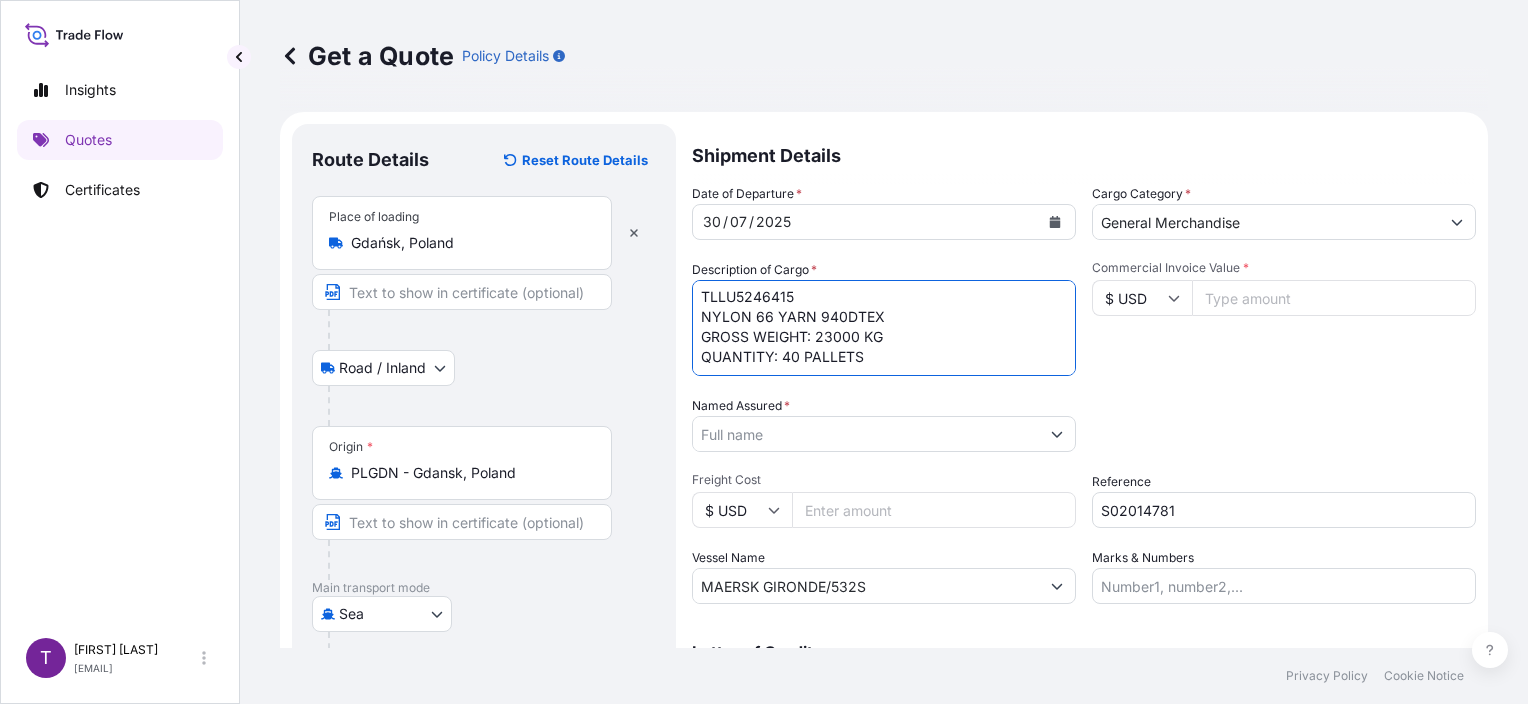 scroll, scrollTop: 132, scrollLeft: 0, axis: vertical 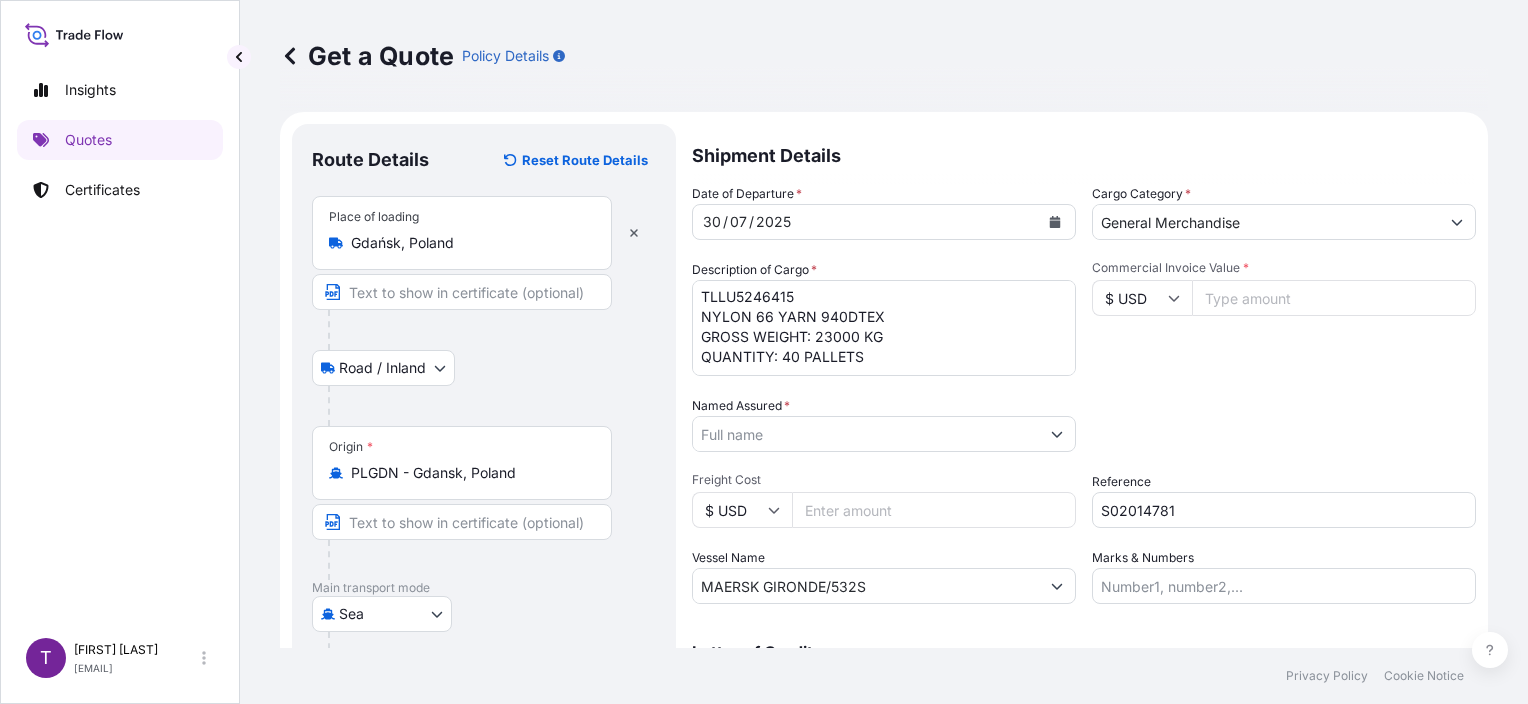 click on "MSKU7534446
NYLON 66 YARN 1880DTEX
GROSS WEIGHT: 11405.190 KG
QUANTITY: 24 PALLETS
TLLU5246415
NYLON 66 YARN 940DTEX
GROSS WEIGHT: 23000 KG
QUANTITY: 40 PALLETS" at bounding box center [884, 328] 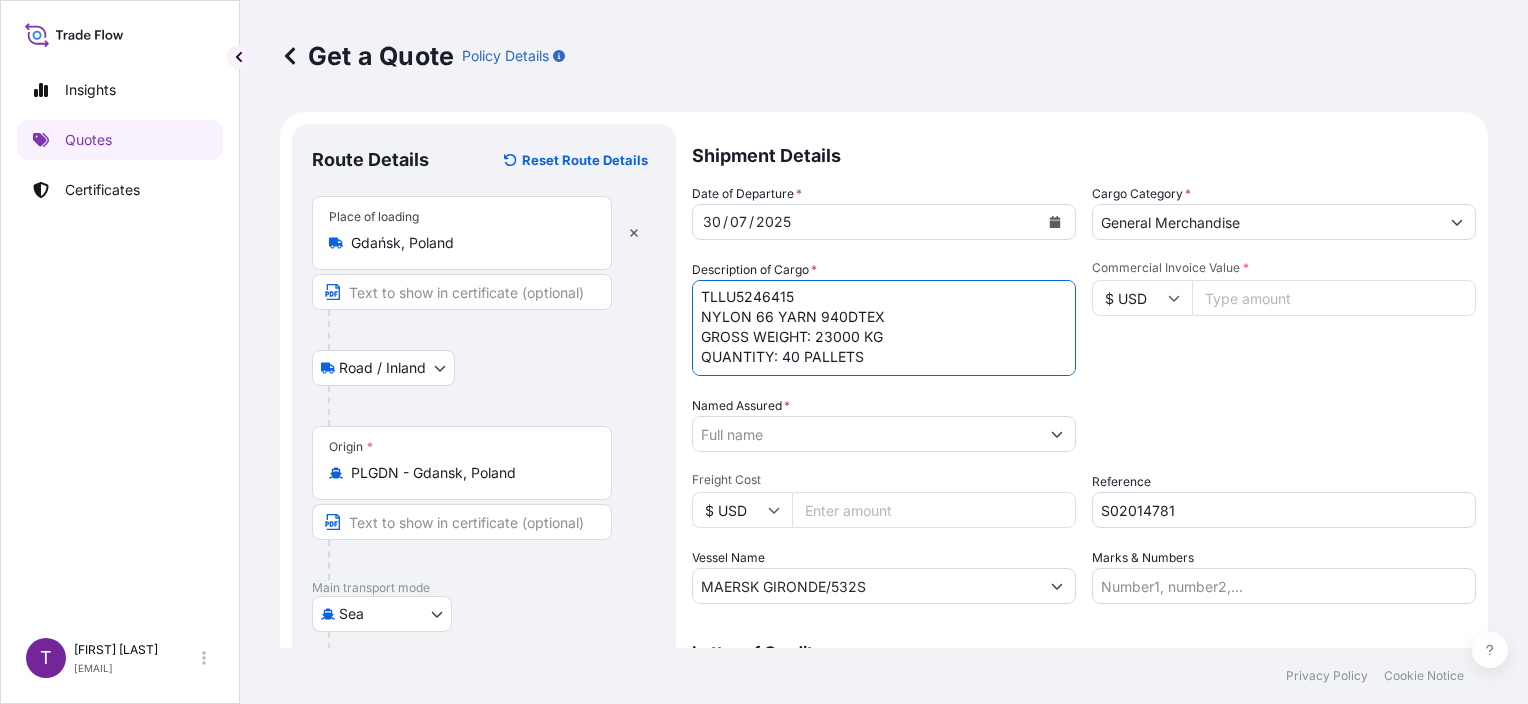 paste on "TCKU6845217" 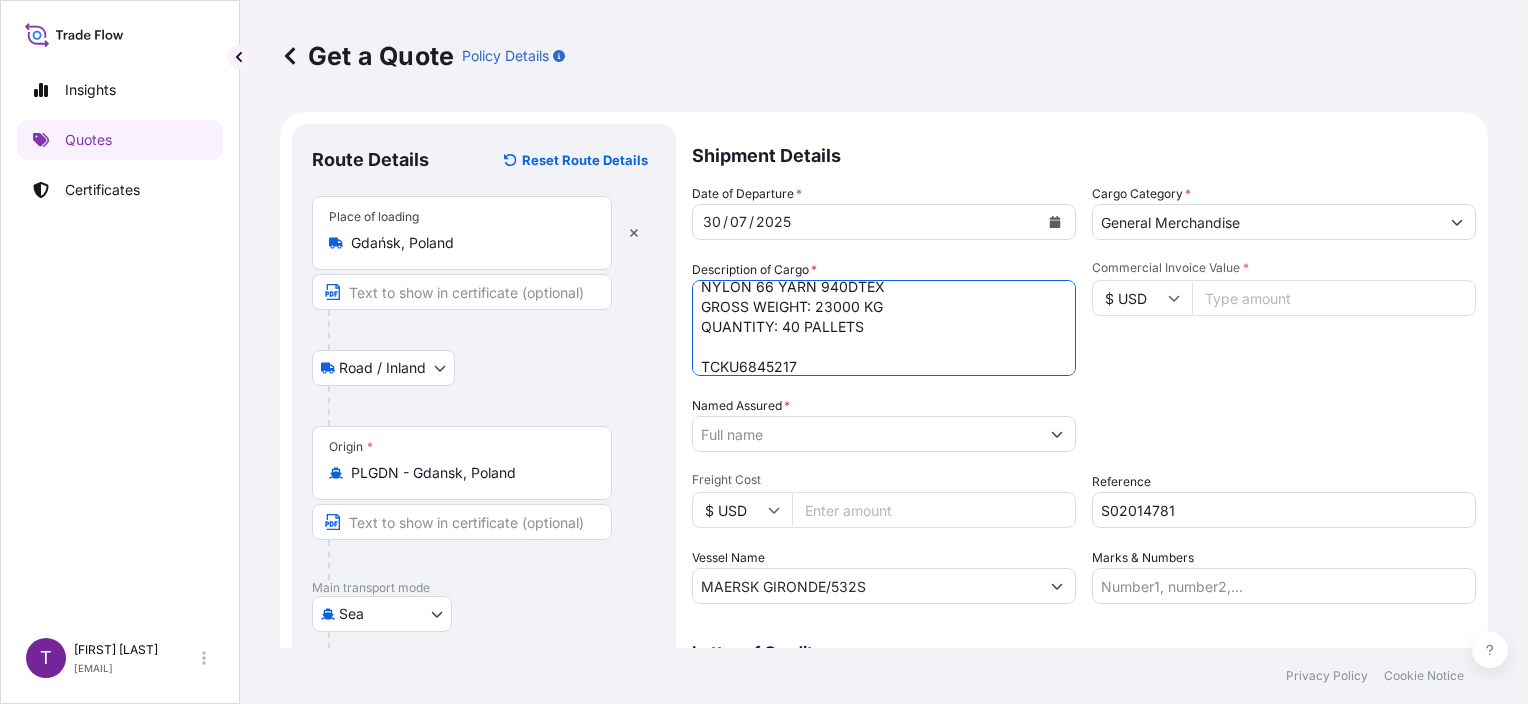scroll, scrollTop: 152, scrollLeft: 0, axis: vertical 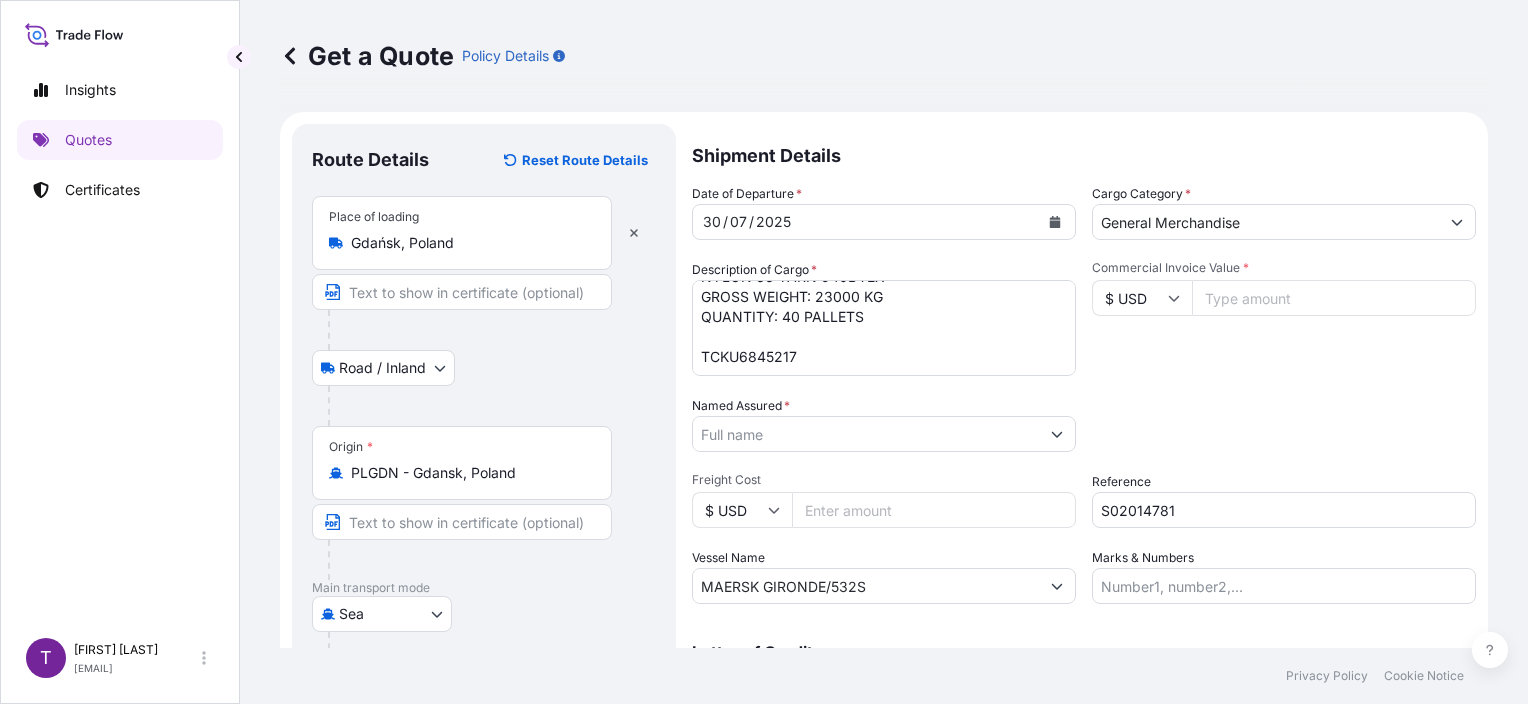 click on "MSKU7534446
NYLON 66 YARN 1880DTEX
GROSS WEIGHT: 11405.190 KG
QUANTITY: 24 PALLETS
TLLU5246415
NYLON 66 YARN 940DTEX
GROSS WEIGHT: 23000 KG
QUANTITY: 40 PALLETS
TCKU6845217" at bounding box center (884, 328) 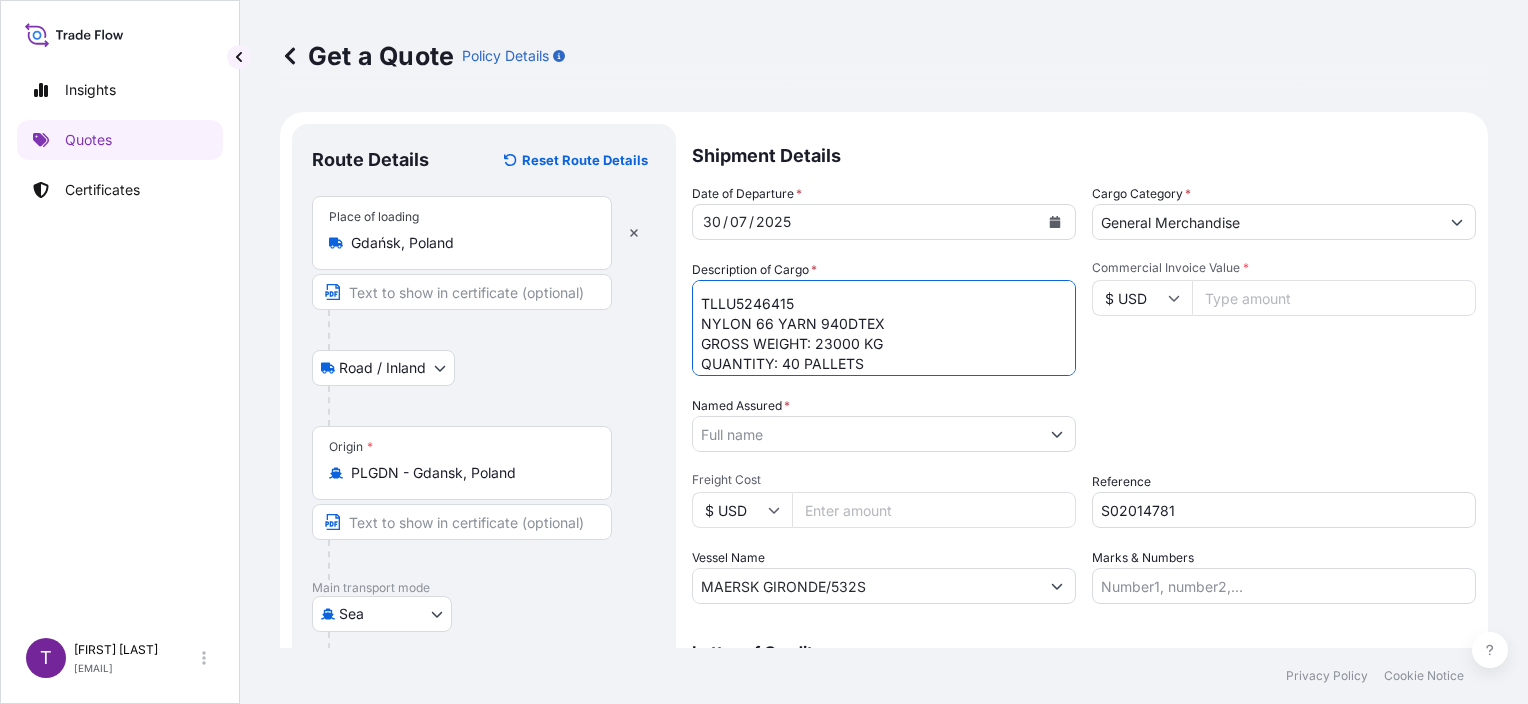 scroll, scrollTop: 72, scrollLeft: 0, axis: vertical 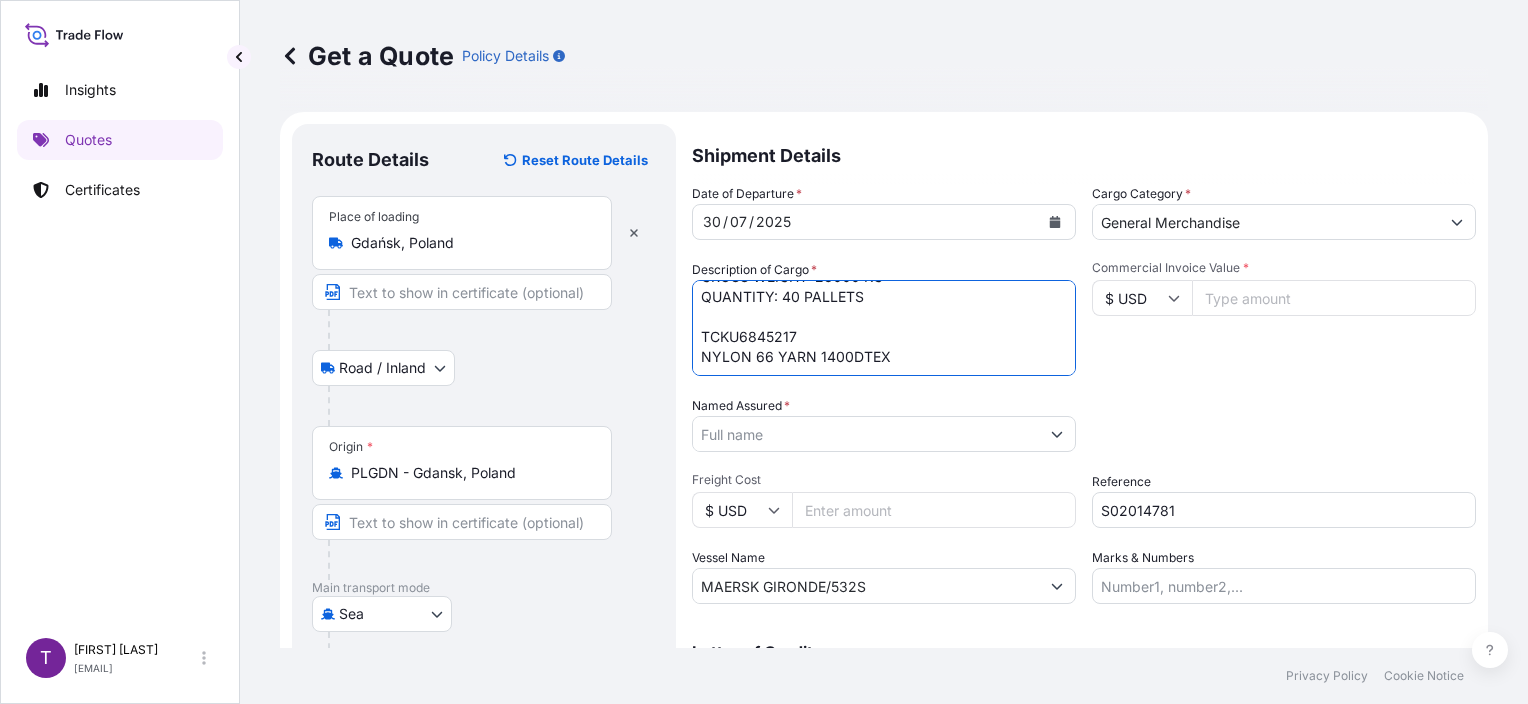 drag, startPoint x: 776, startPoint y: 368, endPoint x: 758, endPoint y: 292, distance: 78.10249 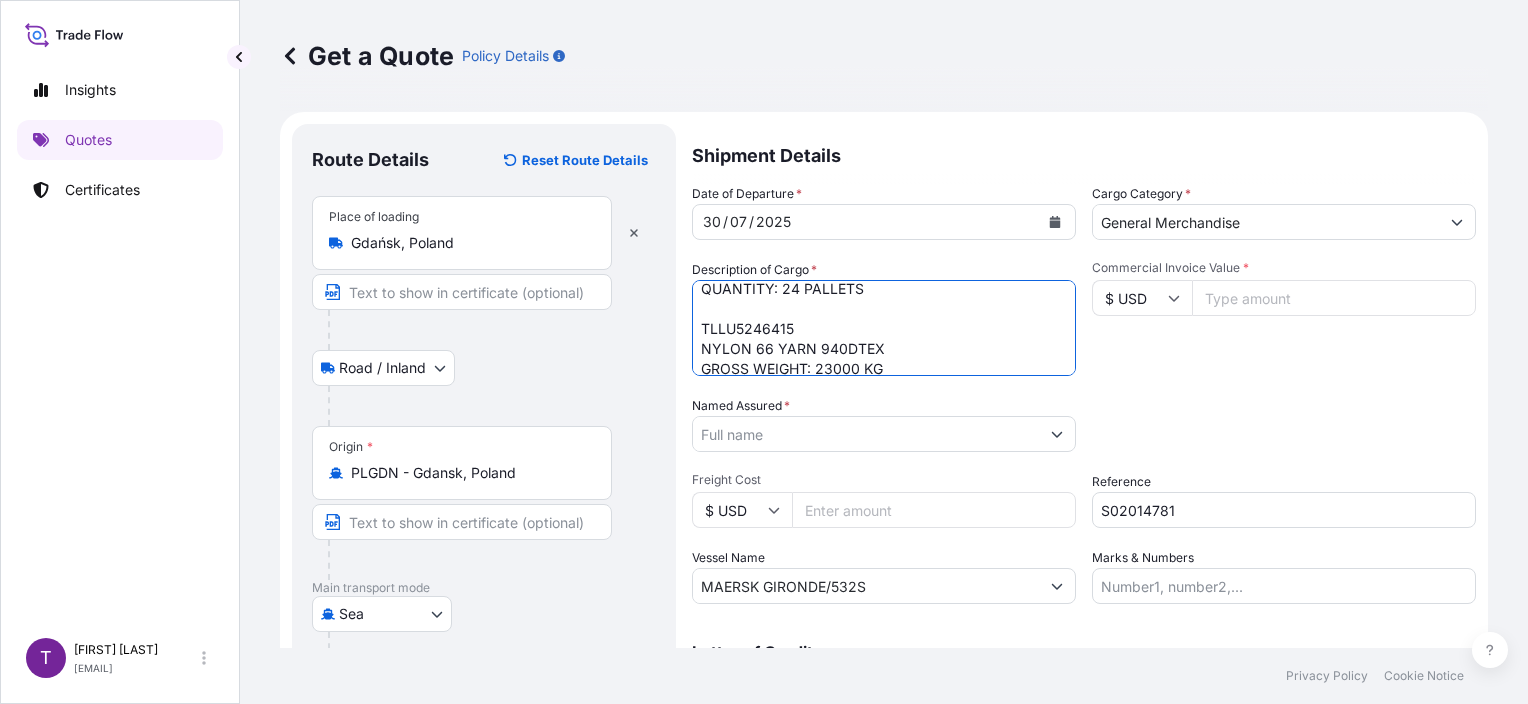 scroll, scrollTop: 100, scrollLeft: 0, axis: vertical 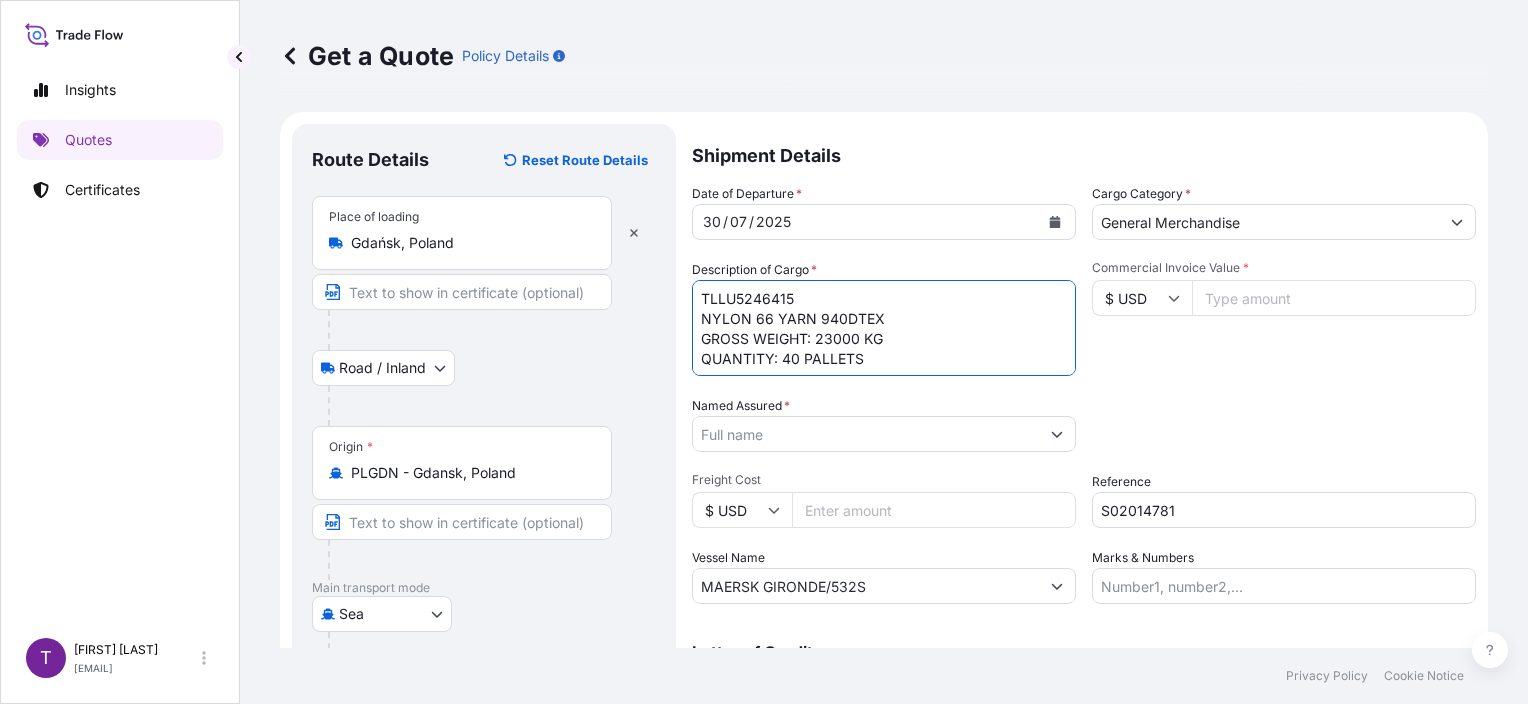 click on "MSKU7534446
NYLON 66 YARN 1880DTEX
GROSS WEIGHT: 11405.190 KG
QUANTITY: 24 PALLETS
TLLU5246415
NYLON 66 YARN 940DTEX
GROSS WEIGHT: 23000 KG
QUANTITY: 40 PALLETS
TCKU6845217
NYLON 66 YARN 1400DTEX" at bounding box center (884, 328) 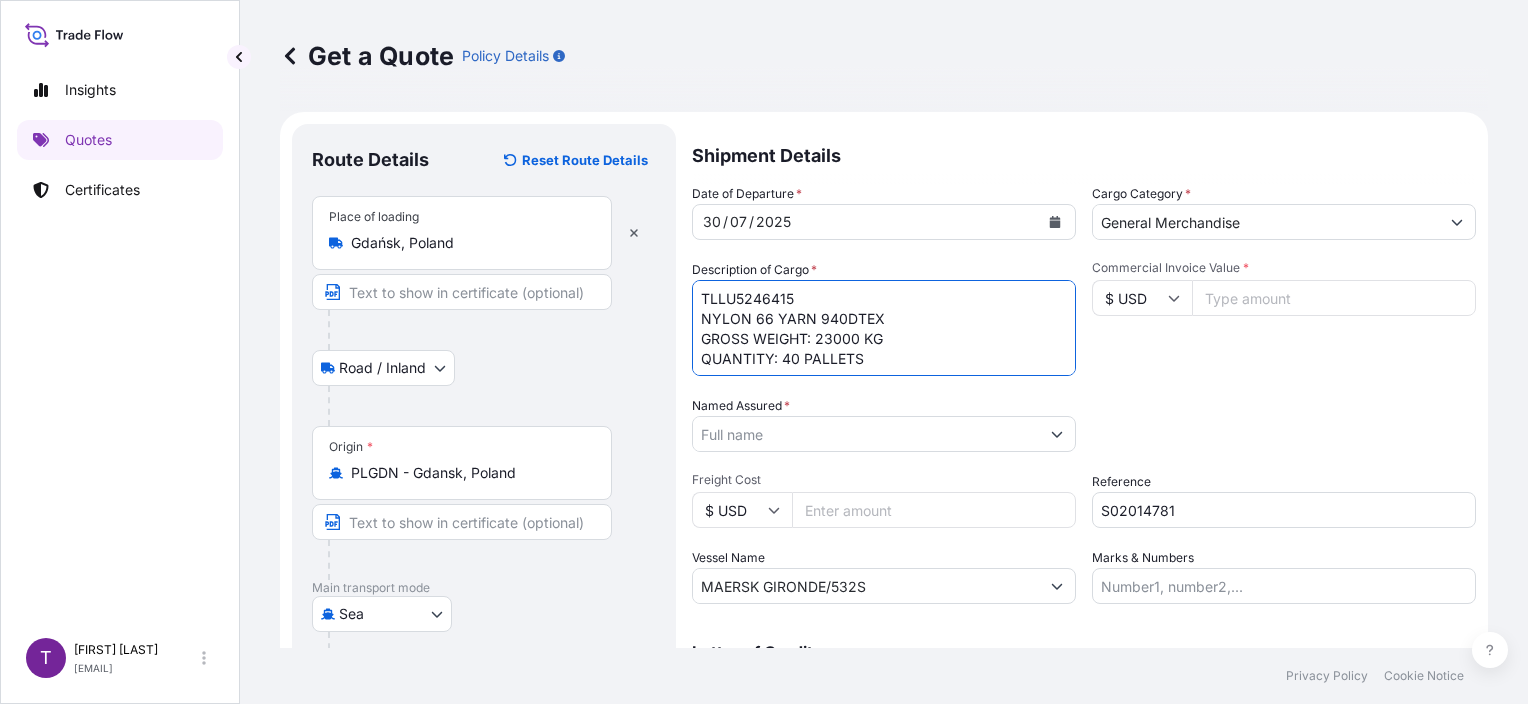 drag, startPoint x: 812, startPoint y: 337, endPoint x: 700, endPoint y: 337, distance: 112 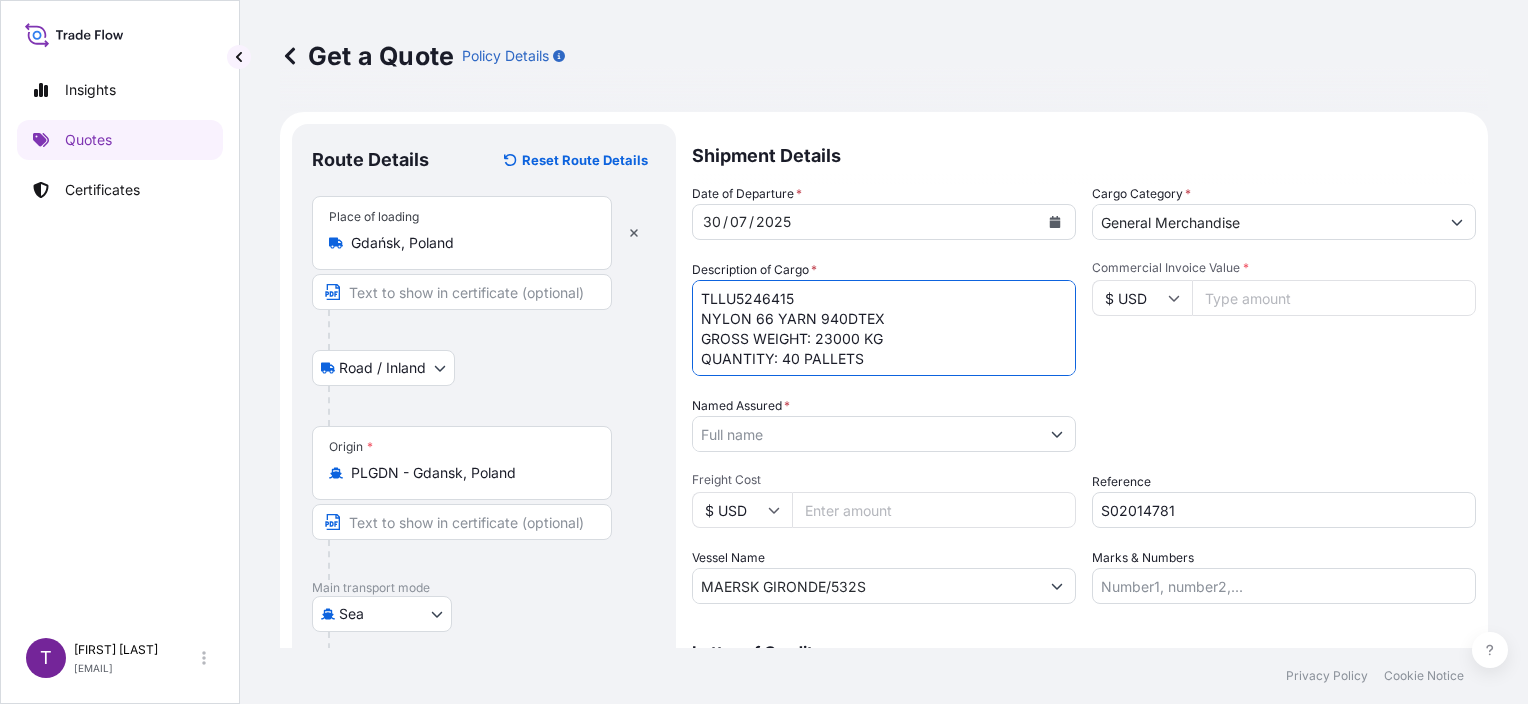 click on "MSKU7534446
NYLON 66 YARN 1880DTEX
GROSS WEIGHT: 11405.190 KG
QUANTITY: 24 PALLETS
TLLU5246415
NYLON 66 YARN 940DTEX
GROSS WEIGHT: 23000 KG
QUANTITY: 40 PALLETS
TCKU6845217
NYLON 66 YARN 1400DTEX" at bounding box center [884, 328] 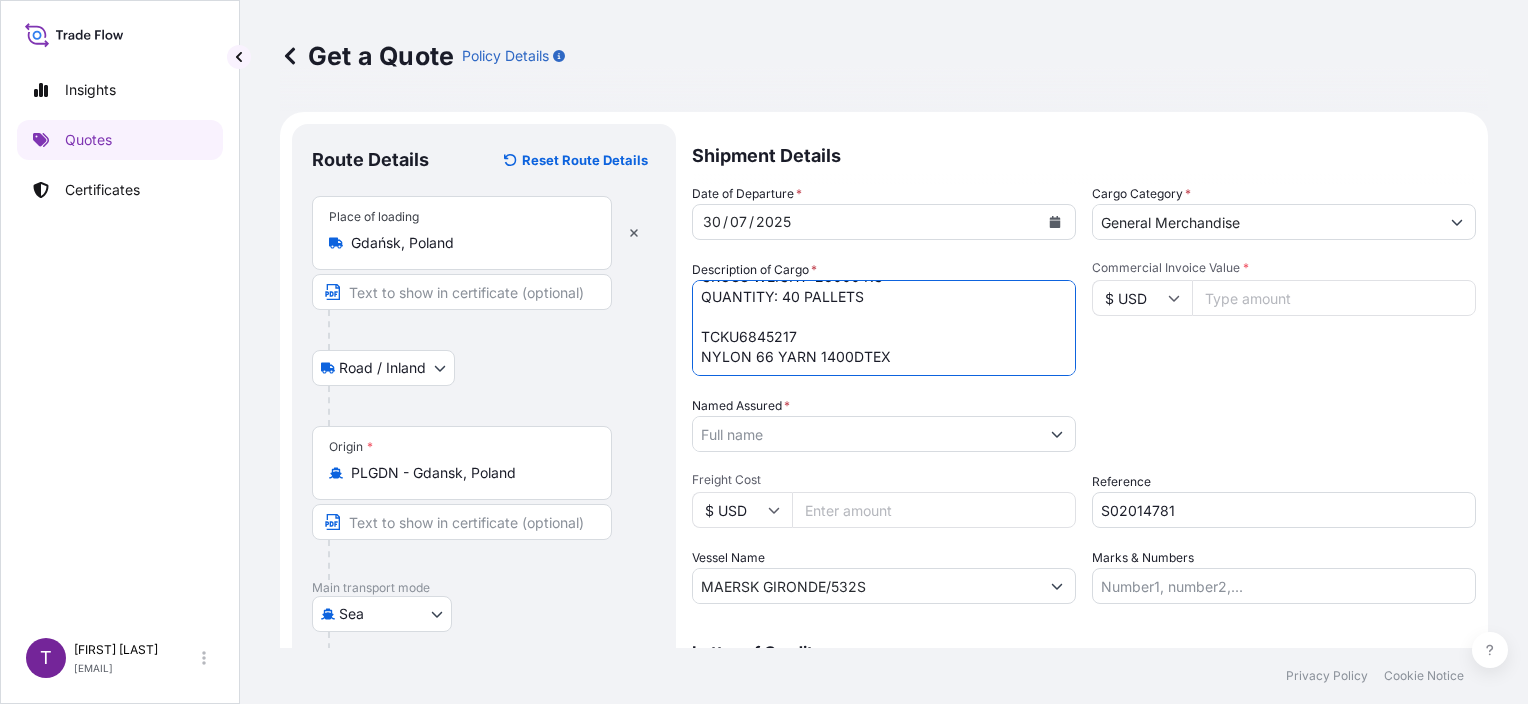 click on "MSKU7534446
NYLON 66 YARN 1880DTEX
GROSS WEIGHT: 11405.190 KG
QUANTITY: 24 PALLETS
TLLU5246415
NYLON 66 YARN 940DTEX
GROSS WEIGHT: 23000 KG
QUANTITY: 40 PALLETS
TCKU6845217
NYLON 66 YARN 1400DTEX" at bounding box center [884, 328] 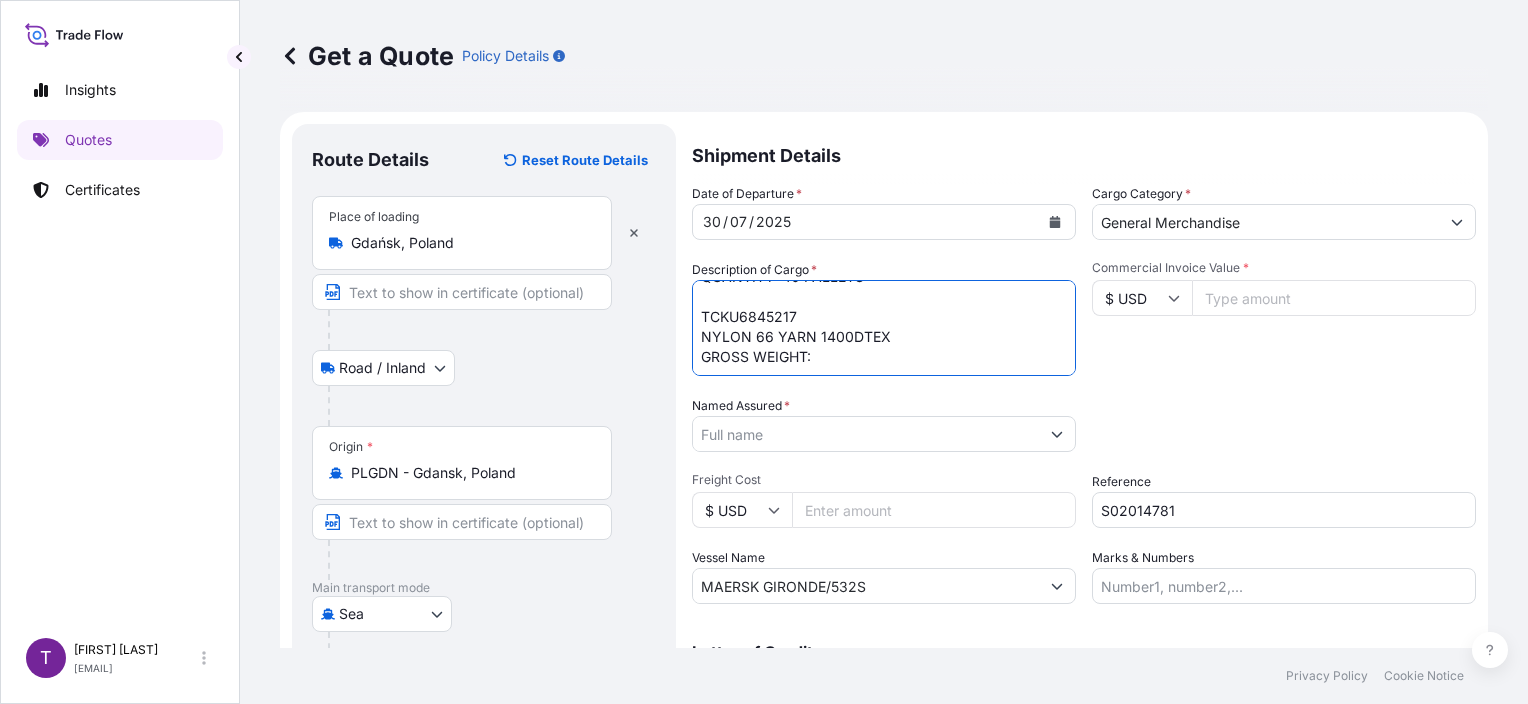 scroll, scrollTop: 92, scrollLeft: 0, axis: vertical 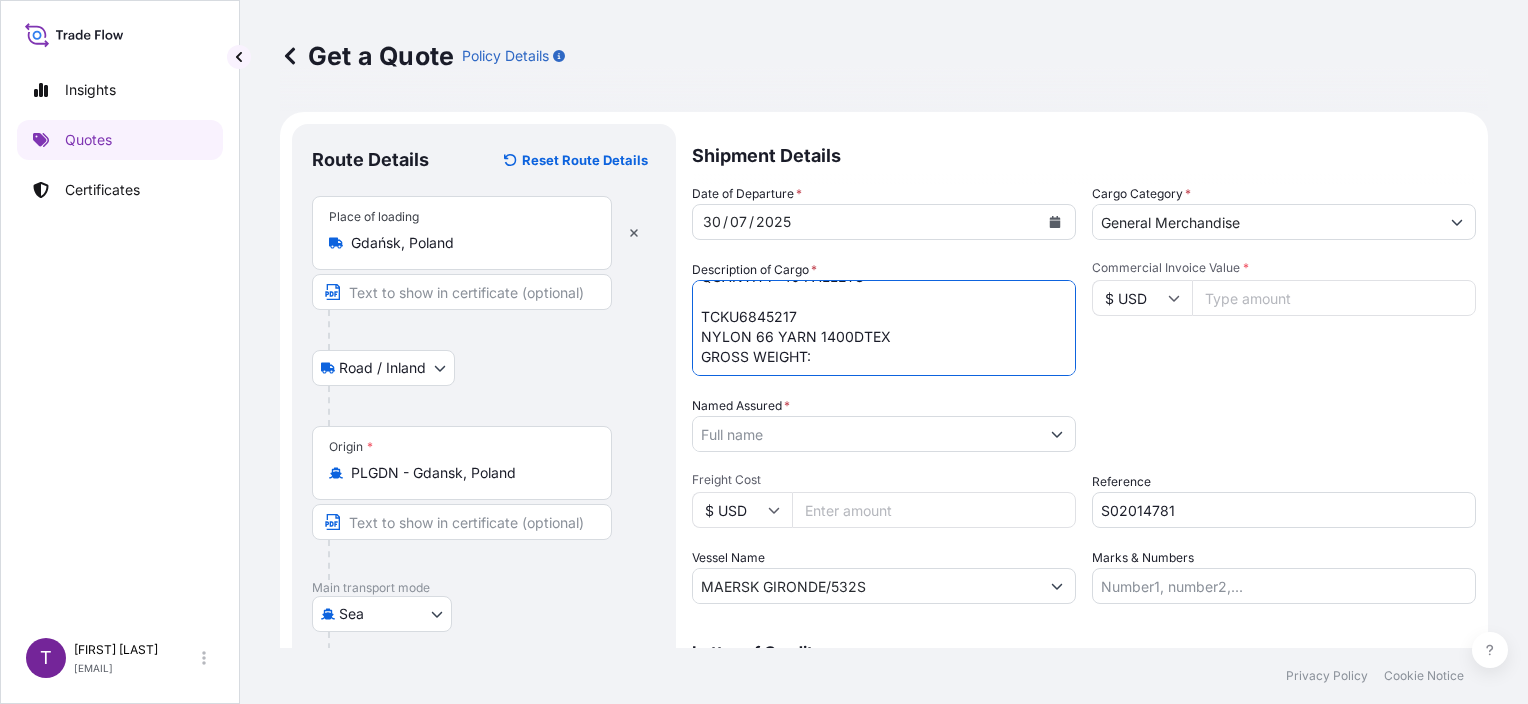 drag, startPoint x: 776, startPoint y: 365, endPoint x: 708, endPoint y: 307, distance: 89.37561 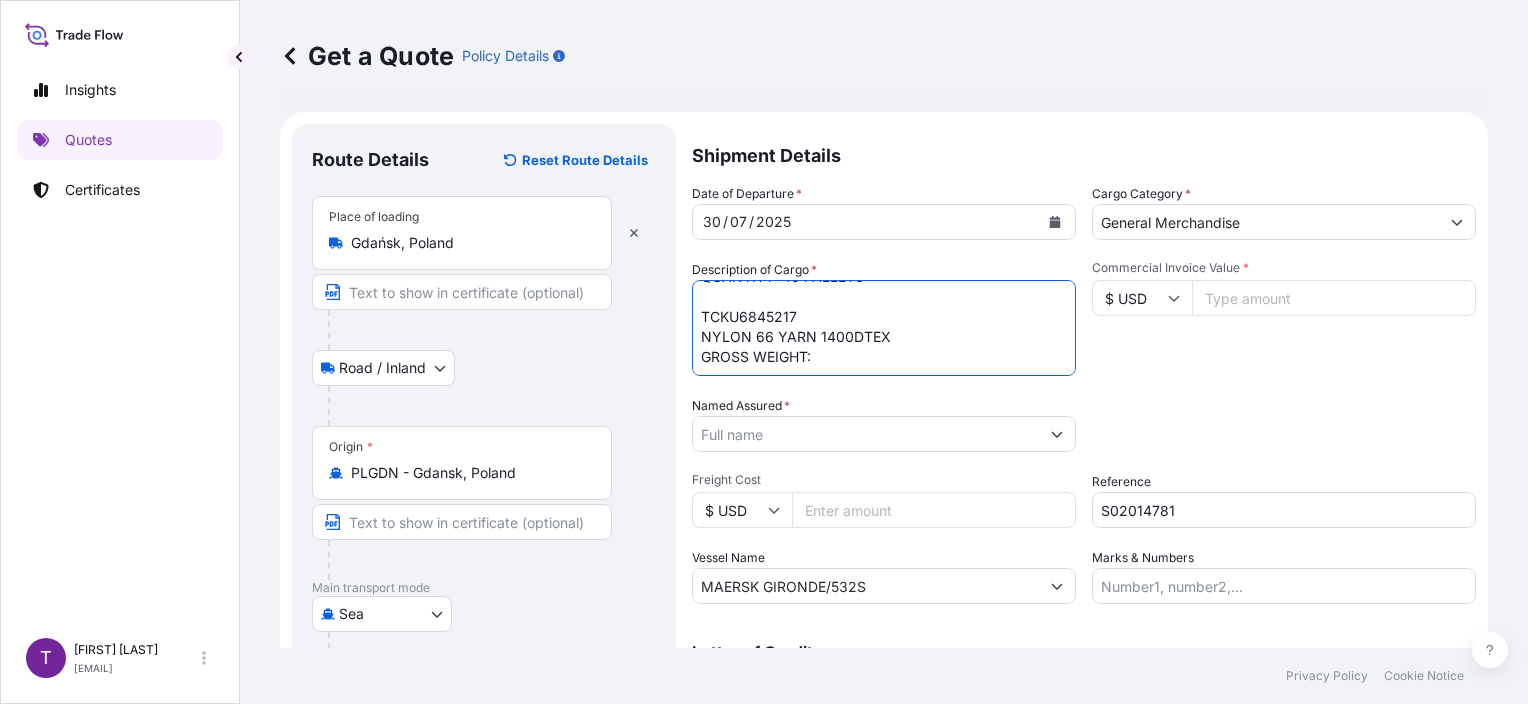 click on "MSKU7534446
NYLON 66 YARN 1880DTEX
GROSS WEIGHT: 11405.190 KG
QUANTITY: 24 PALLETS
TLLU5246415
NYLON 66 YARN 940DTEX
GROSS WEIGHT: 23000 KG
QUANTITY: 40 PALLETS
TCKU6845217
NYLON 66 YARN 1400DTEX
GROSS WEIGHT:" at bounding box center [884, 328] 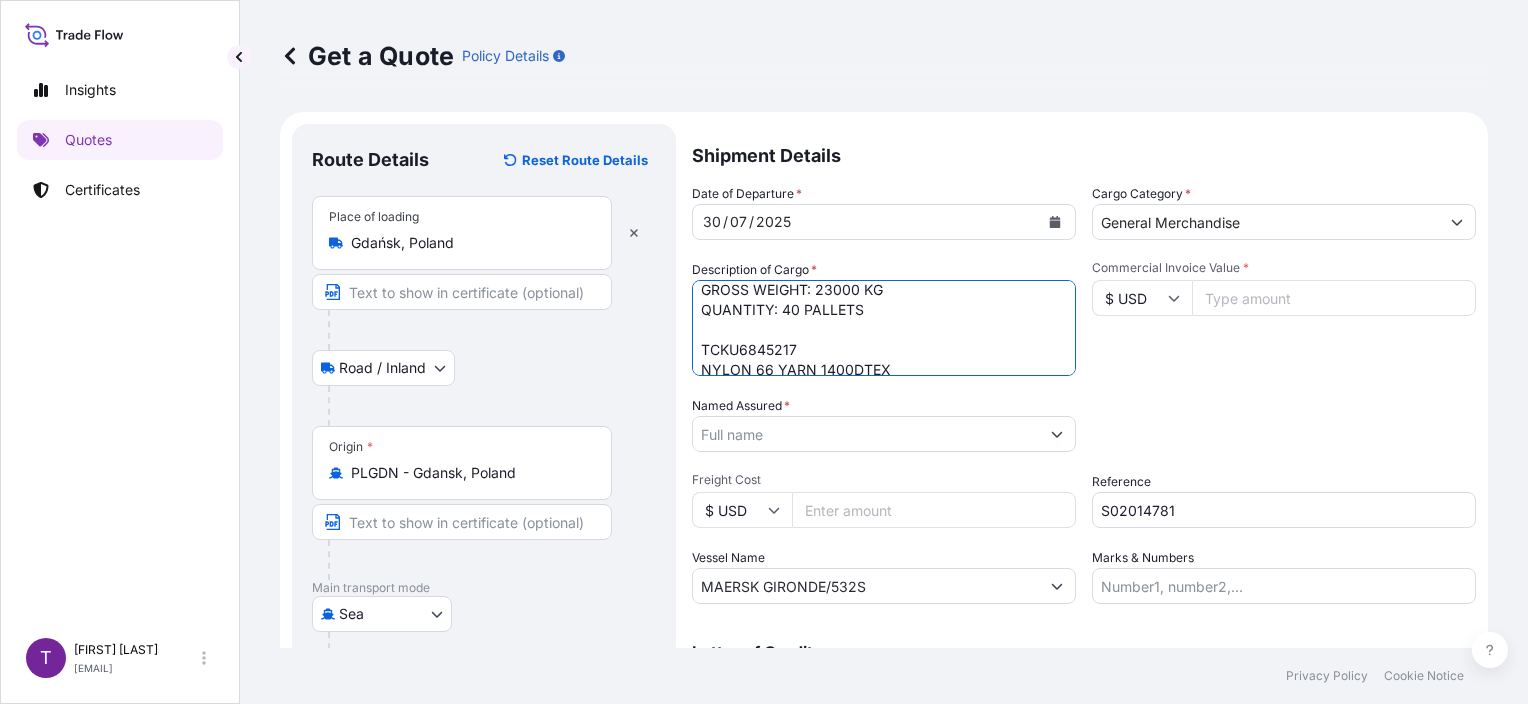 scroll, scrollTop: 101, scrollLeft: 0, axis: vertical 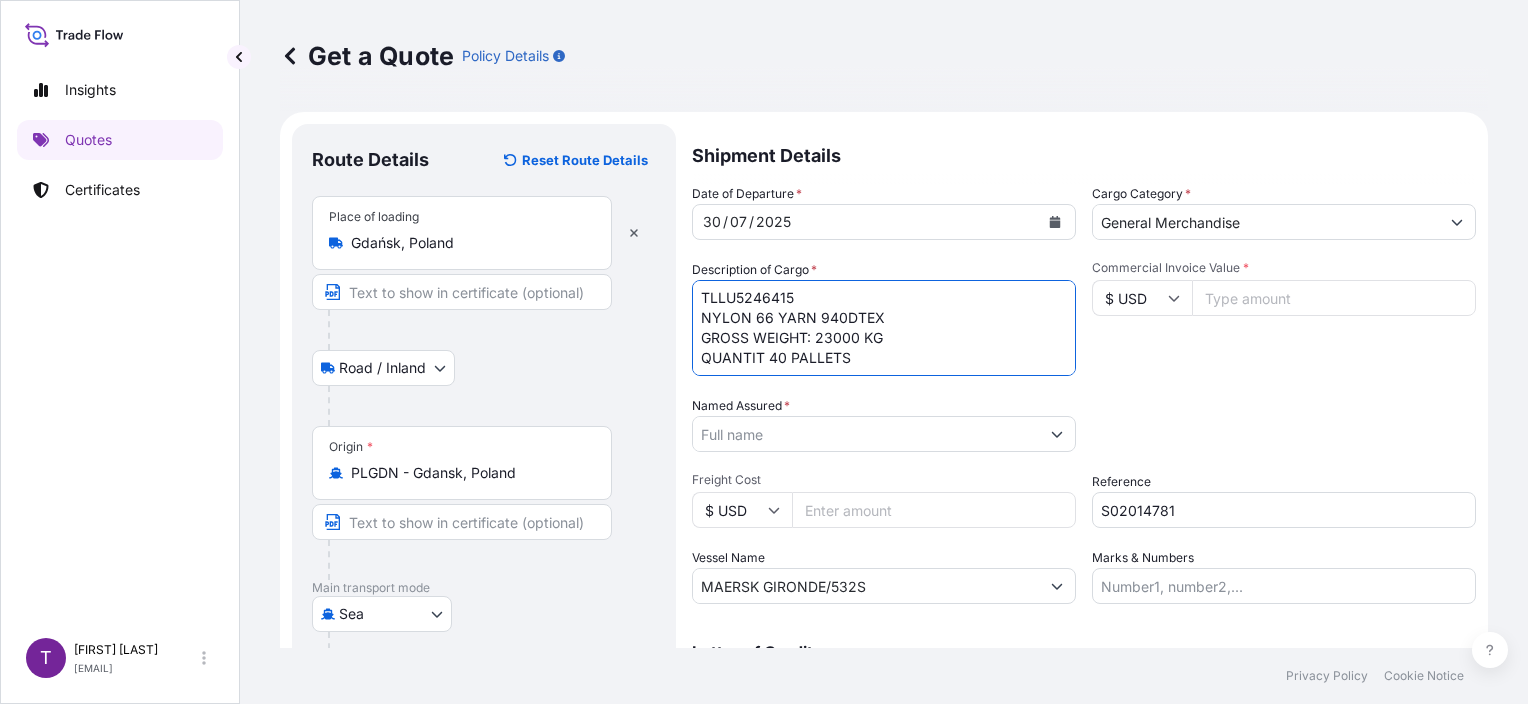 click on "MSKU7534446
NYLON 66 YARN 1880DTEX
GROSS WEIGHT: 11405.190 KG
QUANTITY: 24 PALLETS
TLLU5246415
NYLON 66 YARN 940DTEX
GROSS WEIGHT: 23000 KG
QUANTIT 40 PALLETS
TCKU6845217
NY:YLON 66 YARN 1400DTEX
GROSS WEIGHT:" at bounding box center [884, 328] 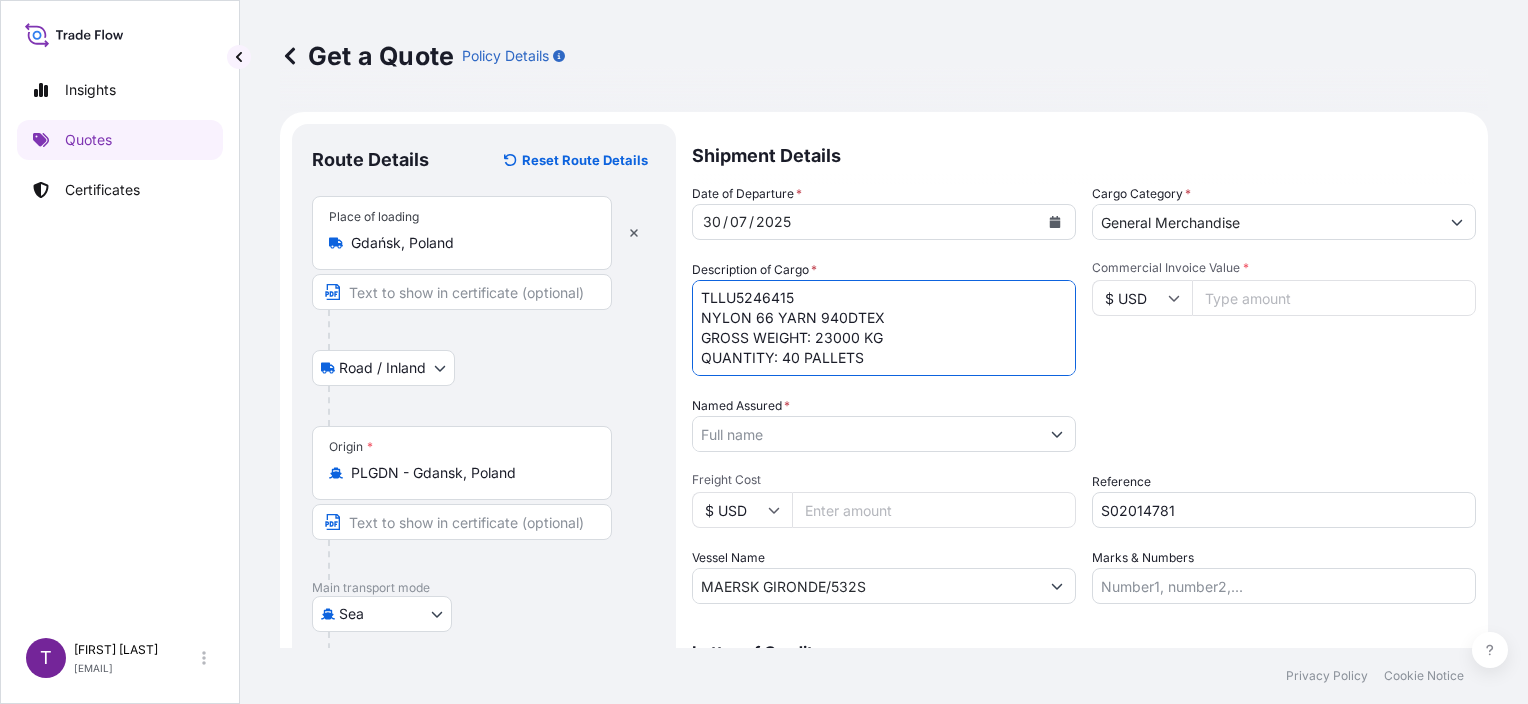 click on "MSKU7534446
NYLON 66 YARN 1880DTEX
GROSS WEIGHT: 11405.190 KG
QUANTITY: 24 PALLETS
TLLU5246415
NYLON 66 YARN 940DTEX
GROSS WEIGHT: 23000 KG
QUANTITY: 40 PALLETS
TCKU6845217
NYLON 66 YARN 1400DTEX
GROSS WEIGHT:" at bounding box center [884, 328] 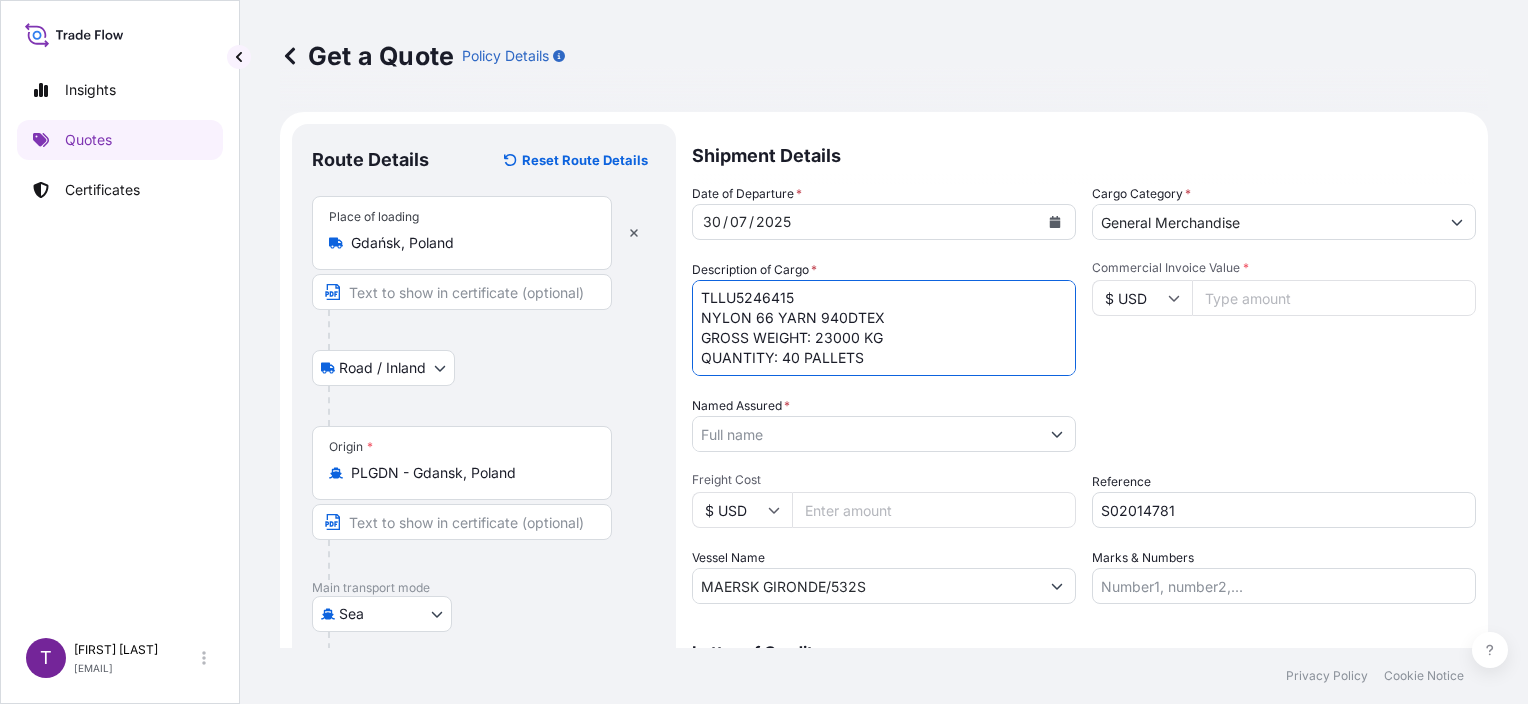 drag, startPoint x: 723, startPoint y: 356, endPoint x: 676, endPoint y: 356, distance: 47 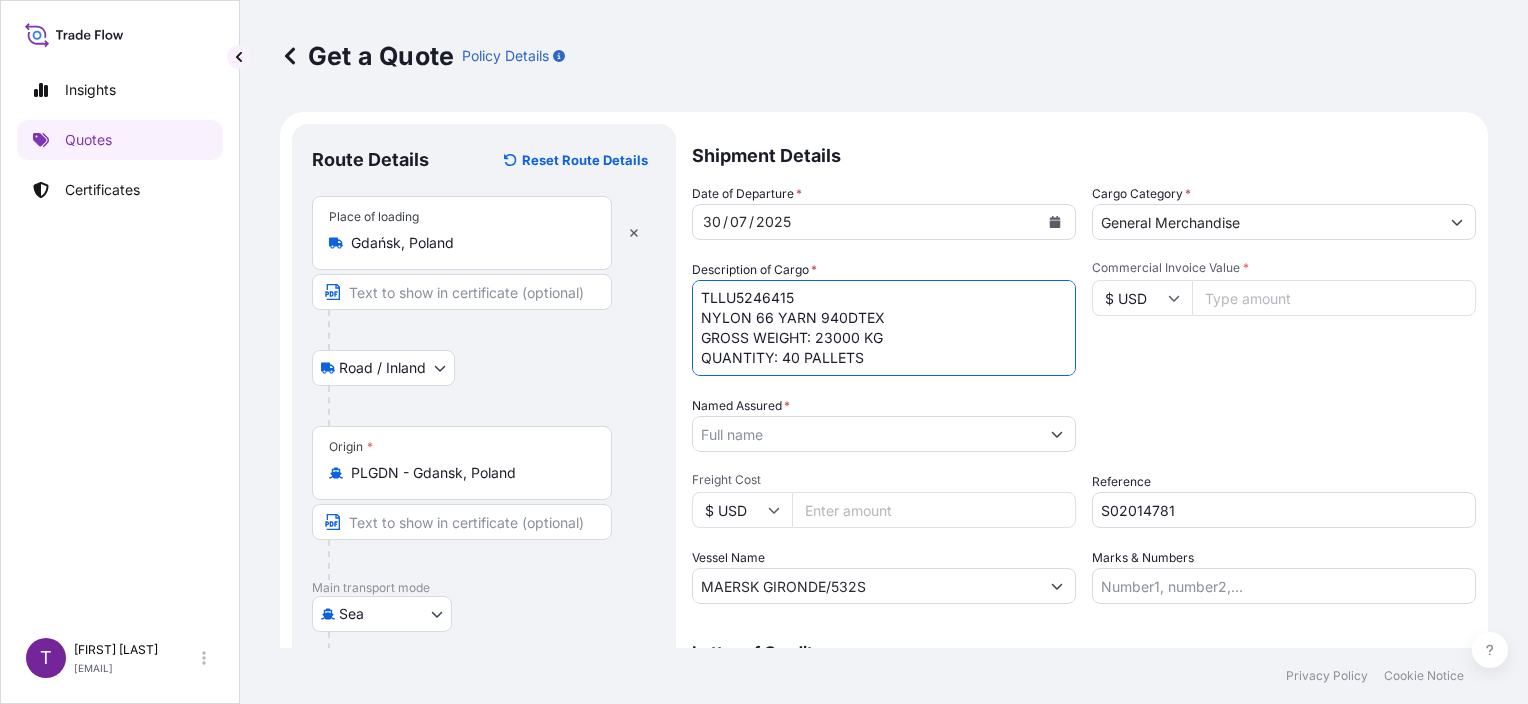 drag, startPoint x: 775, startPoint y: 355, endPoint x: 675, endPoint y: 356, distance: 100.005 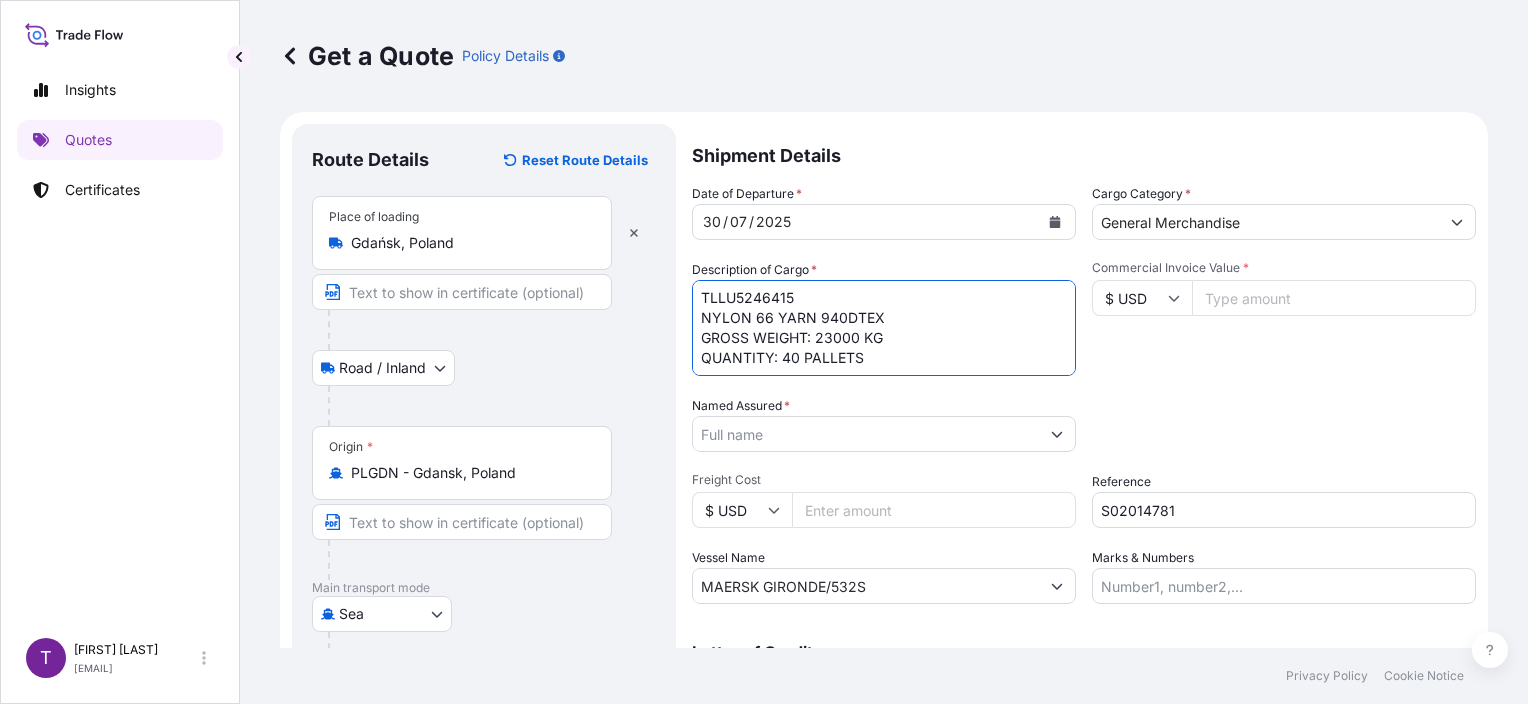 click on "Route Details Reset Route Details Place of loading [CITY], [COUNTRY] Road / Inland Road / Inland Origin * PL[CODE] - [CITY], [COUNTRY] Main transport mode Sea Air Sea Road Destination * PT[CODE] - [CITY], [COUNTRY] Cover port to door - Add place of discharge Road / Inland Road / Inland Place of Discharge Shipment Details Date of Departure * 30 / 07 / 2025 Cargo Category * General Merchandise Description of Cargo * MSKU7534446
NYLON 66 YARN 1880DTEX
GROSS WEIGHT: 11405.190 KG
QUANTITY: 24 PALLETS
TLLU5246415
NYLON 66 YARN 940DTEX
GROSS WEIGHT: 23000 KG
QUANTITY: 40 PALLETS
TCKU6845217
NYLON 66 YARN 1400DTEX
GROSS WEIGHT: 23000 KG
QUANTITY: 40 PALLETS
MRSU4272050
NYLON 66 YARN 1400DTEX
GROSS WEIGHT: 23000 KG
QUANTITY: 40 PALLETS
TOTAL GROSS WEIGHT:
TOTAL QUANTITY: Commercial Invoice Value   * $ USD Named Assured * [COMPANY_NAME] Packing Category Type to search a container mode Please select a primary mode of transportation first. Freight Cost   $ USD Reference S02014781 Vessel Name MAERSK GIRONDE/532S Marks & Numbers Letter of Credit This shipment has a letter of credit Letter of credit * Letter of credit may not exceed 12000 characters Get a Quote" at bounding box center [884, 501] 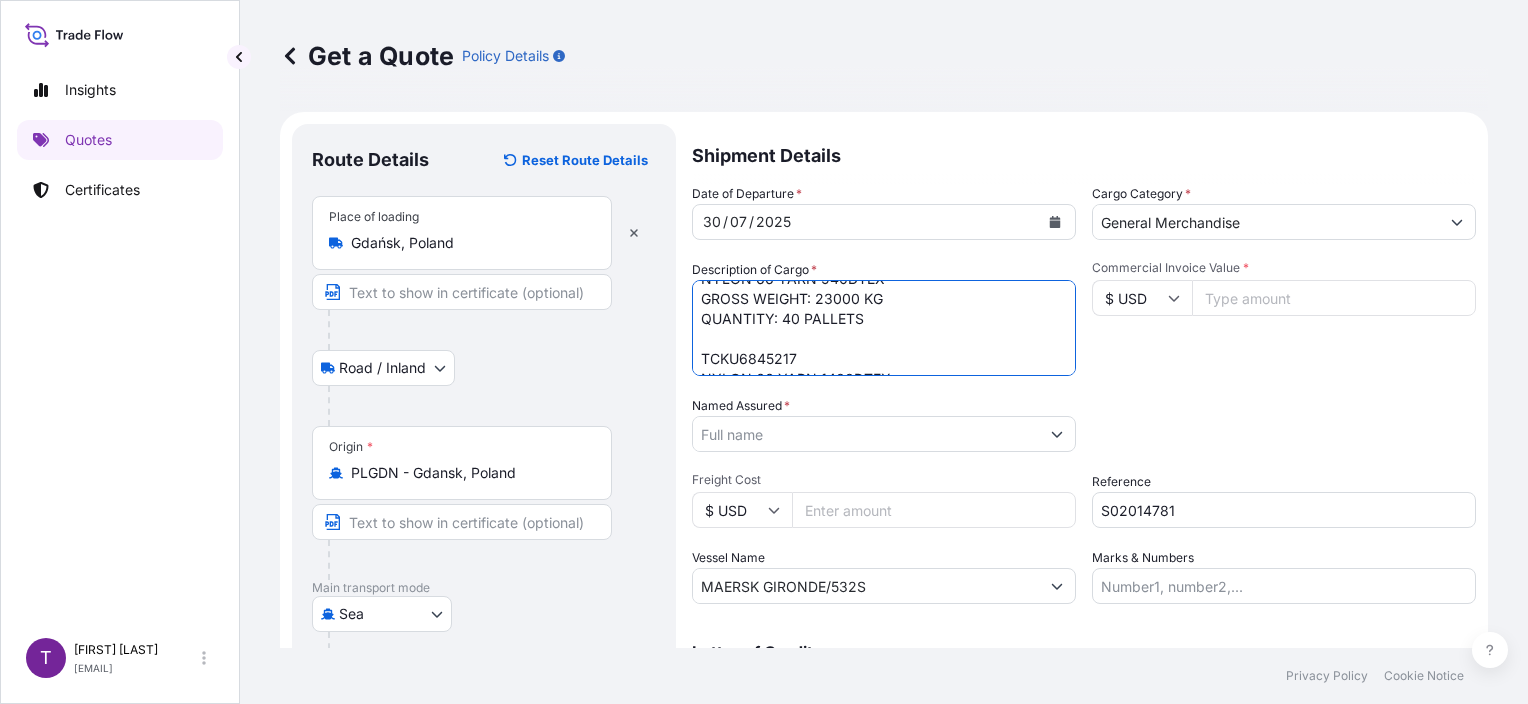 scroll, scrollTop: 201, scrollLeft: 0, axis: vertical 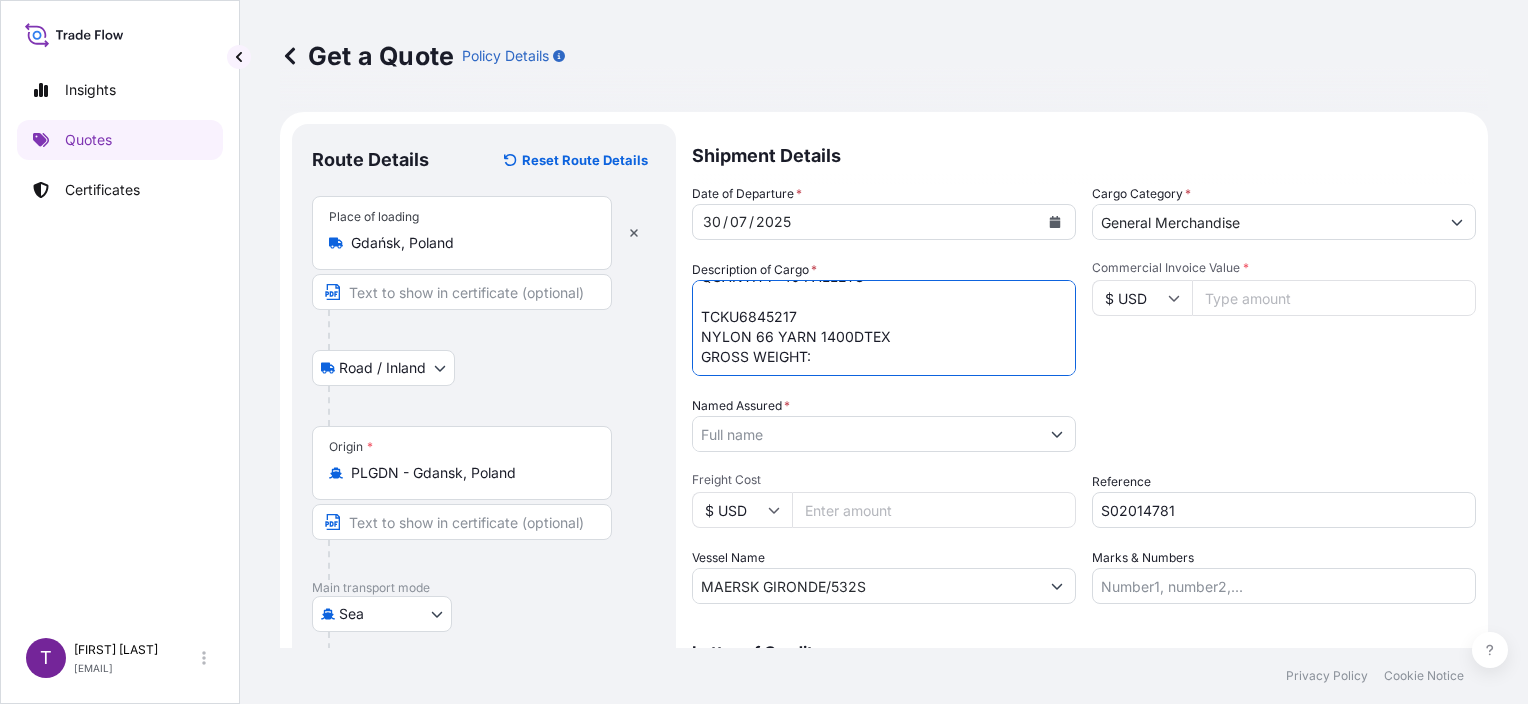 click on "MSKU7534446
NYLON 66 YARN 1880DTEX
GROSS WEIGHT: 11405.190 KG
QUANTITY: 24 PALLETS
TLLU5246415
NYLON 66 YARN 940DTEX
GROSS WEIGHT: 23000 KG
QUANTITY: 40 PALLETS
TCKU6845217
NYLON 66 YARN 1400DTEX
GROSS WEIGHT:" at bounding box center [884, 328] 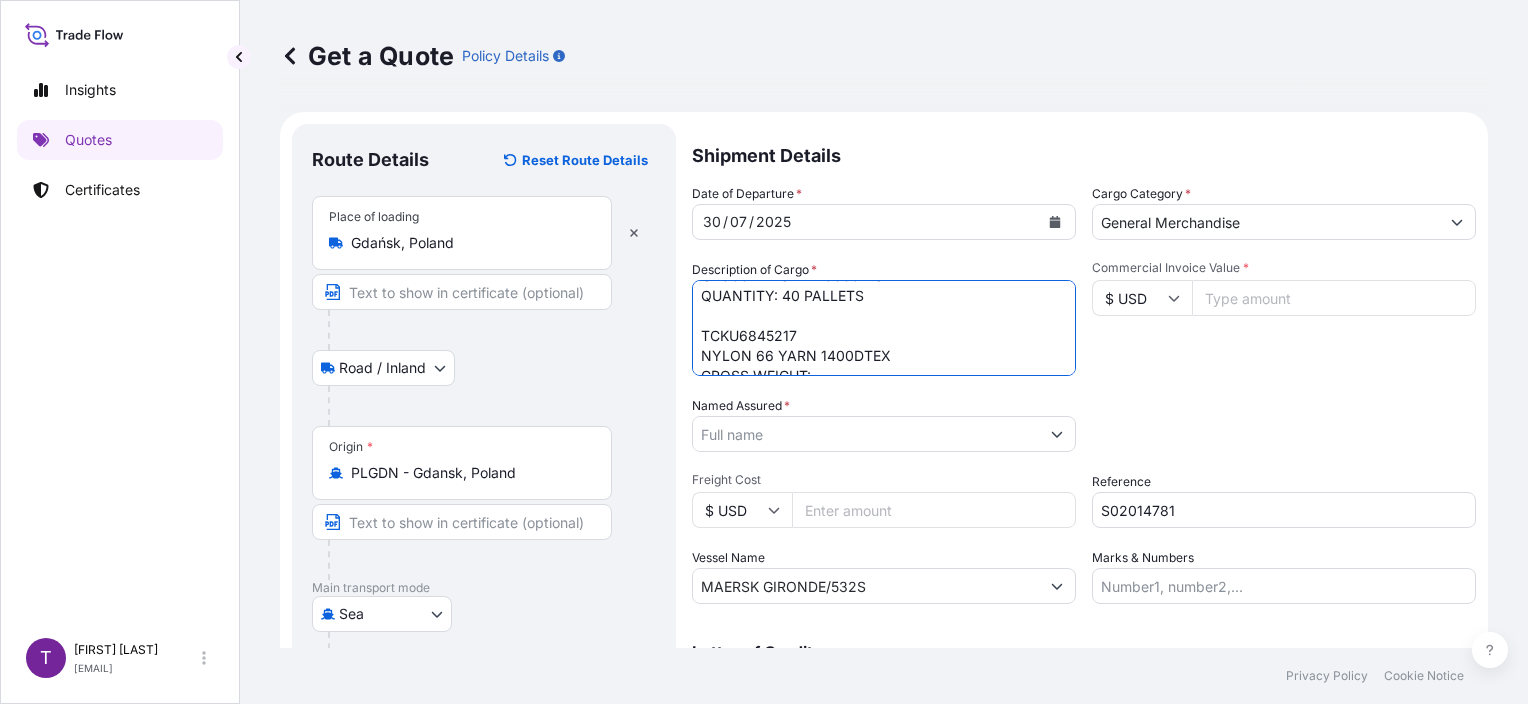 scroll, scrollTop: 101, scrollLeft: 0, axis: vertical 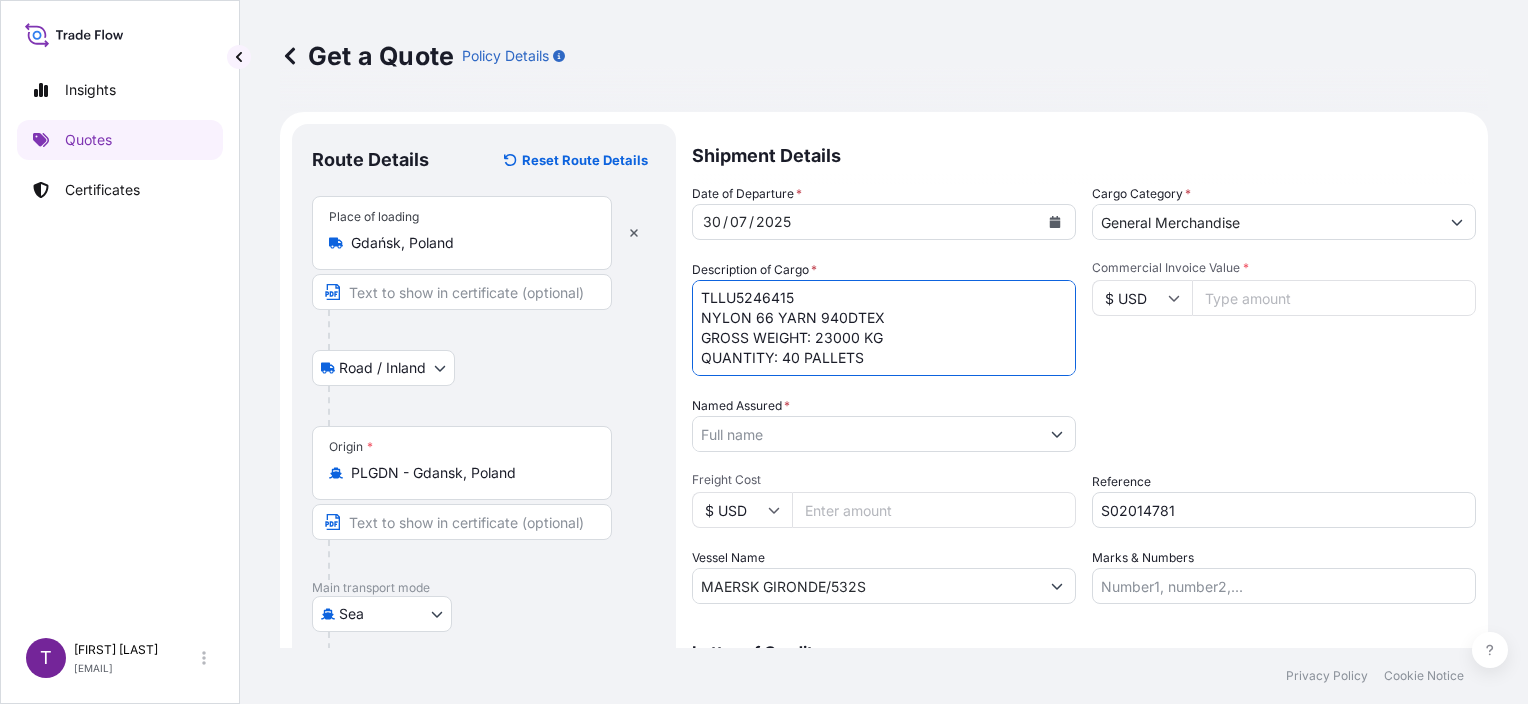 drag, startPoint x: 756, startPoint y: 348, endPoint x: 696, endPoint y: 343, distance: 60.207973 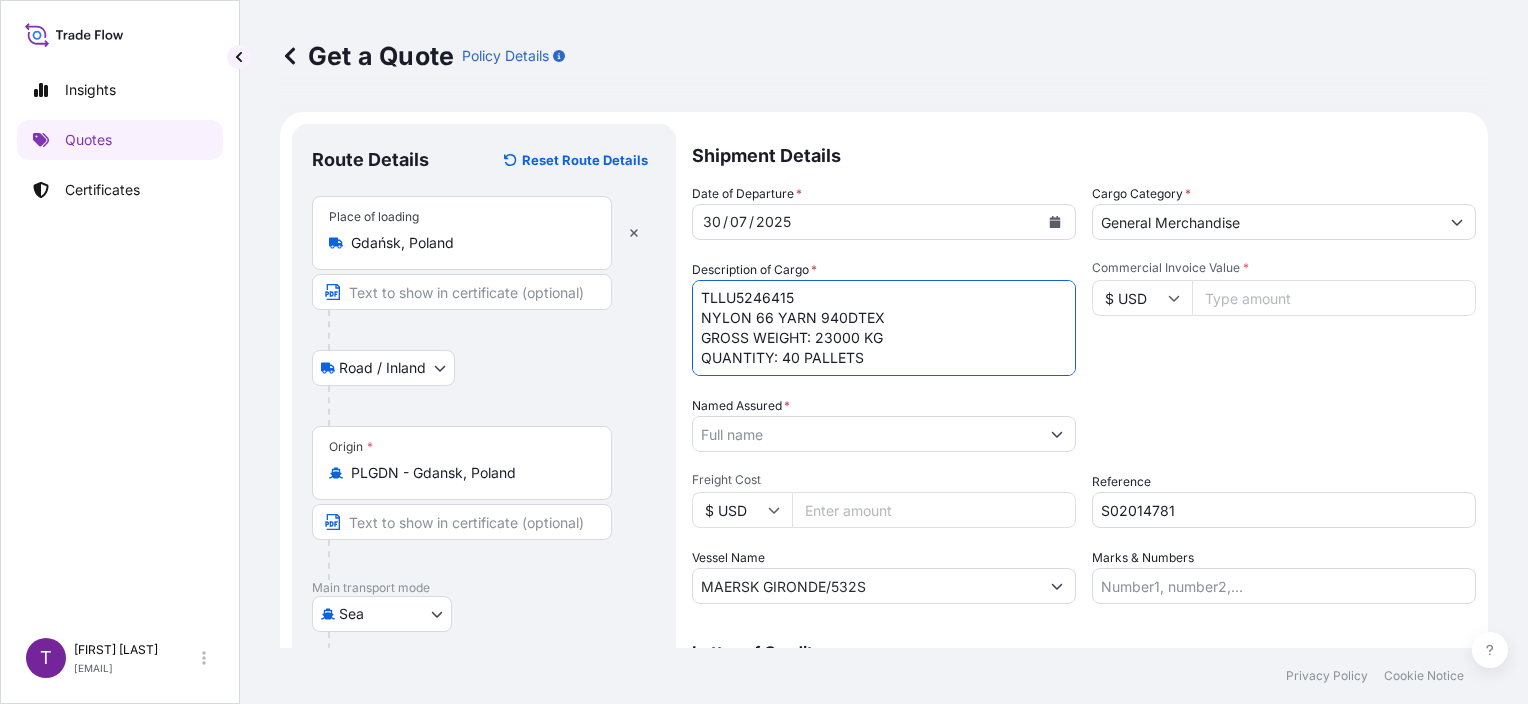 click on "Route Details Reset Route Details Place of loading [CITY], [COUNTRY] Road / Inland Road / Inland Origin * PL[CODE] - [CITY], [COUNTRY] Main transport mode Sea Air Sea Road Destination * PT[CODE] - [CITY], [COUNTRY] Cover port to door - Add place of discharge Road / Inland Road / Inland Place of Discharge Shipment Details Date of Departure * 30 / 07 / 2025 Cargo Category * General Merchandise Description of Cargo * MSKU7534446
NYLON 66 YARN 1880DTEX
GROSS WEIGHT: 11405.190 KG
QUANTITY: 24 PALLETS
TLLU5246415
NYLON 66 YARN 940DTEX
GROSS WEIGHT: 23000 KG
QUANTITY: 40 PALLETS
TCKU6845217
NYLON 66 YARN 1400DTEX
GROSS WEIGHT:
QUANTITY: Commercial Invoice Value   * $ USD Named Assured * [COMPANY_NAME] Packing Category Type to search a container mode Please select a primary mode of transportation first. Freight Cost   $ USD Reference S02014781 Vessel Name MAERSK GIRONDE/532S Marks & Numbers Letter of Credit This shipment has a letter of credit Letter of credit * Letter of credit may not exceed 12000 characters Get a Quote" at bounding box center (884, 501) 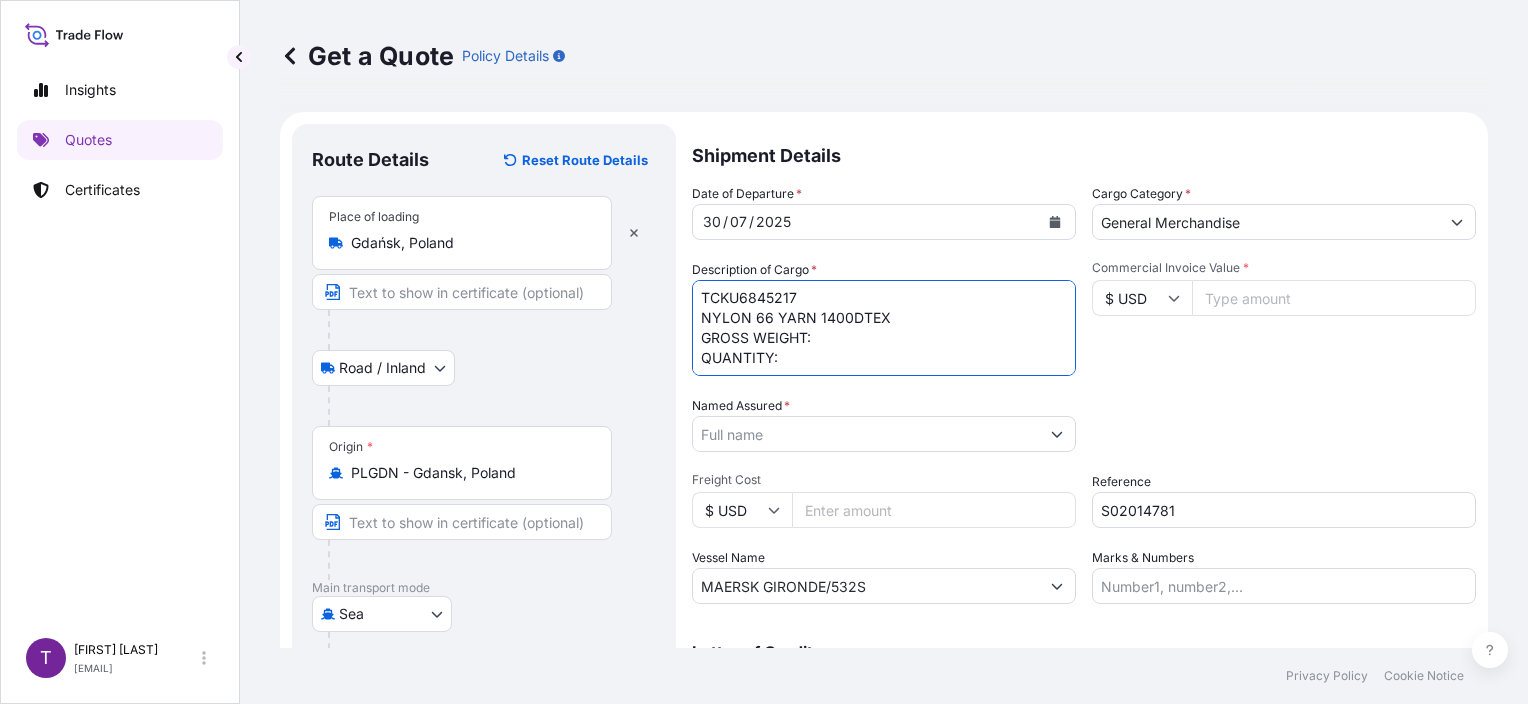 drag, startPoint x: 743, startPoint y: 360, endPoint x: 674, endPoint y: 346, distance: 70.40597 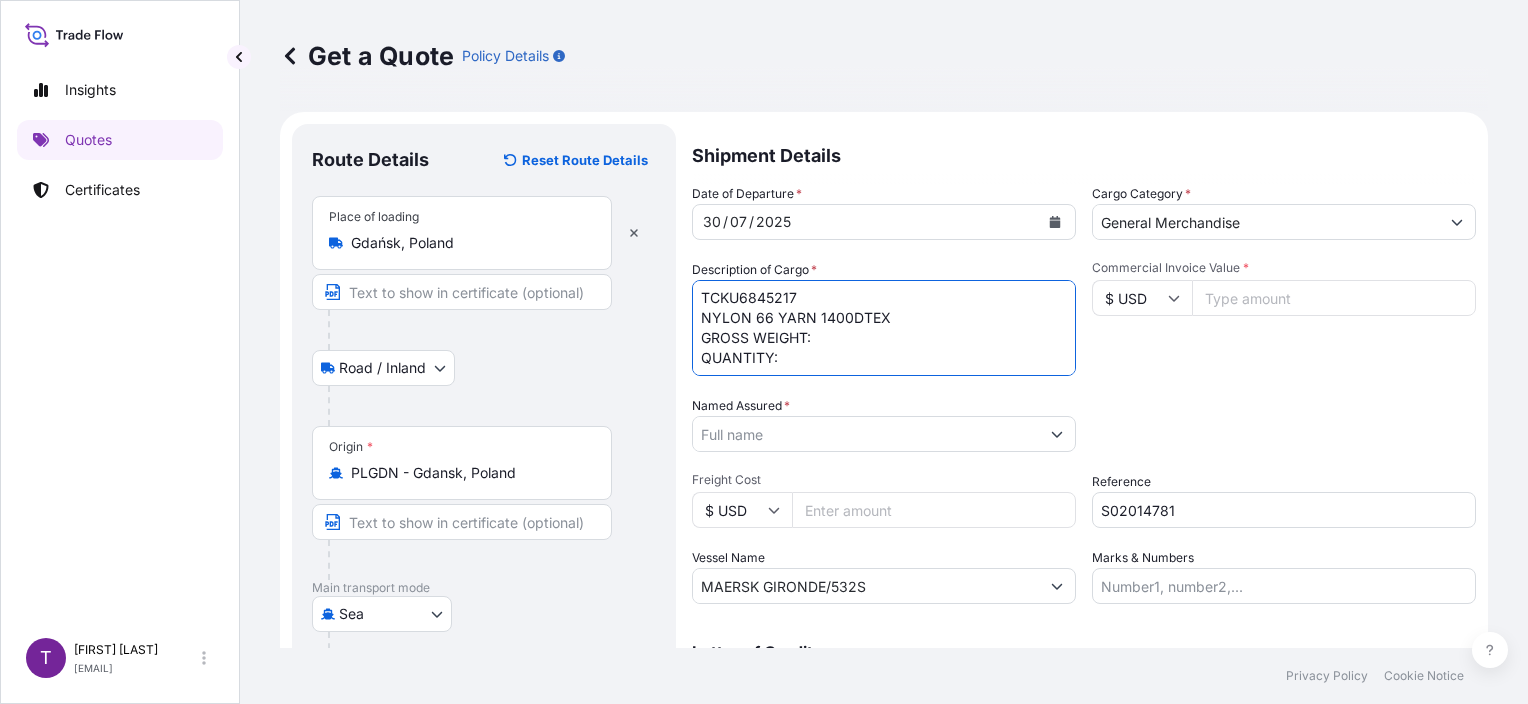 click on "Route Details Reset Route Details Place of loading [CITY], [COUNTRY] Road / Inland Road / Inland Origin * PL[CODE] - [CITY], [COUNTRY] Main transport mode Sea Air Sea Road Destination * PT[CODE] - [CITY], [COUNTRY] Cover port to door - Add place of discharge Road / Inland Road / Inland Place of Discharge Shipment Details Date of Departure * 30 / 07 / 2025 Cargo Category * General Merchandise Description of Cargo * MSKU7534446
NYLON 66 YARN 1880DTEX
GROSS WEIGHT: 11405.190 KG
QUANTITY: 24 PALLETS
TLLU5246415
NYLON 66 YARN 940DTEX
GROSS WEIGHT: 23000 KG
QUANTITY: 40 PALLETS
TCKU6845217
NYLON 66 YARN 1400DTEX
GROSS WEIGHT:
QUANTITY: Commercial Invoice Value   * $ USD Named Assured * [COMPANY_NAME] Packing Category Type to search a container mode Please select a primary mode of transportation first. Freight Cost   $ USD Reference S02014781 Vessel Name MAERSK GIRONDE/532S Marks & Numbers Letter of Credit This shipment has a letter of credit Letter of credit * Letter of credit may not exceed 12000 characters Get a Quote" at bounding box center (884, 501) 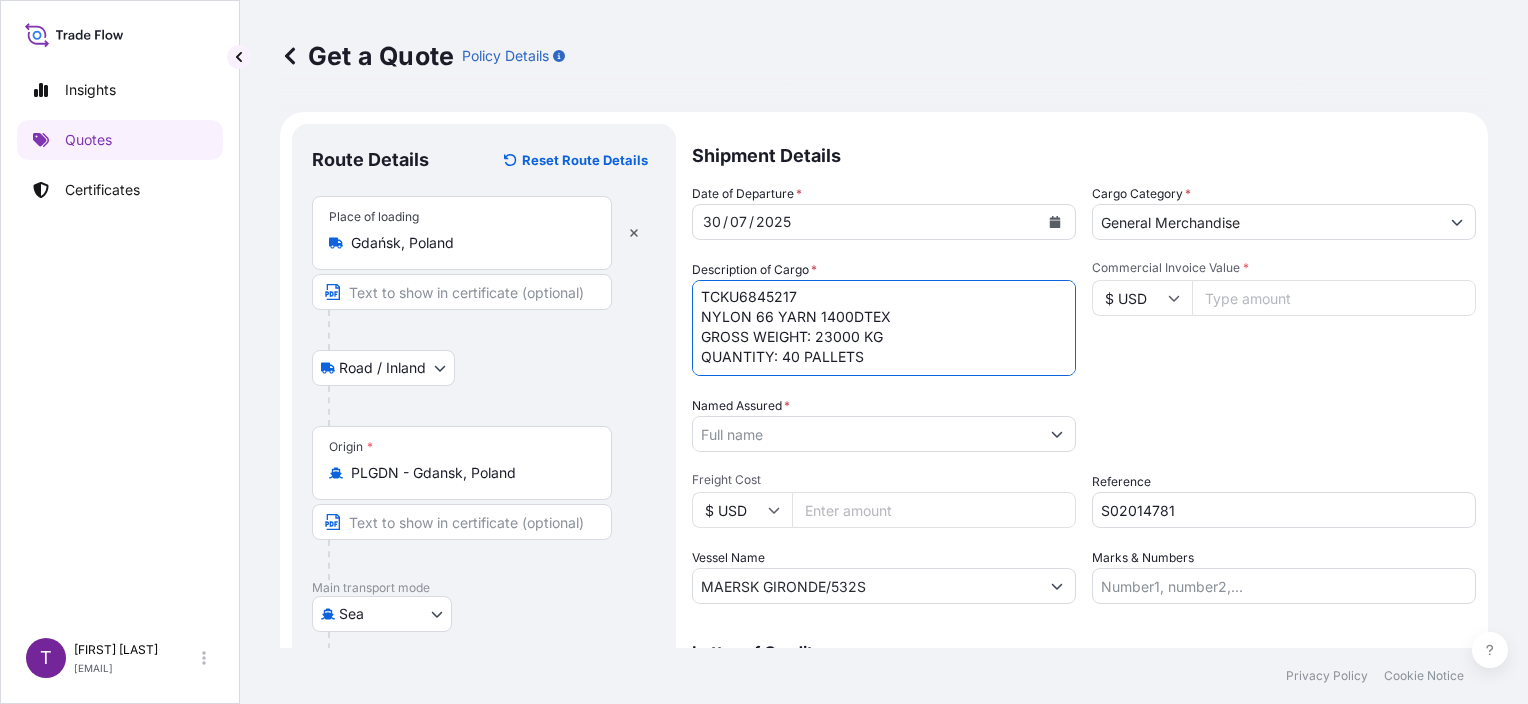 scroll, scrollTop: 221, scrollLeft: 0, axis: vertical 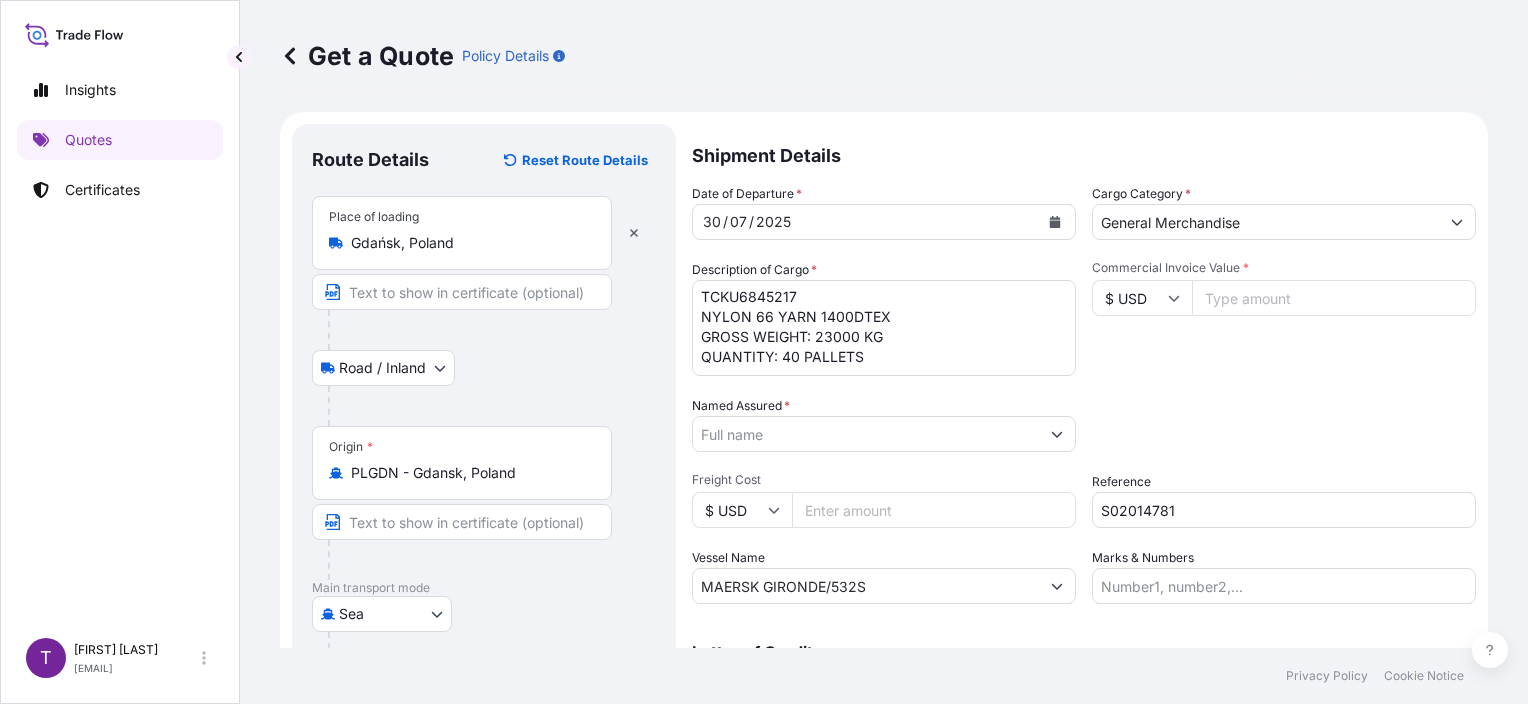 click on "MSKU7534446
NYLON 66 YARN 1880DTEX
GROSS WEIGHT: 11405.190 KG
QUANTITY: 24 PALLETS
TLLU5246415
NYLON 66 YARN 940DTEX
GROSS WEIGHT: 23000 KG
QUANTITY: 40 PALLETS
TCKU6845217
NYLON 66 YARN 1400DTEX
GROSS WEIGHT: 23000 KG
QUANTITY: 40 PALLETS" at bounding box center (884, 328) 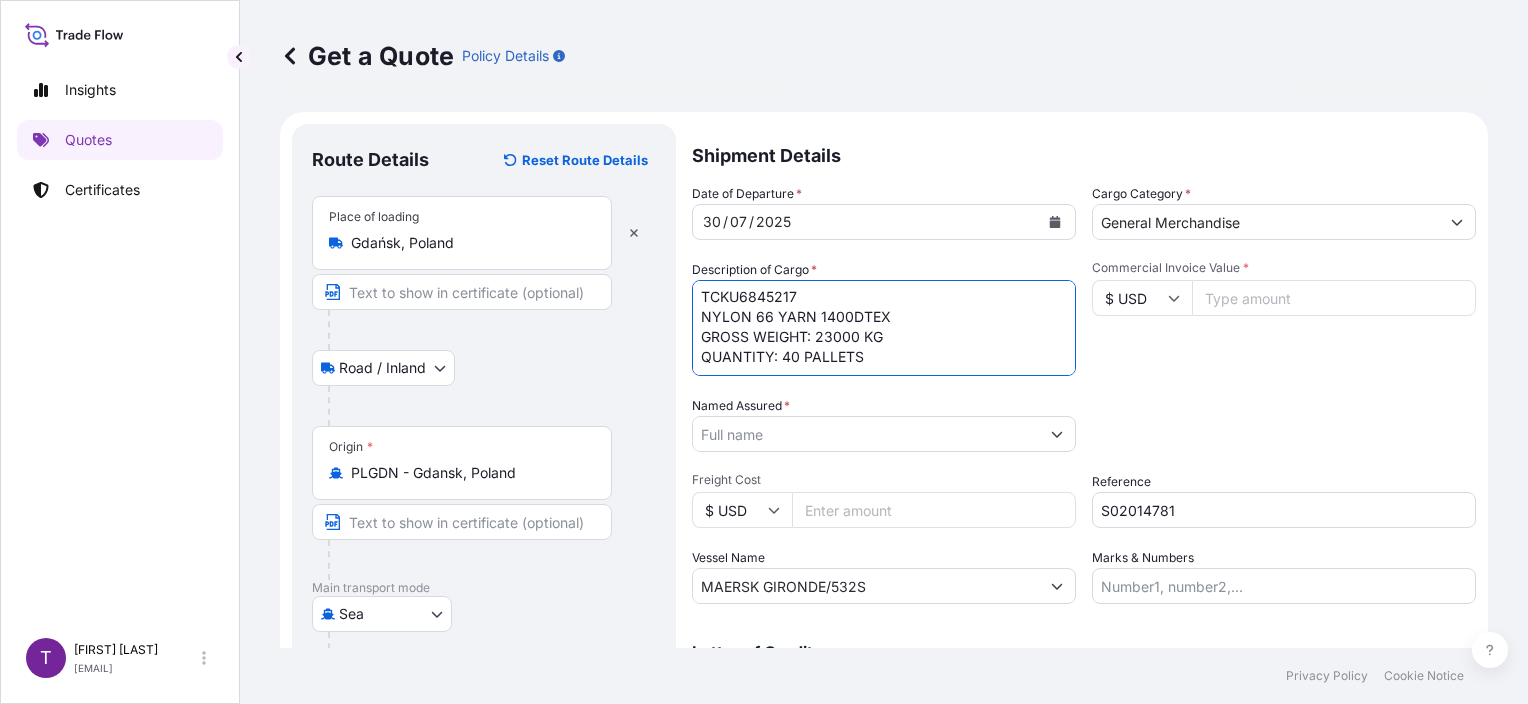 scroll, scrollTop: 232, scrollLeft: 0, axis: vertical 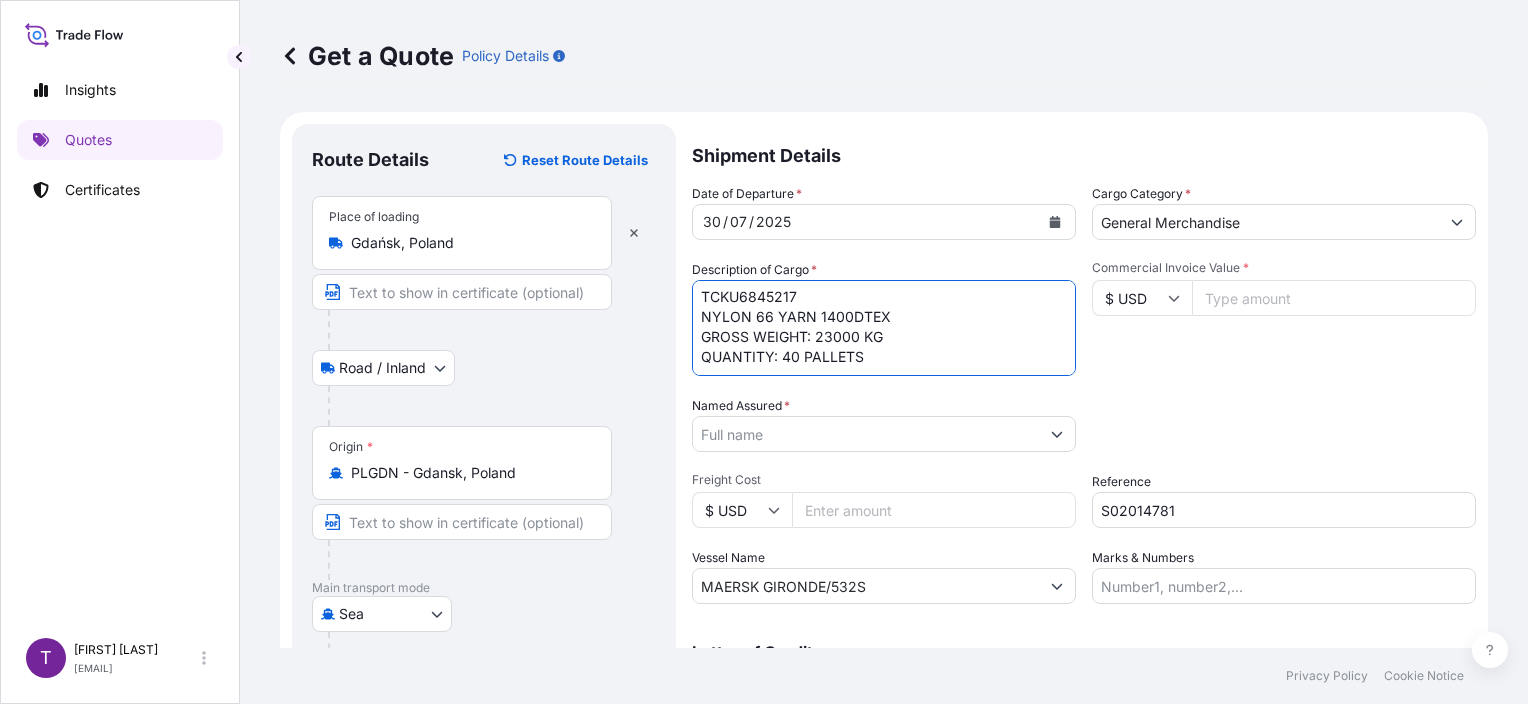 paste on "MRSU4272050" 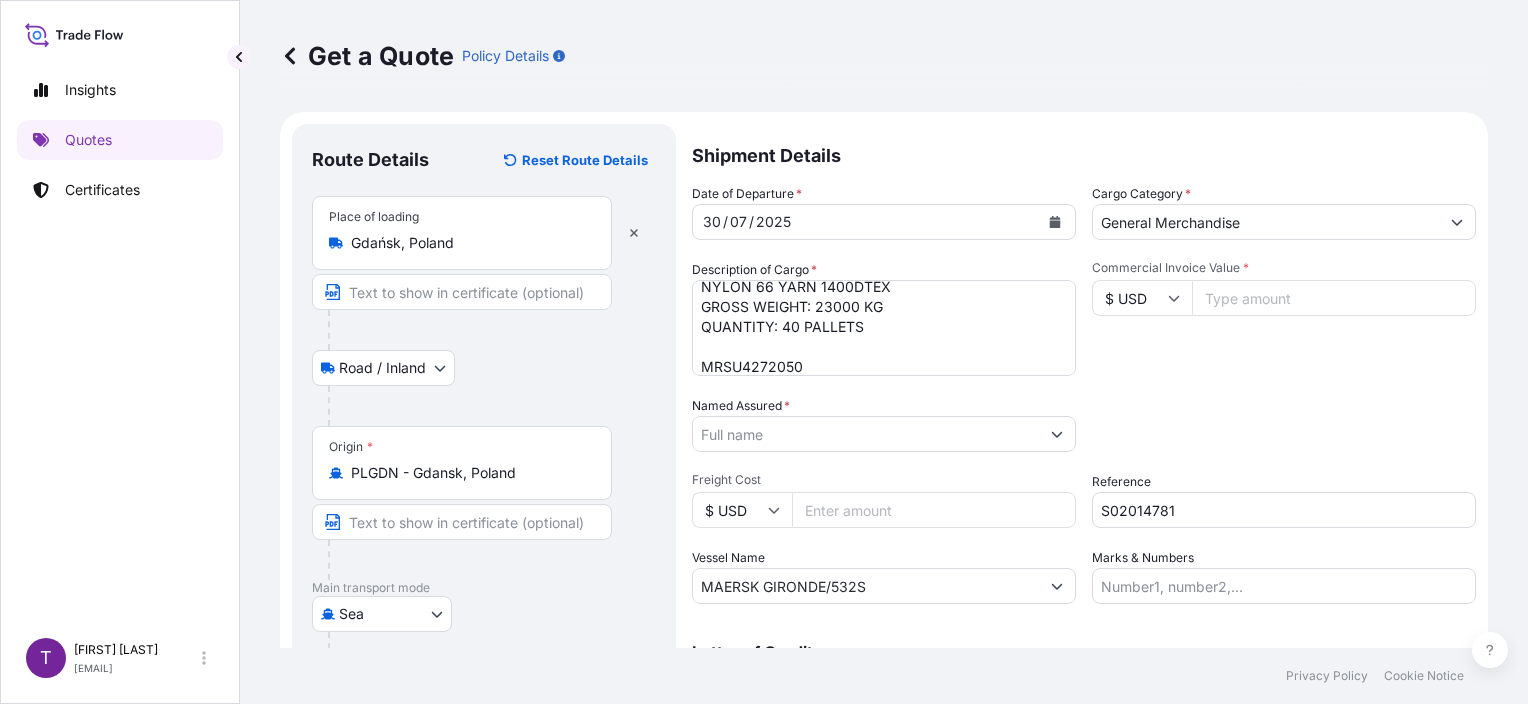 click on "Date of Departure * 30 / 07 / 2025 Cargo Category * General Merchandise Description of Cargo * MSKU7534446
NYLON 66 YARN 1880DTEX
GROSS WEIGHT: 11405.190 KG
QUANTITY: 24 PALLETS
TLLU5246415
NYLON 66 YARN 940DTEX
GROSS WEIGHT: 23000 KG
QUANTITY: 40 PALLETS
TCKU6845217
NYLON 66 YARN 1400DTEX
GROSS WEIGHT: 23000 KG
QUANTITY: 40 PALLETS
MRSU4272050 Commercial Invoice Value   * $ USD Named Assured * Packing Category Type to search a container mode Please select a primary mode of transportation first. Freight Cost   $ USD Reference S02014781 Vessel Name MAERSK GIRONDE/532S Marks & Numbers" at bounding box center (1084, 394) 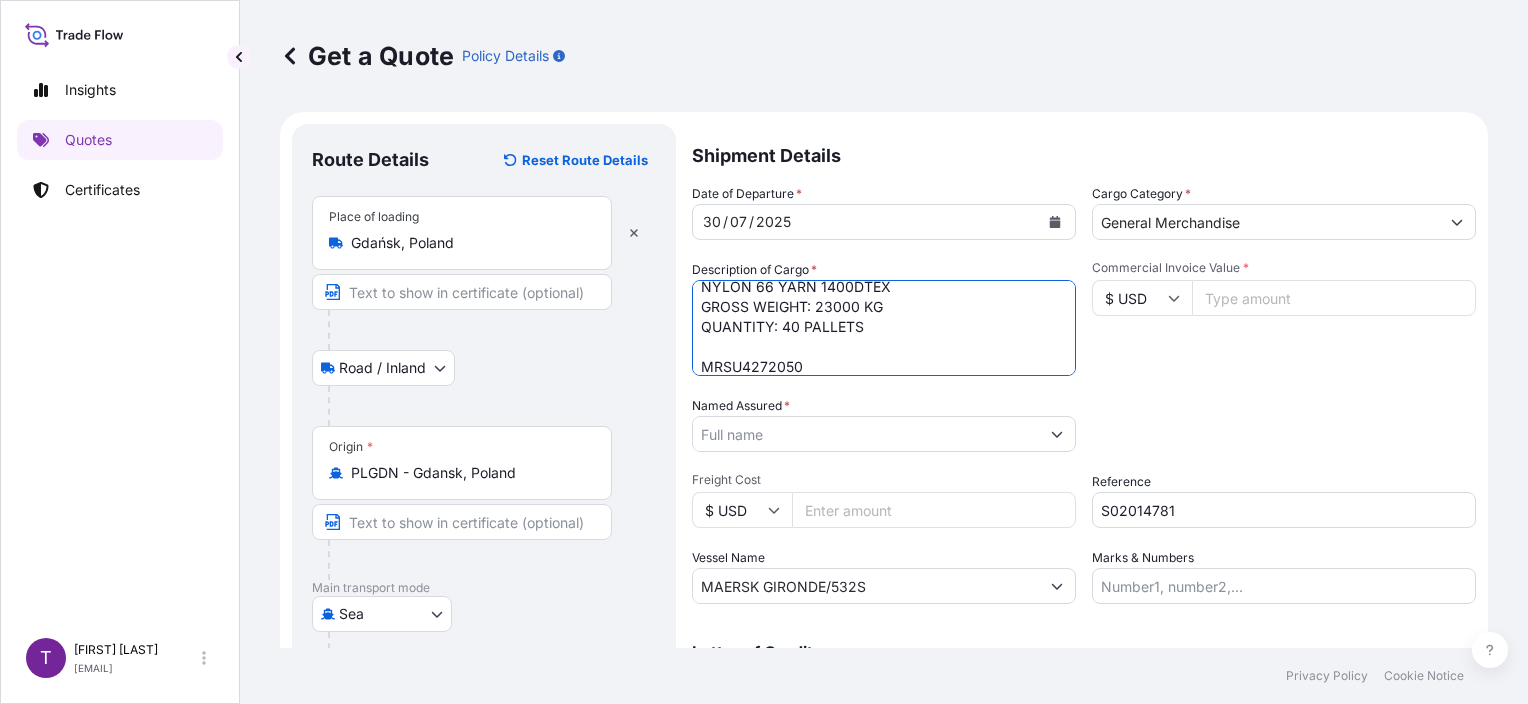 scroll, scrollTop: 252, scrollLeft: 0, axis: vertical 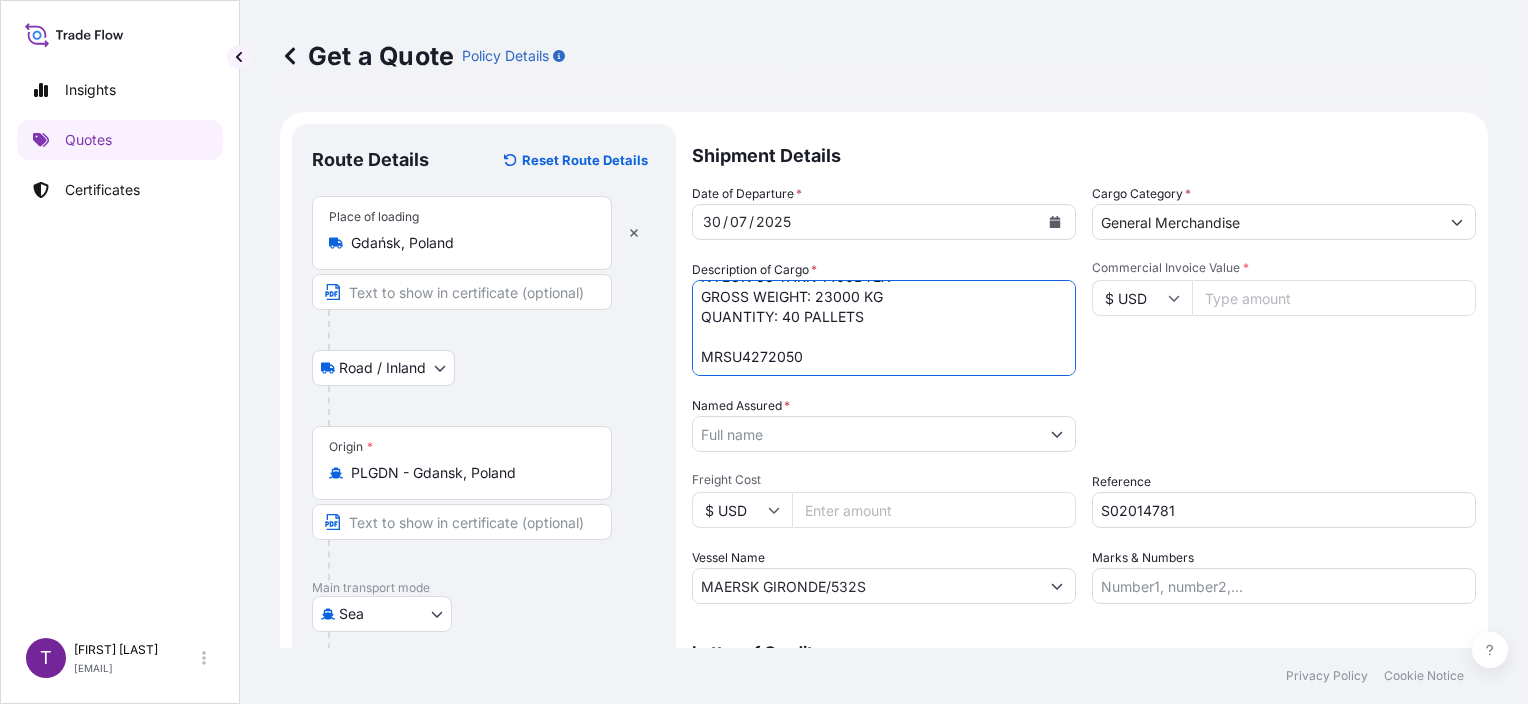 paste on "NYLON 66 YARN 1400DTEX" 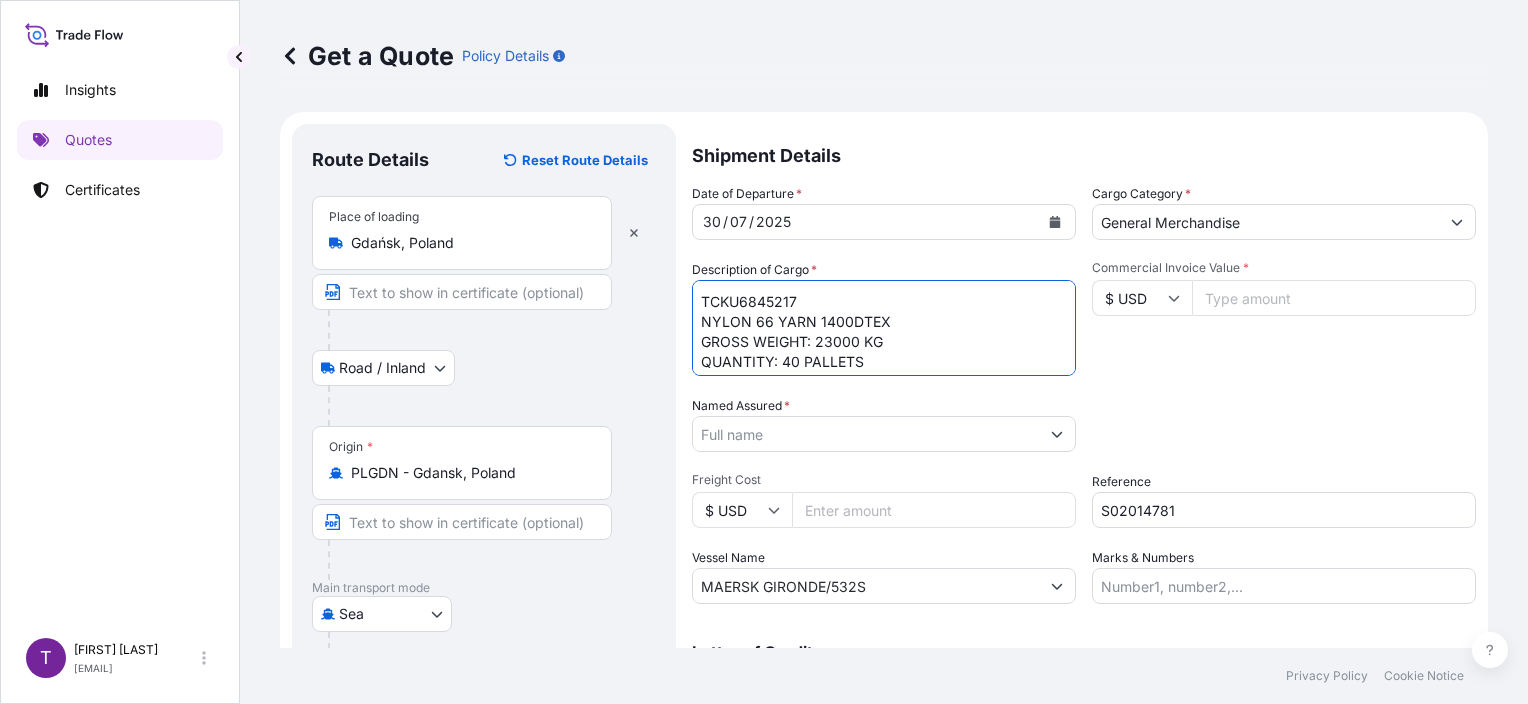 scroll, scrollTop: 184, scrollLeft: 0, axis: vertical 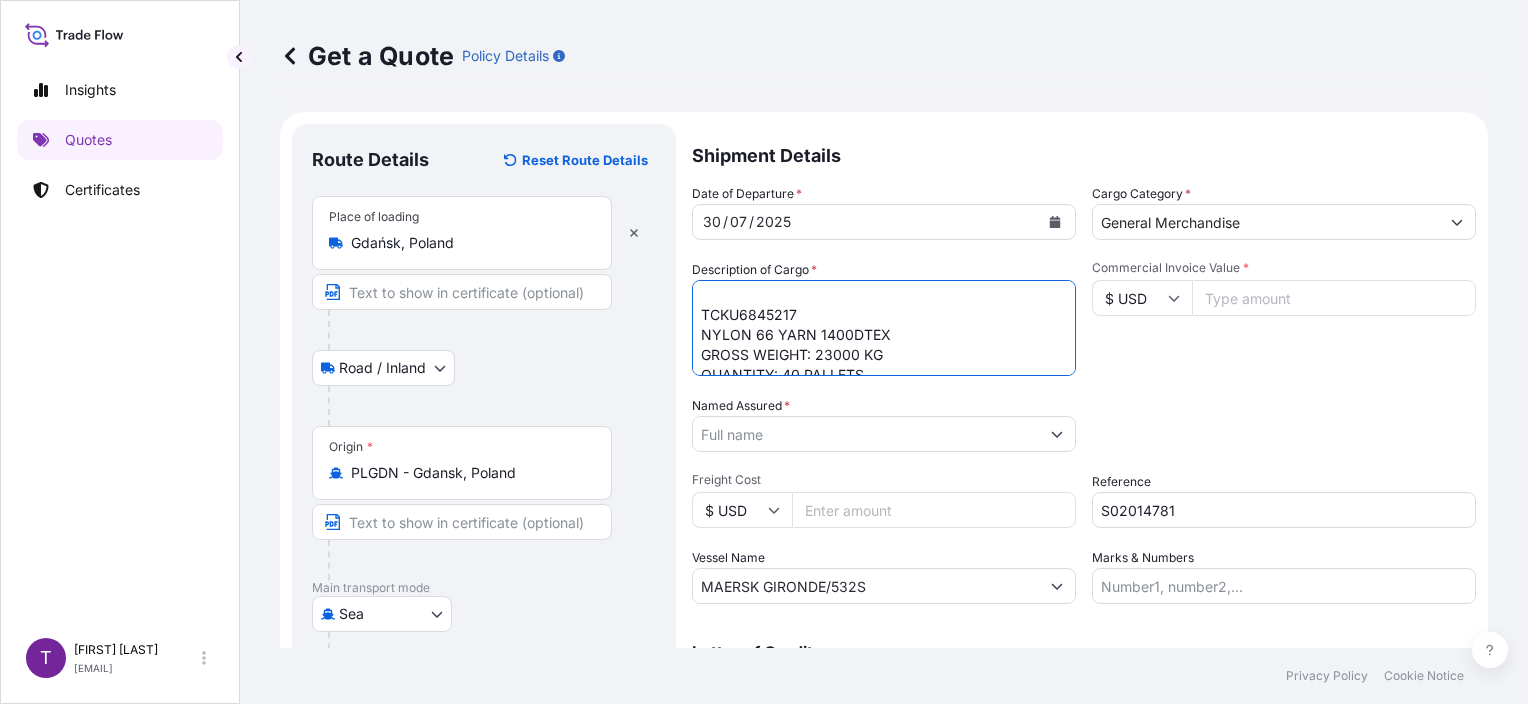 drag, startPoint x: 821, startPoint y: 307, endPoint x: 704, endPoint y: 355, distance: 126.46343 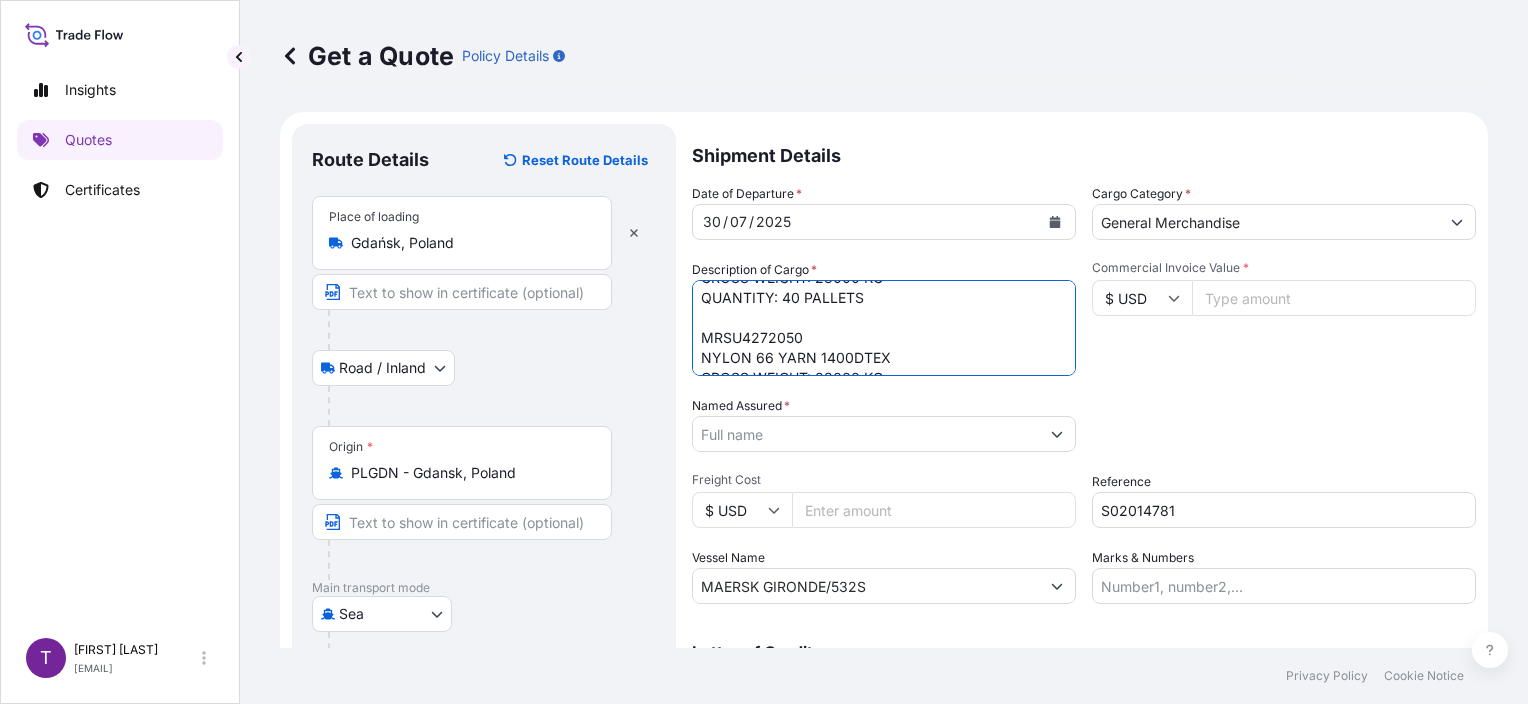 click on "MSKU7534446
NYLON 66 YARN 1880DTEX
GROSS WEIGHT: 11405.190 KG
QUANTITY: 24 PALLETS
TLLU5246415
NYLON 66 YARN 940DTEX
GROSS WEIGHT: 23000 KG
QUANTITY: 40 PALLETS
TCKU6845217
NYLON 66 YARN 1400DTEX
GROSS WEIGHT: 23000 KG
QUANTITY: 40 PALLETS
MRSU4272050
NYLON 66 YARN 1400DTEX
GROSS WEIGHT: 23000 KG
QUANTITY: 40 PALLETS" at bounding box center (884, 328) 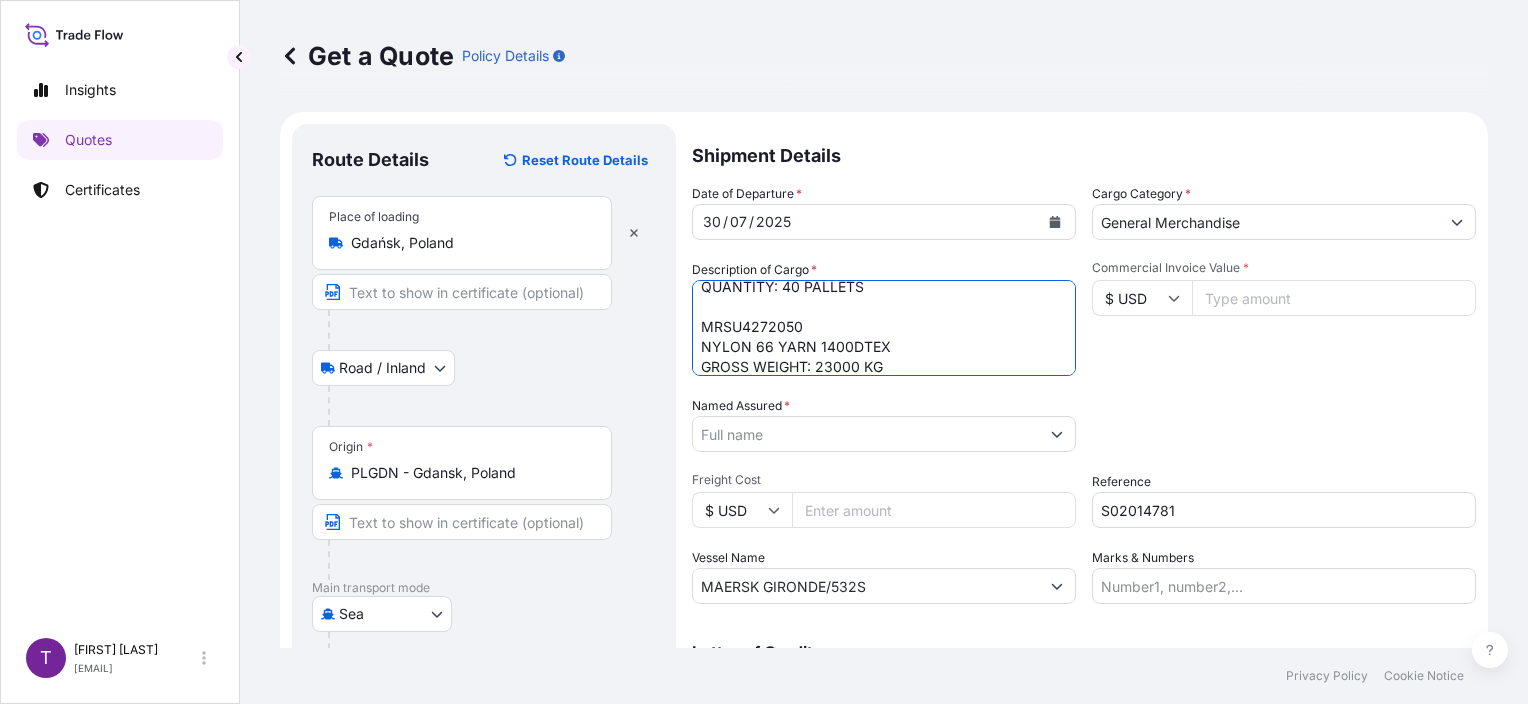 paste on "GROSS WEIGHT: 23000 KG
QUANTITY: 40 PALLETS" 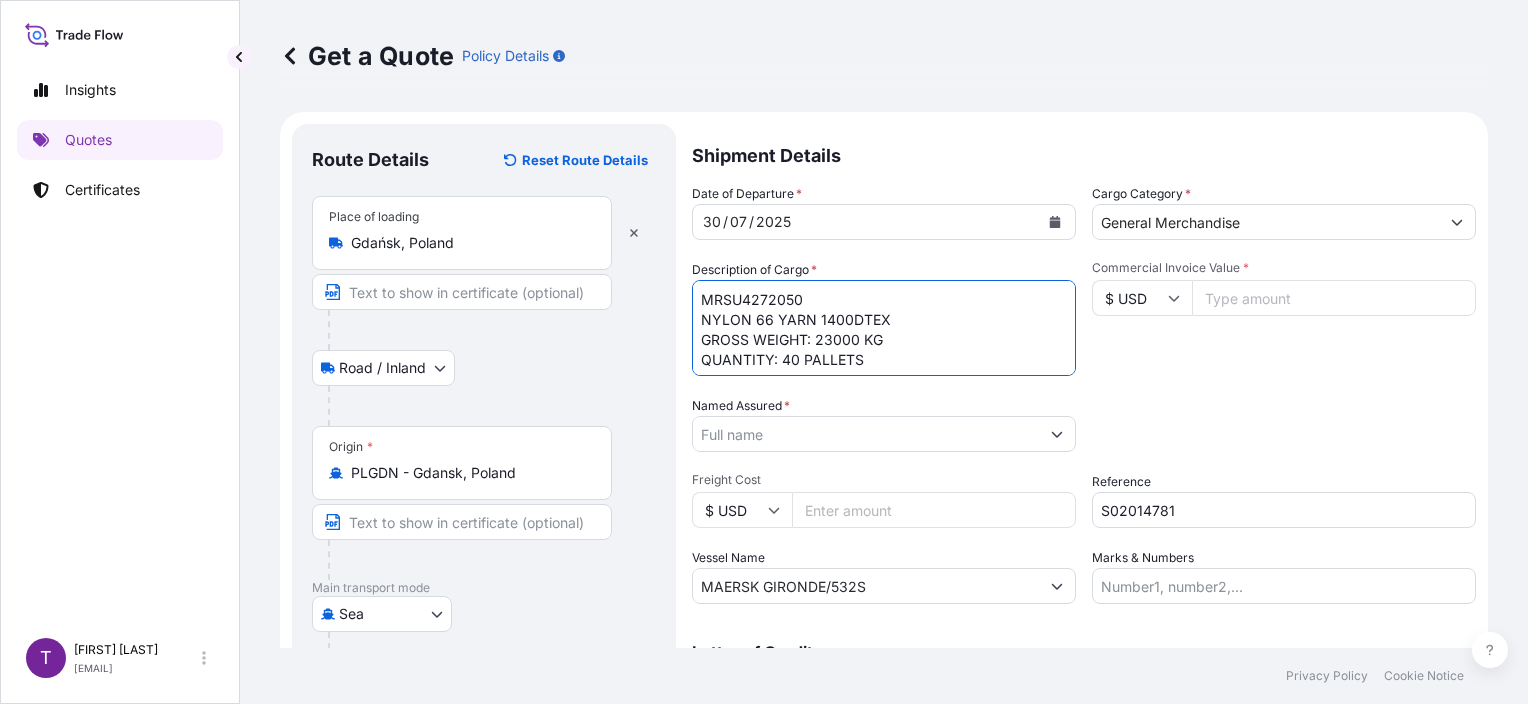 scroll, scrollTop: 301, scrollLeft: 0, axis: vertical 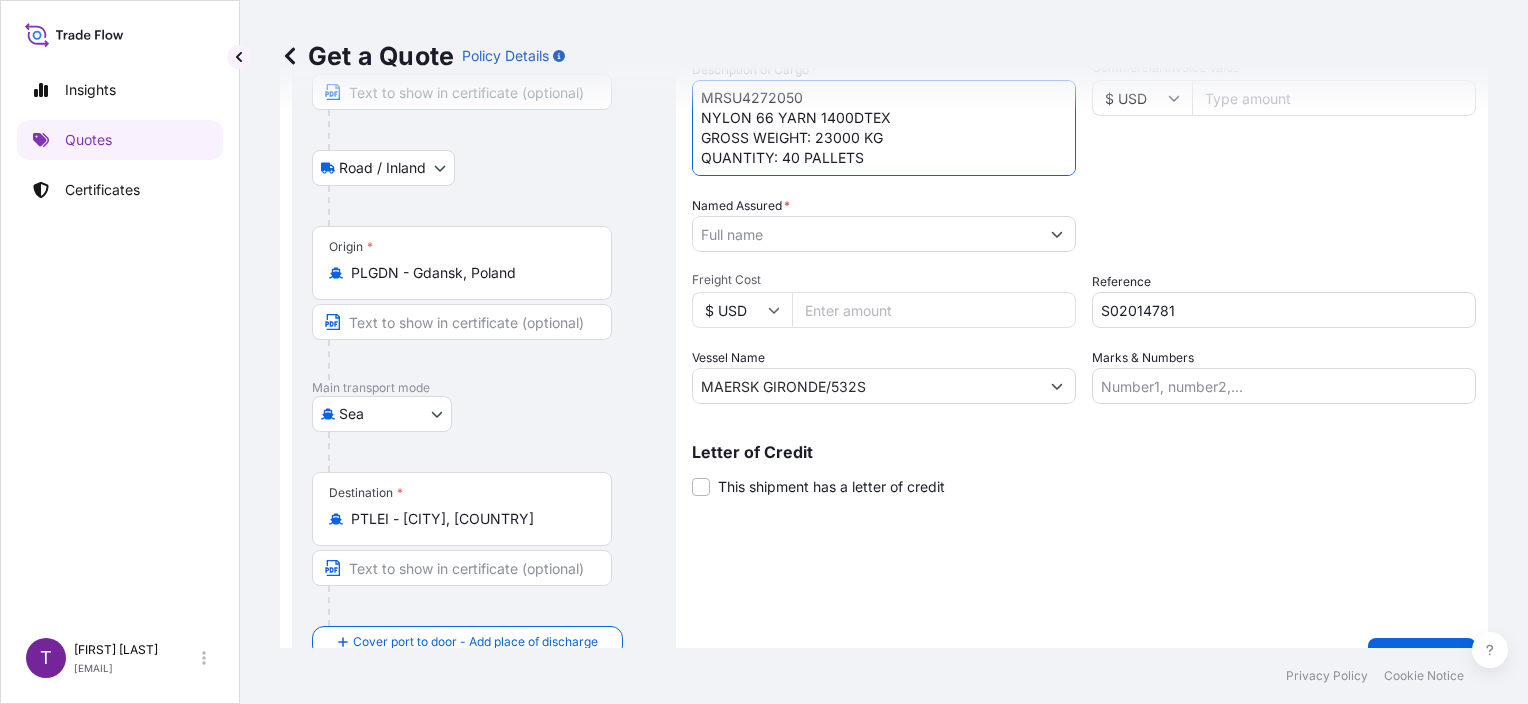 type on "MSKU7534446
NYLON 66 YARN 1880DTEX
GROSS WEIGHT: 11405.190 KG
QUANTITY: 24 PALLETS
TLLU5246415
NYLON 66 YARN 940DTEX
GROSS WEIGHT: 23000 KG
QUANTITY: 40 PALLETS
TCKU6845217
NYLON 66 YARN 1400DTEX
GROSS WEIGHT: 23000 KG
QUANTITY: 40 PALLETS
MRSU4272050
NYLON 66 YARN 1400DTEX
GROSS WEIGHT: 23000 KG
QUANTITY: 40 PALLETS" 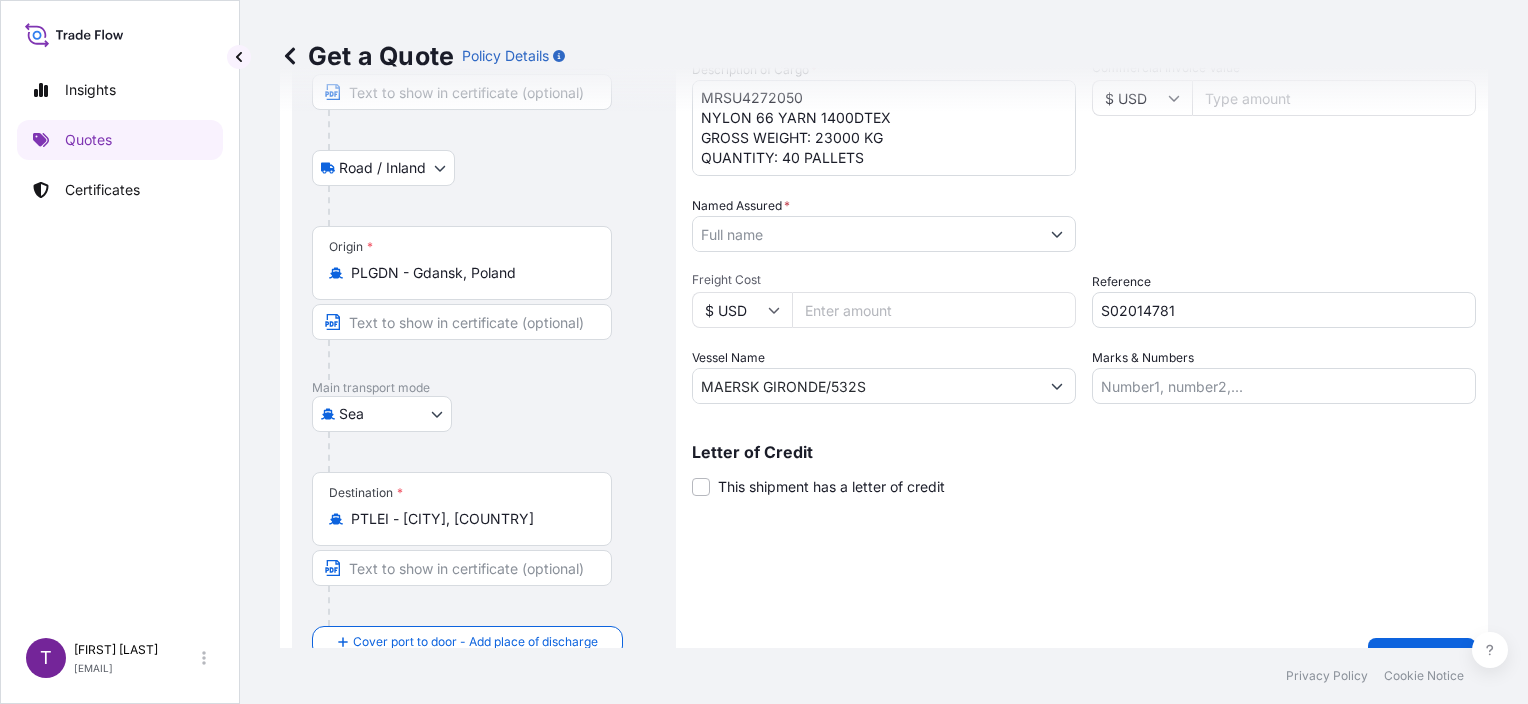 click on "Get a Quote Policy Details" at bounding box center [884, 56] 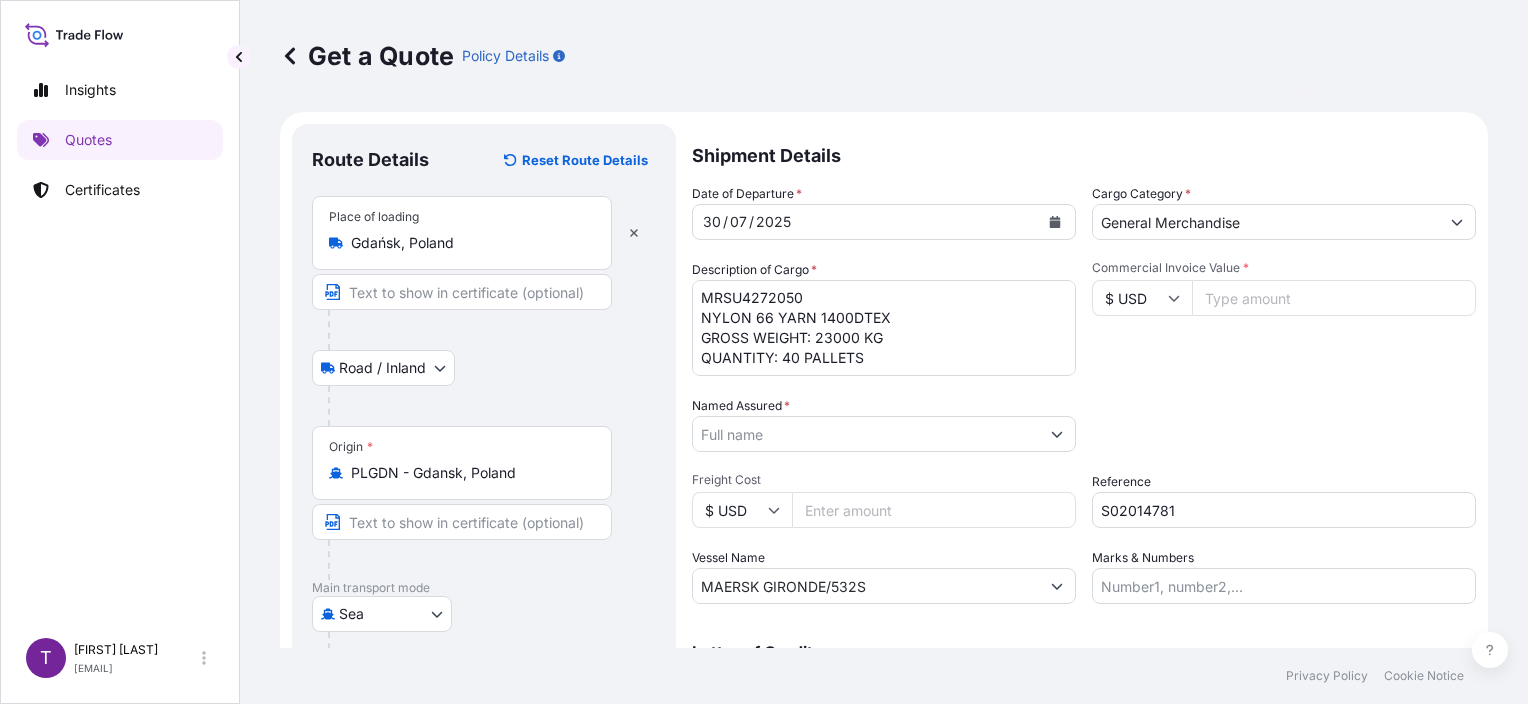 click on "$ USD" at bounding box center (1142, 298) 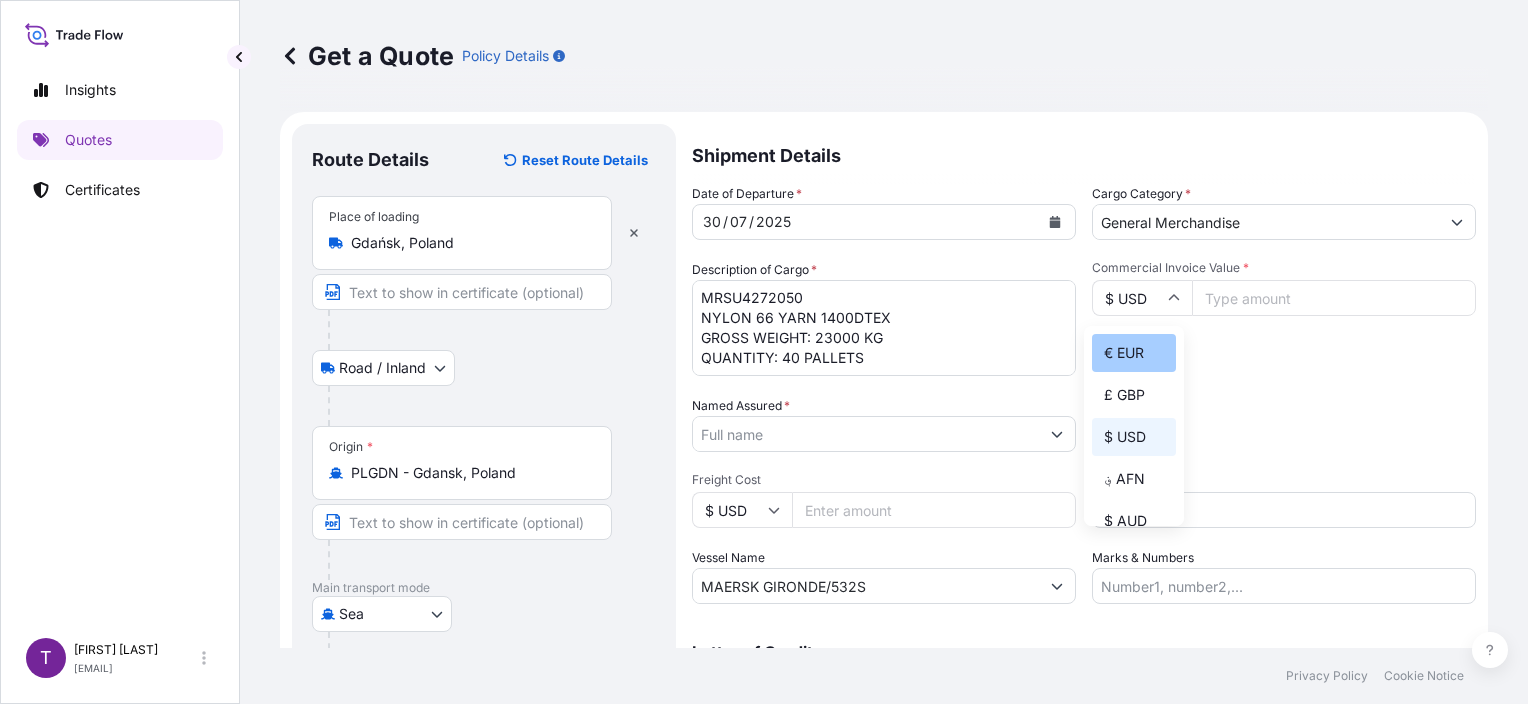 click on "€ EUR" at bounding box center [1134, 353] 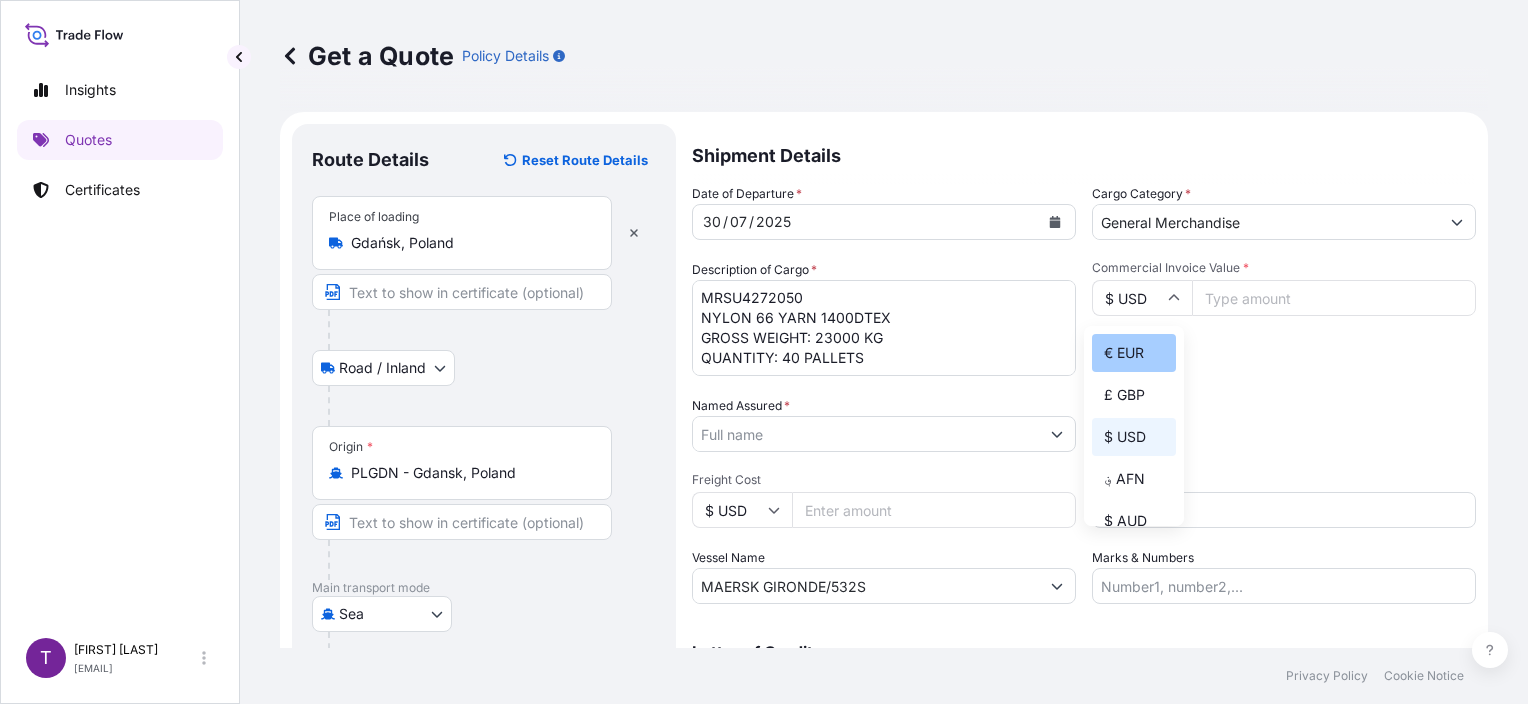 type on "€ EUR" 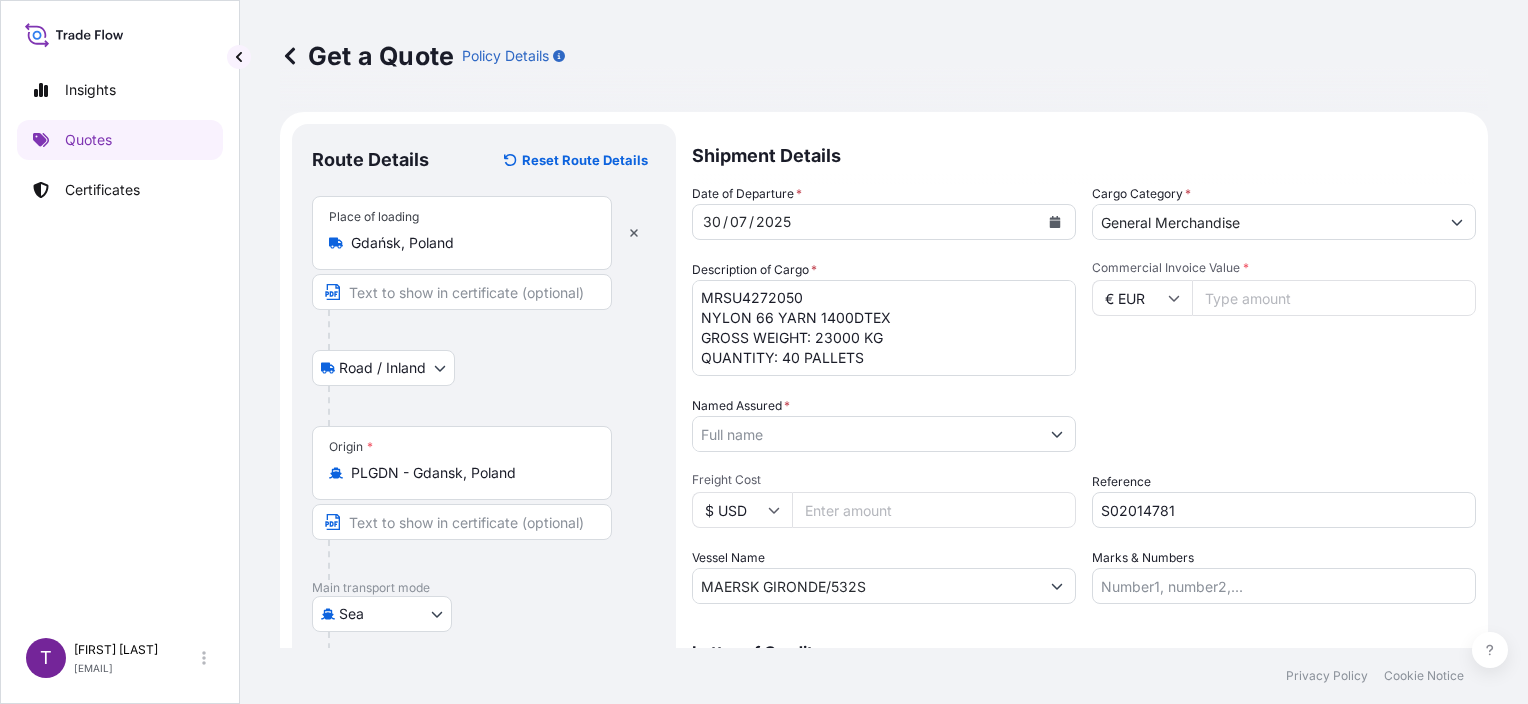 click on "Commercial Invoice Value   *" at bounding box center (1334, 298) 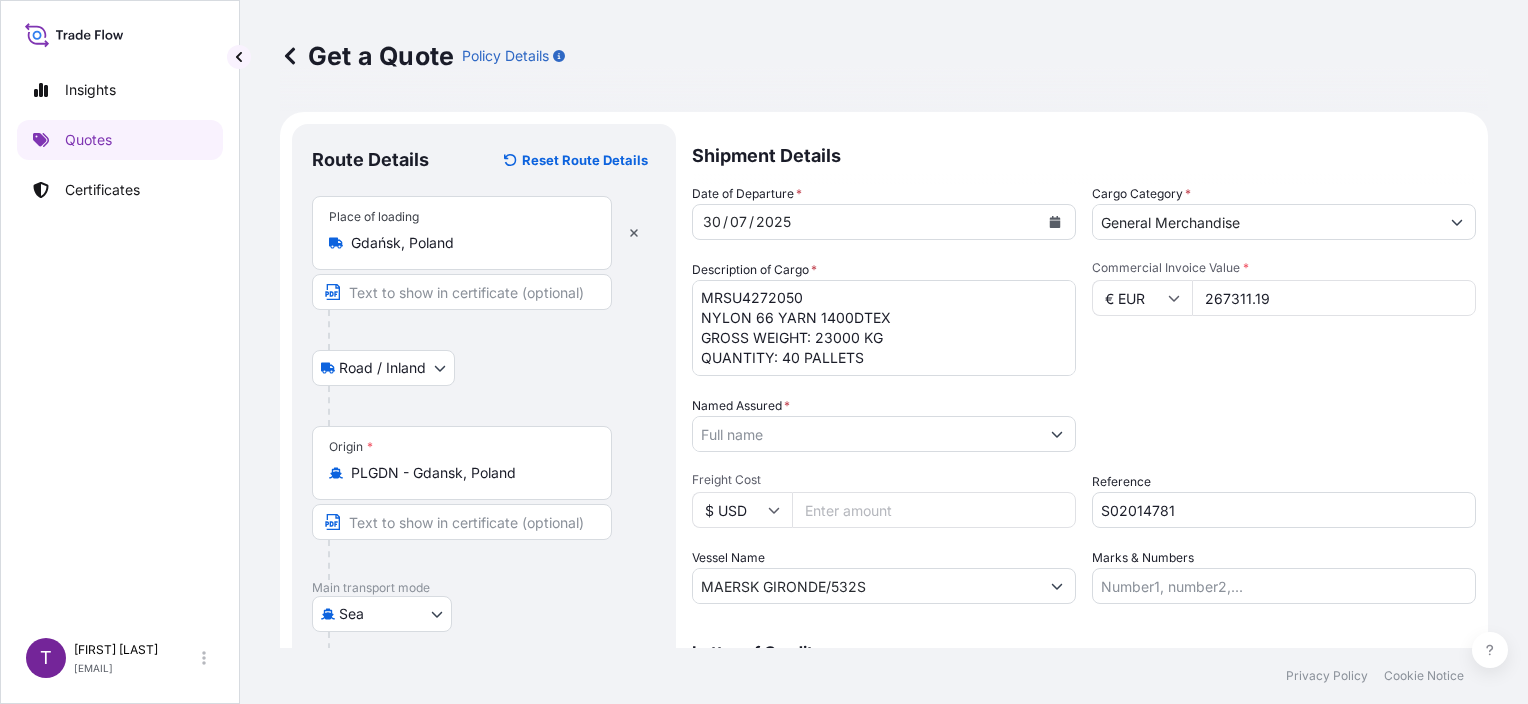 type on "267311.19" 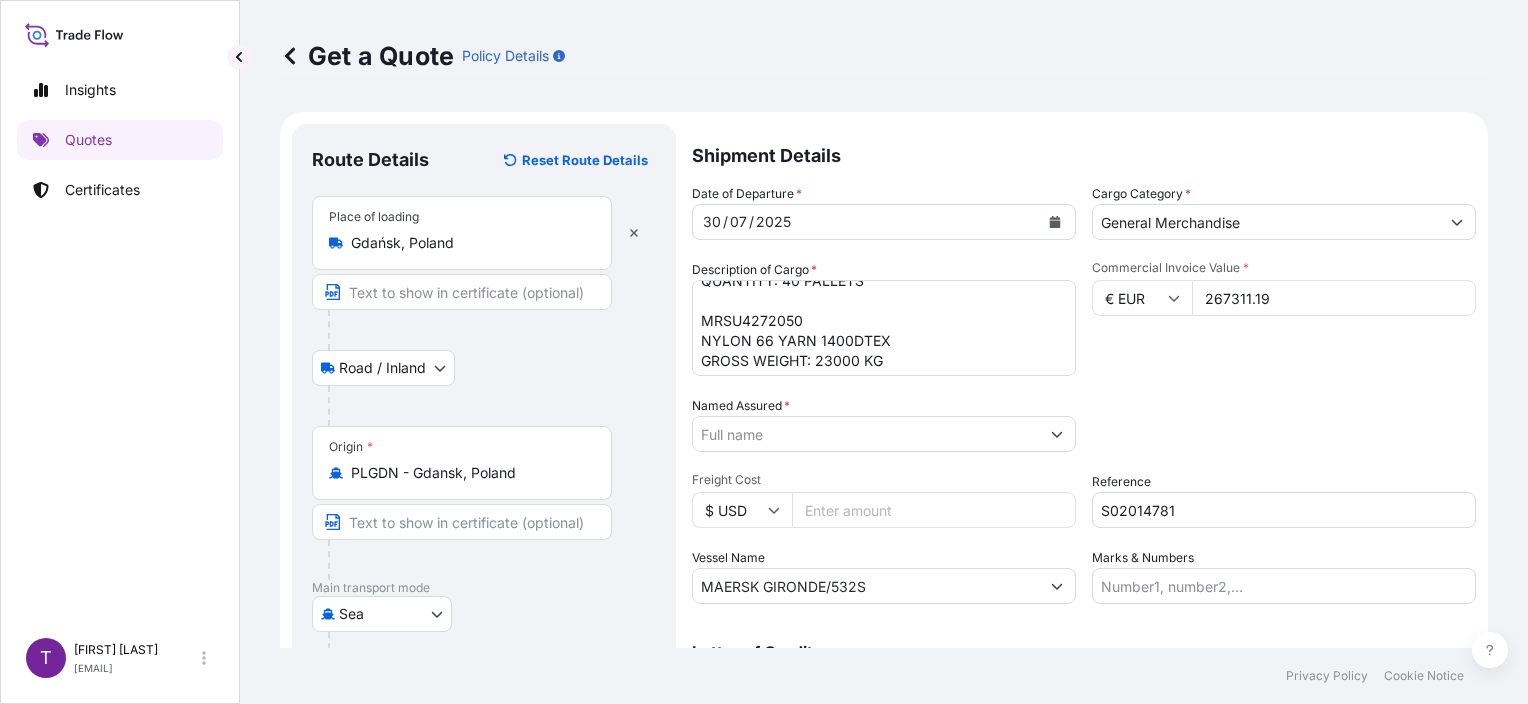 scroll, scrollTop: 301, scrollLeft: 0, axis: vertical 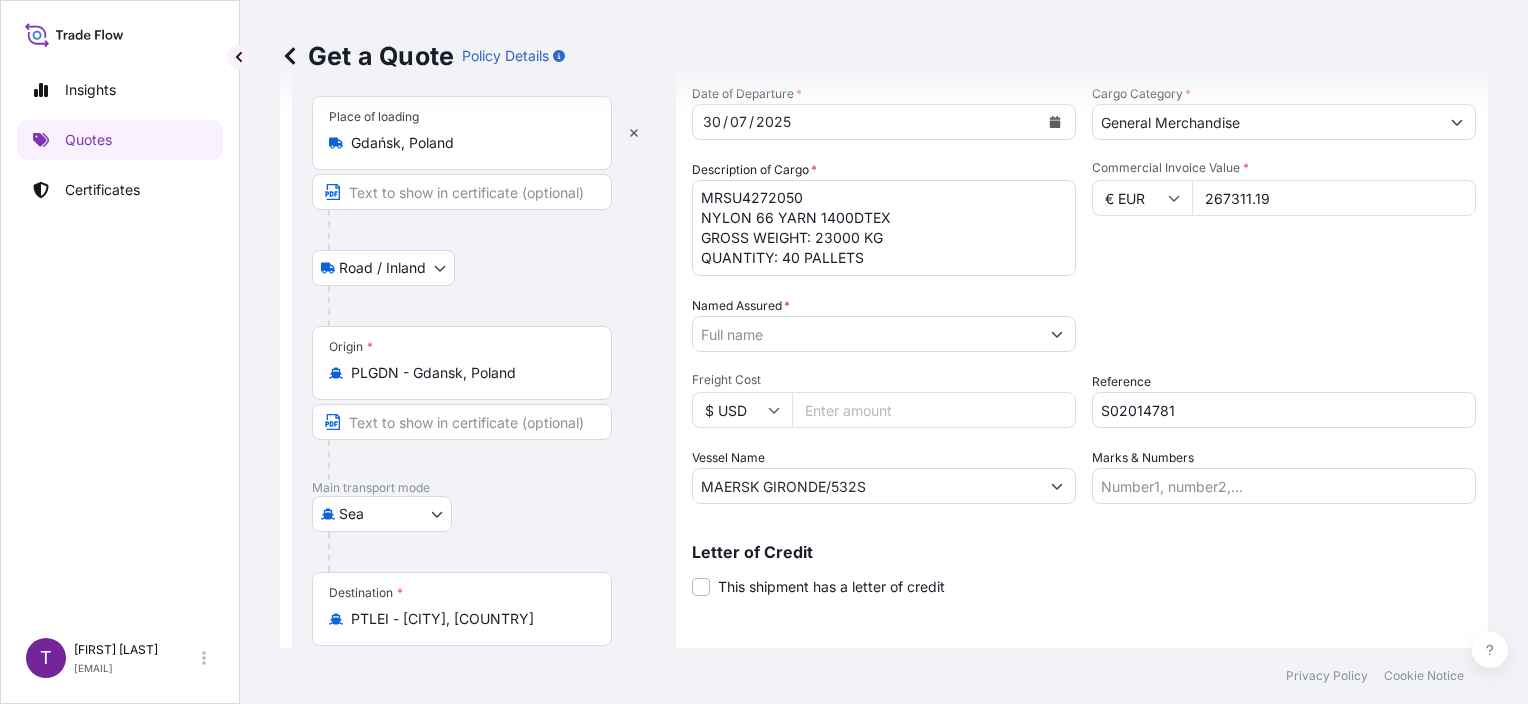 click on "MSKU7534446
NYLON 66 YARN 1880DTEX
GROSS WEIGHT: 11405.190 KG
QUANTITY: 24 PALLETS
TLLU5246415
NYLON 66 YARN 940DTEX
GROSS WEIGHT: 23000 KG
QUANTITY: 40 PALLETS
TCKU6845217
NYLON 66 YARN 1400DTEX
GROSS WEIGHT: 23000 KG
QUANTITY: 40 PALLETS
MRSU4272050
NYLON 66 YARN 1400DTEX
GROSS WEIGHT: 23000 KG
QUANTITY: 40 PALLETS" at bounding box center [884, 228] 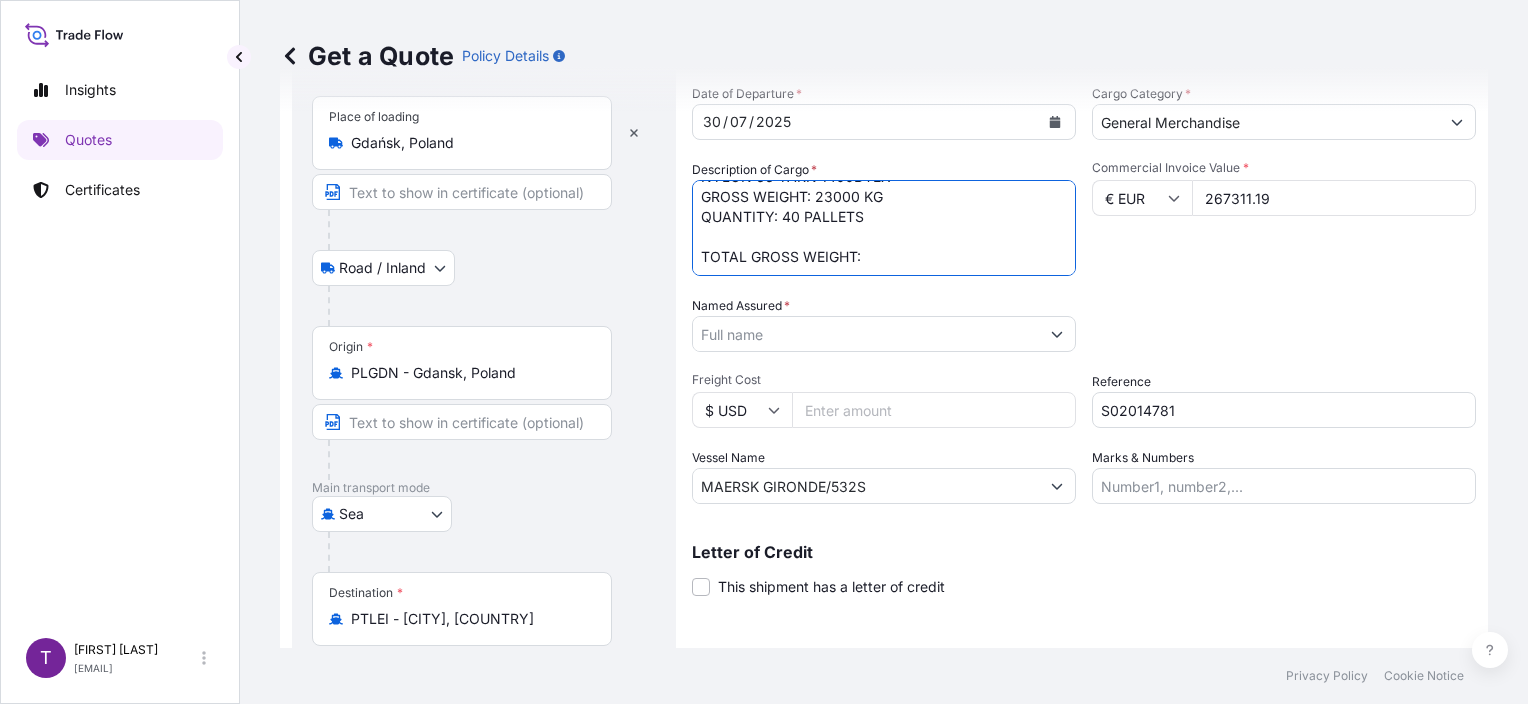 scroll, scrollTop: 361, scrollLeft: 0, axis: vertical 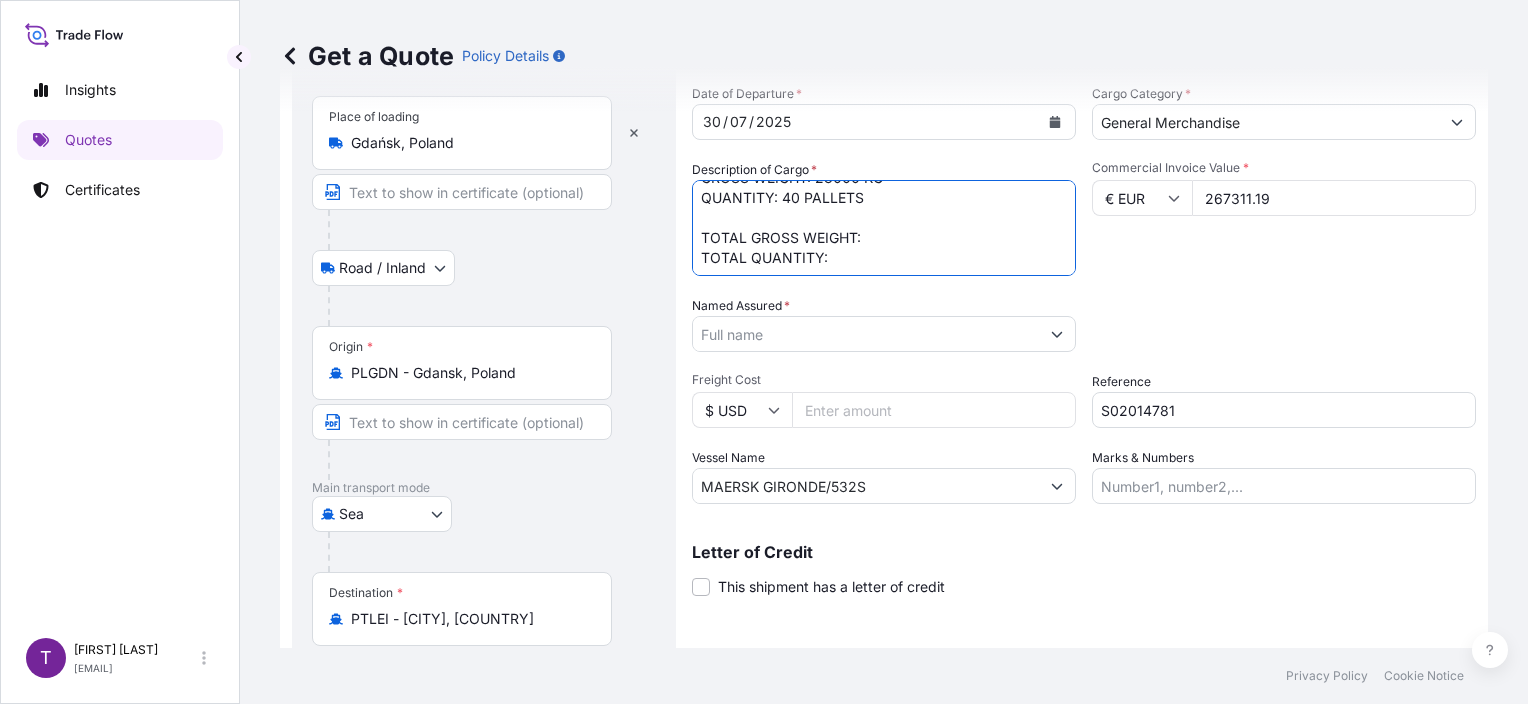 drag, startPoint x: 838, startPoint y: 256, endPoint x: 685, endPoint y: 236, distance: 154.30165 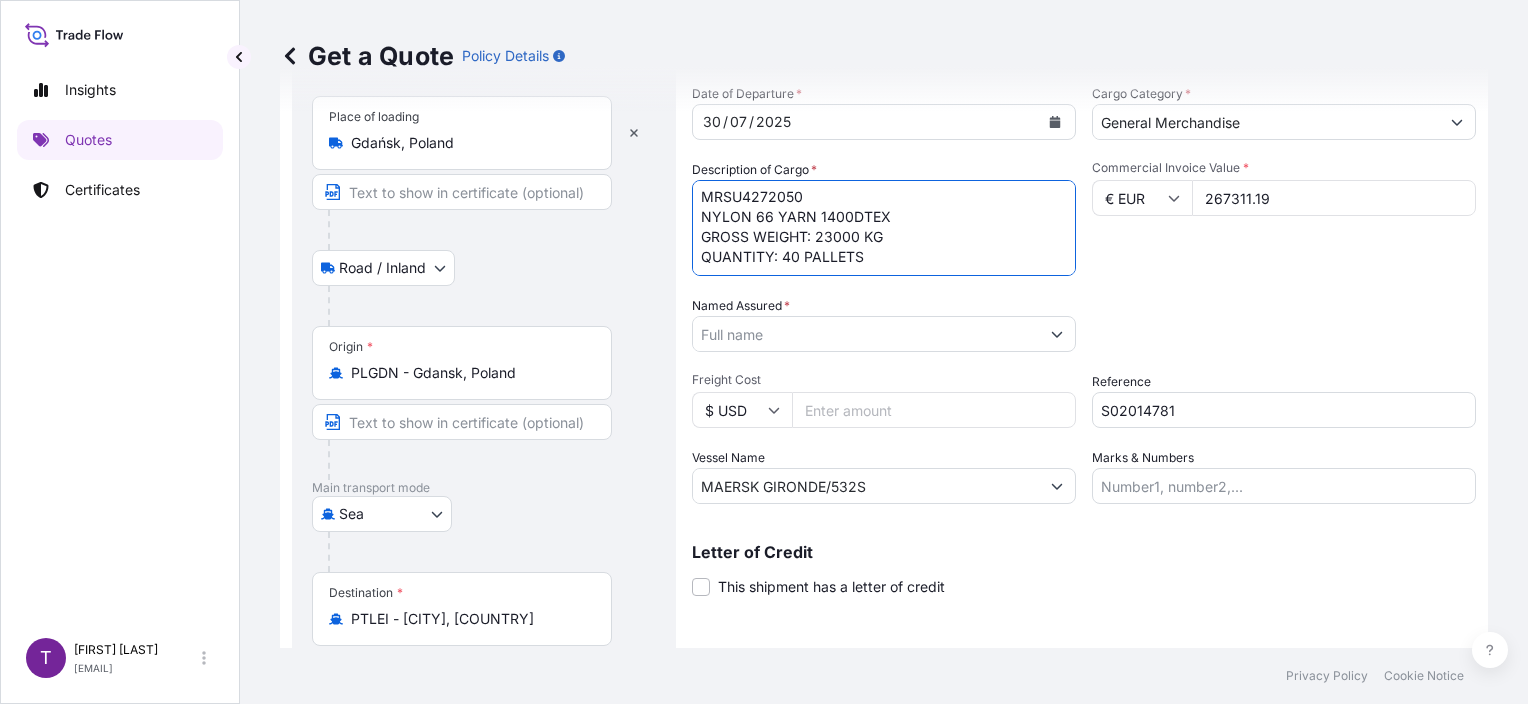 scroll, scrollTop: 301, scrollLeft: 0, axis: vertical 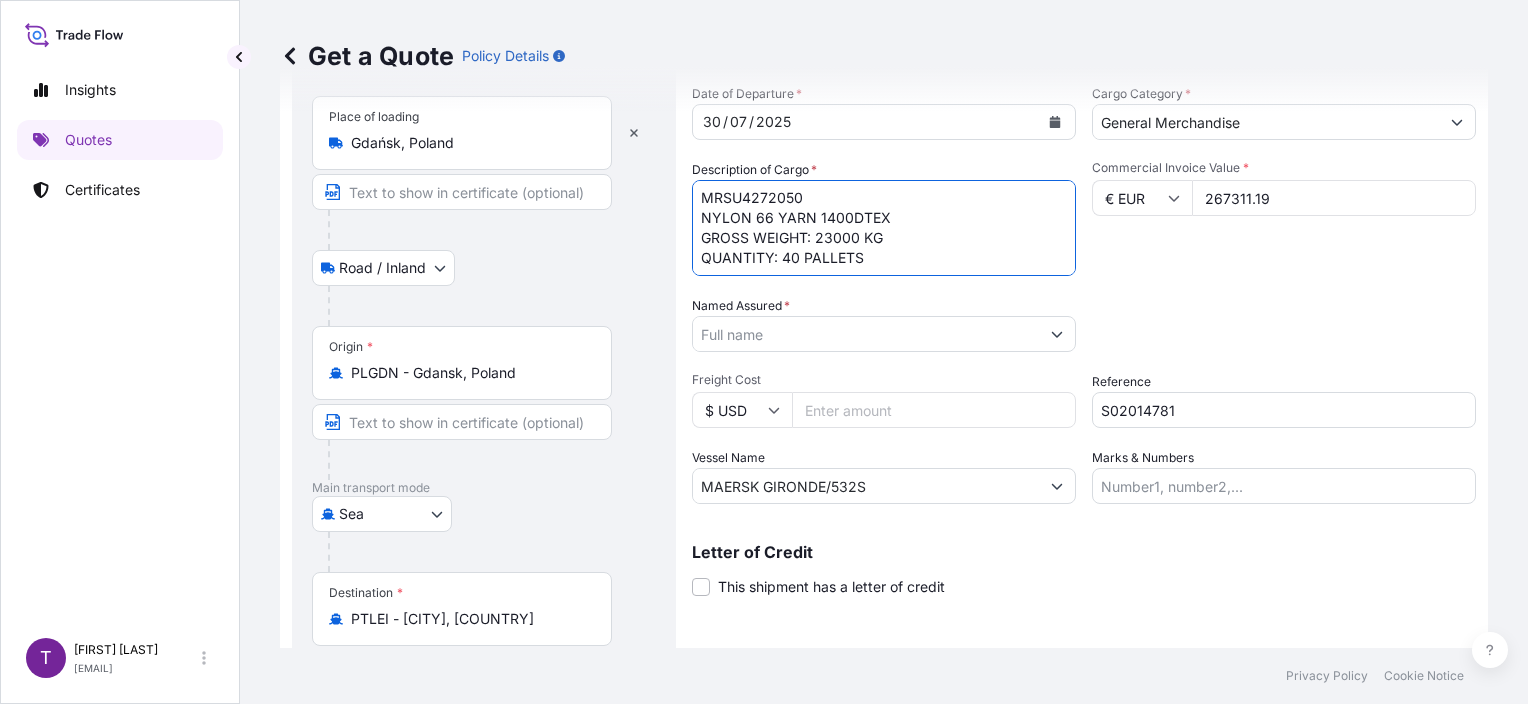 type on "MSKU7534446
NYLON 66 YARN 1880DTEX
GROSS WEIGHT: 11405.190 KG
QUANTITY: 24 PALLETS
TLLU5246415
NYLON 66 YARN 940DTEX
GROSS WEIGHT: 23000 KG
QUANTITY: 40 PALLETS
TCKU6845217
NYLON 66 YARN 1400DTEX
GROSS WEIGHT: 23000 KG
QUANTITY: 40 PALLETS
MRSU4272050
NYLON 66 YARN 1400DTEX
GROSS WEIGHT: 23000 KG
QUANTITY: 40 PALLETS" 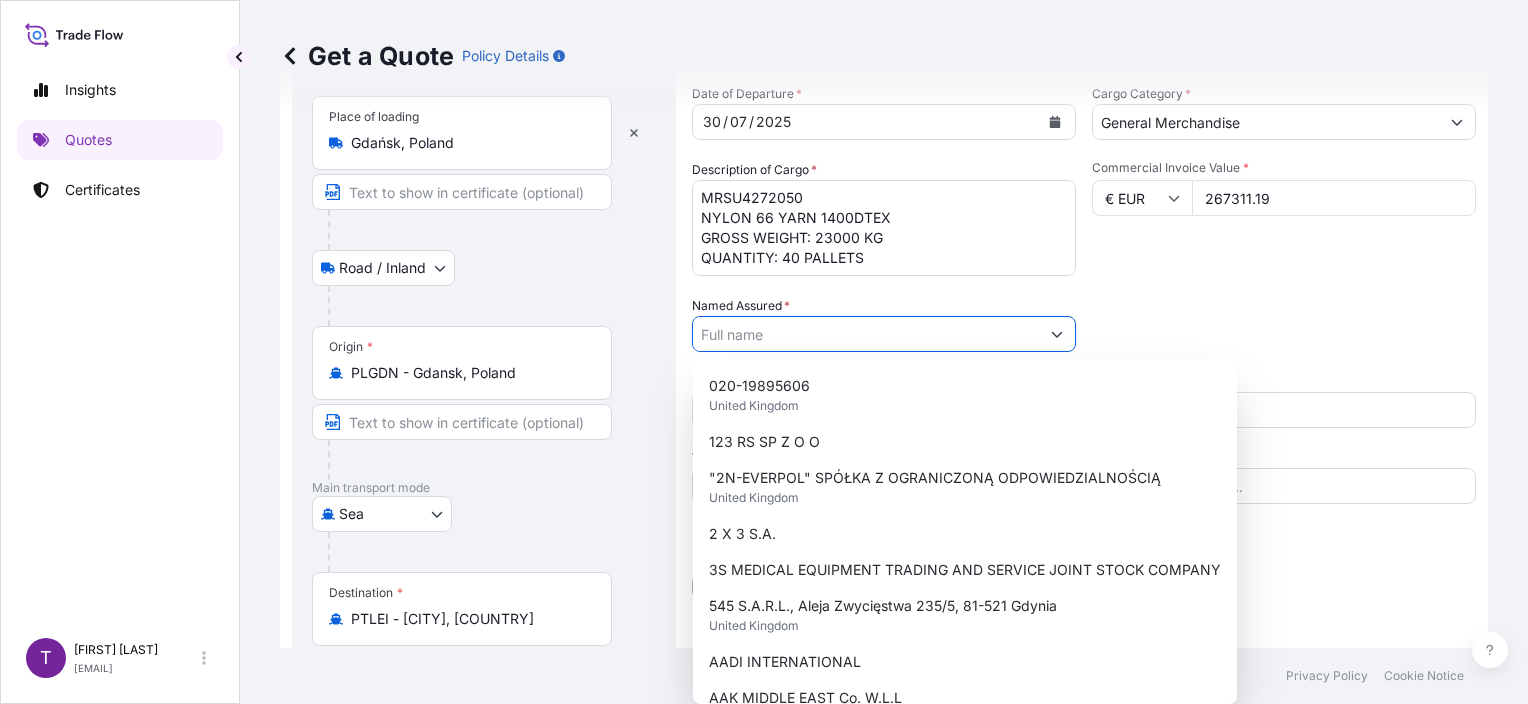 click on "Named Assured *" at bounding box center (866, 334) 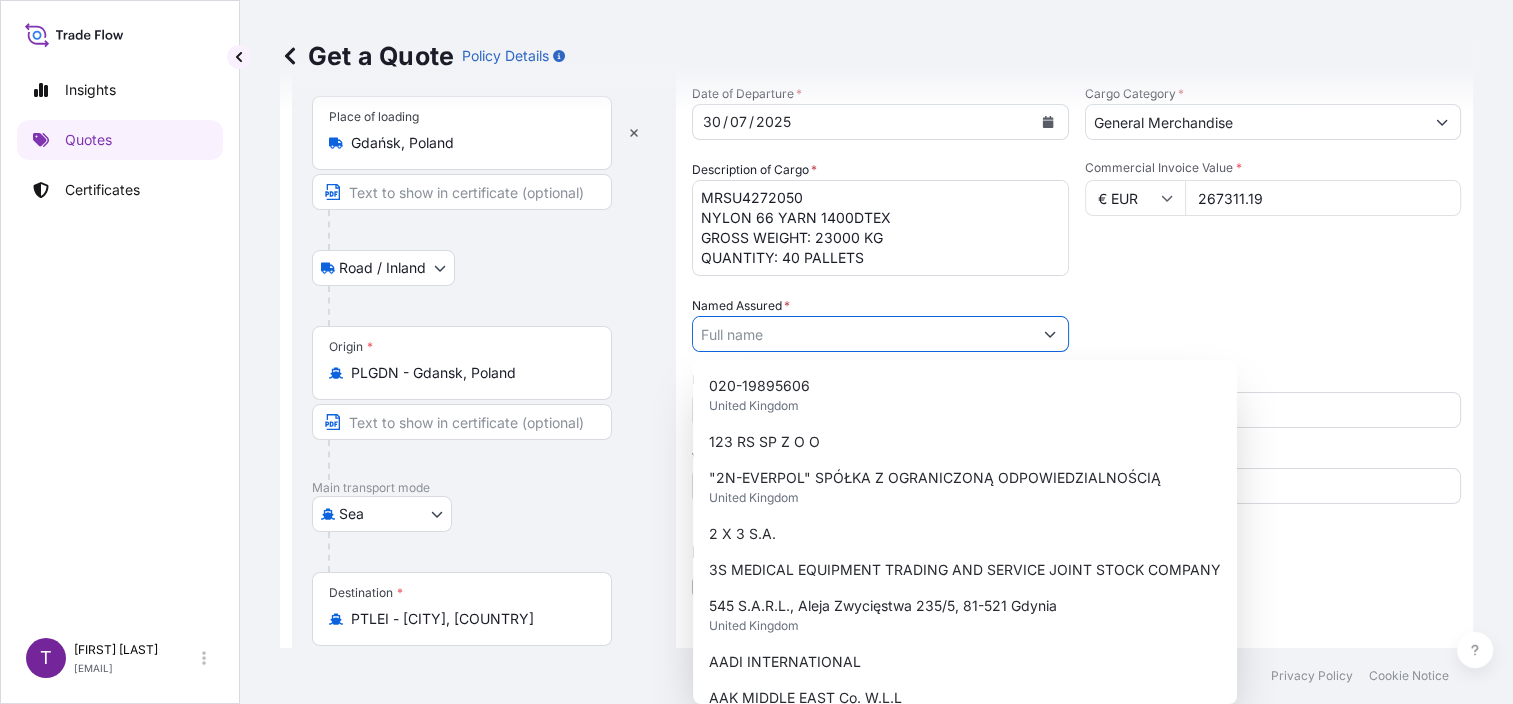 paste on "Mehler Engineered Products" 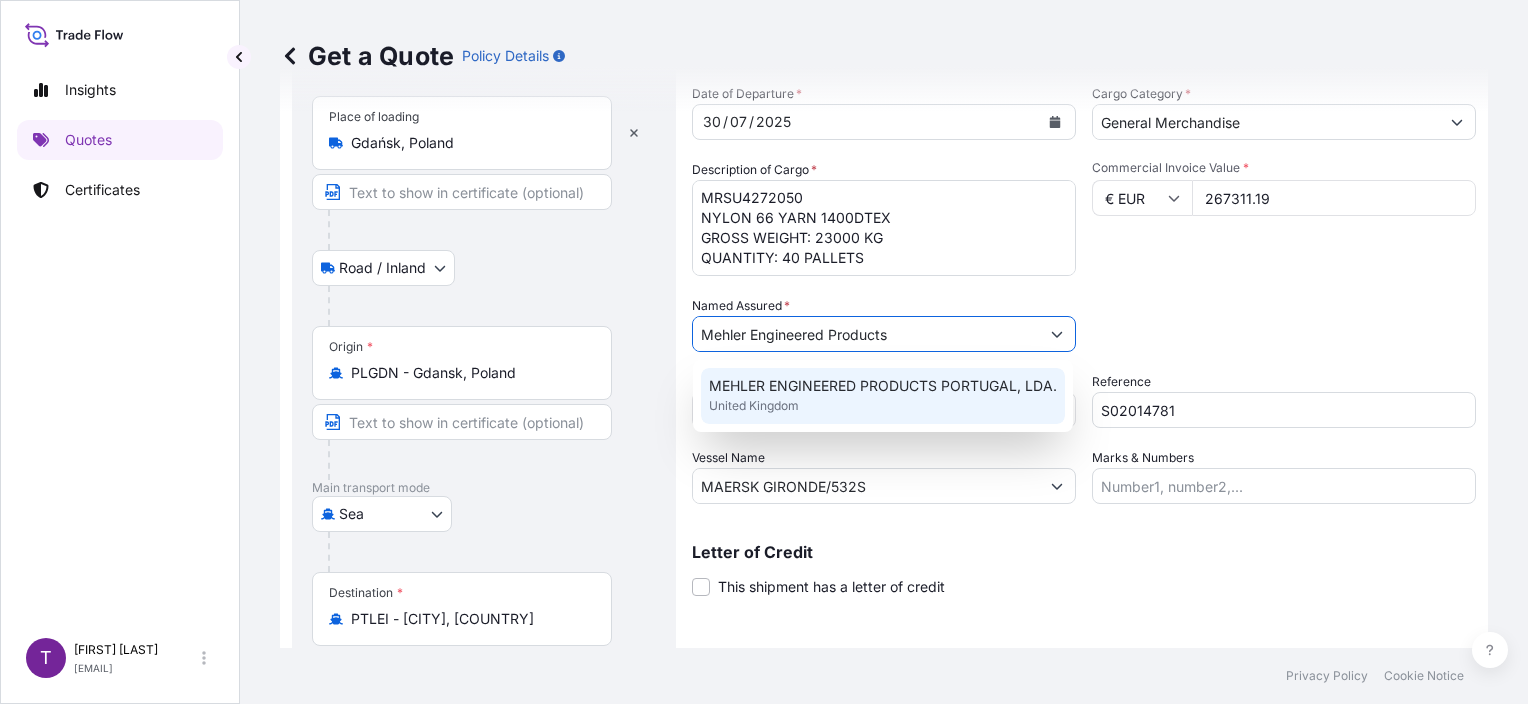 click on "MEHLER ENGINEERED PRODUCTS PORTUGAL, LDA." at bounding box center [883, 386] 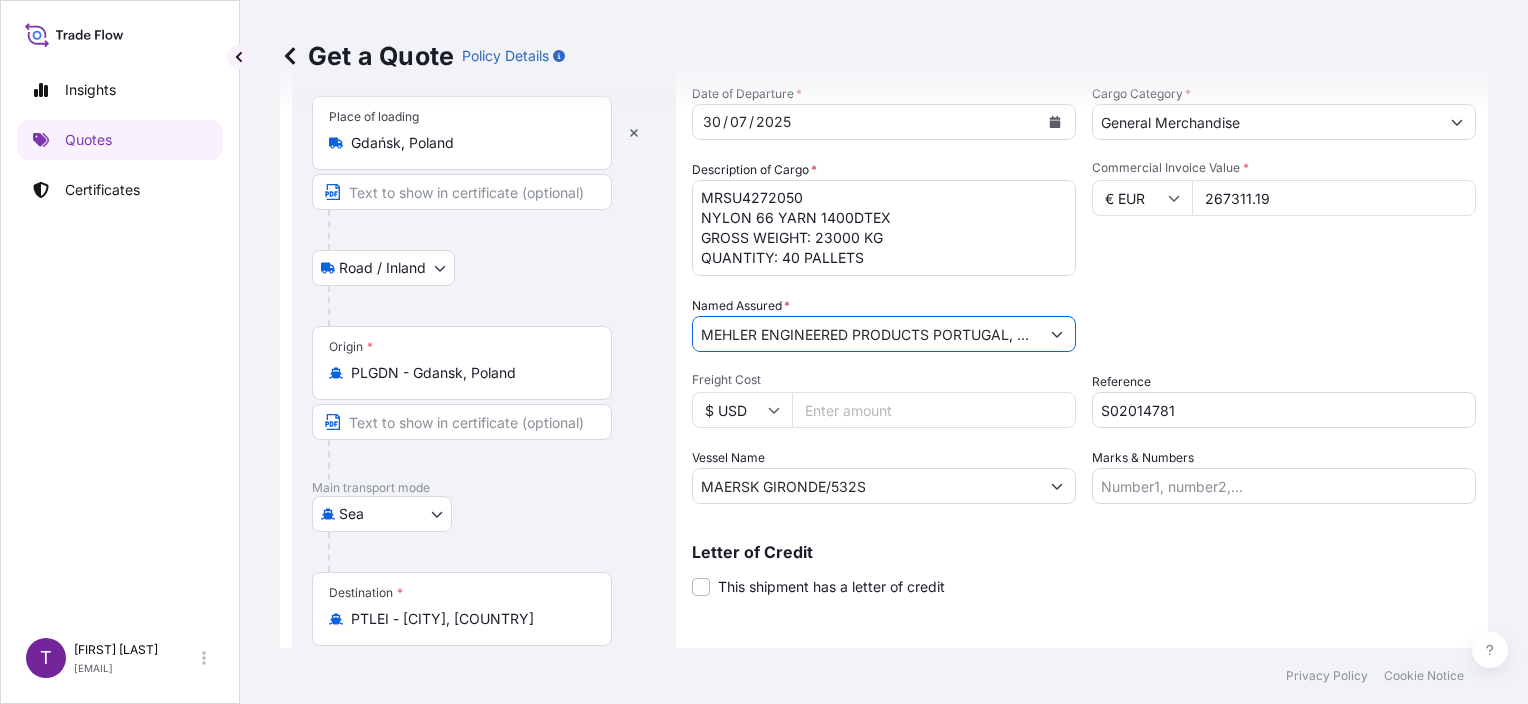 scroll, scrollTop: 0, scrollLeft: 25, axis: horizontal 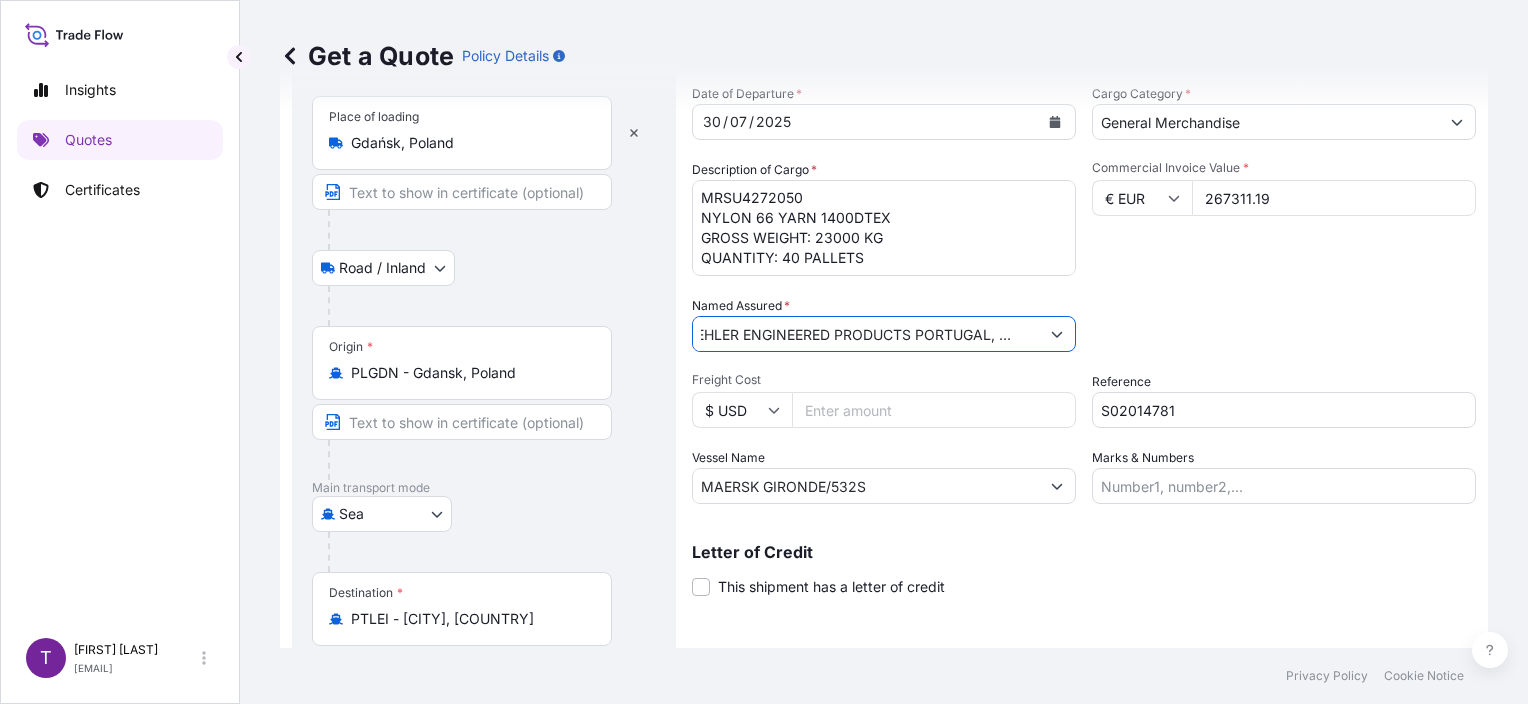 drag, startPoint x: 794, startPoint y: 342, endPoint x: 1159, endPoint y: 340, distance: 365.0055 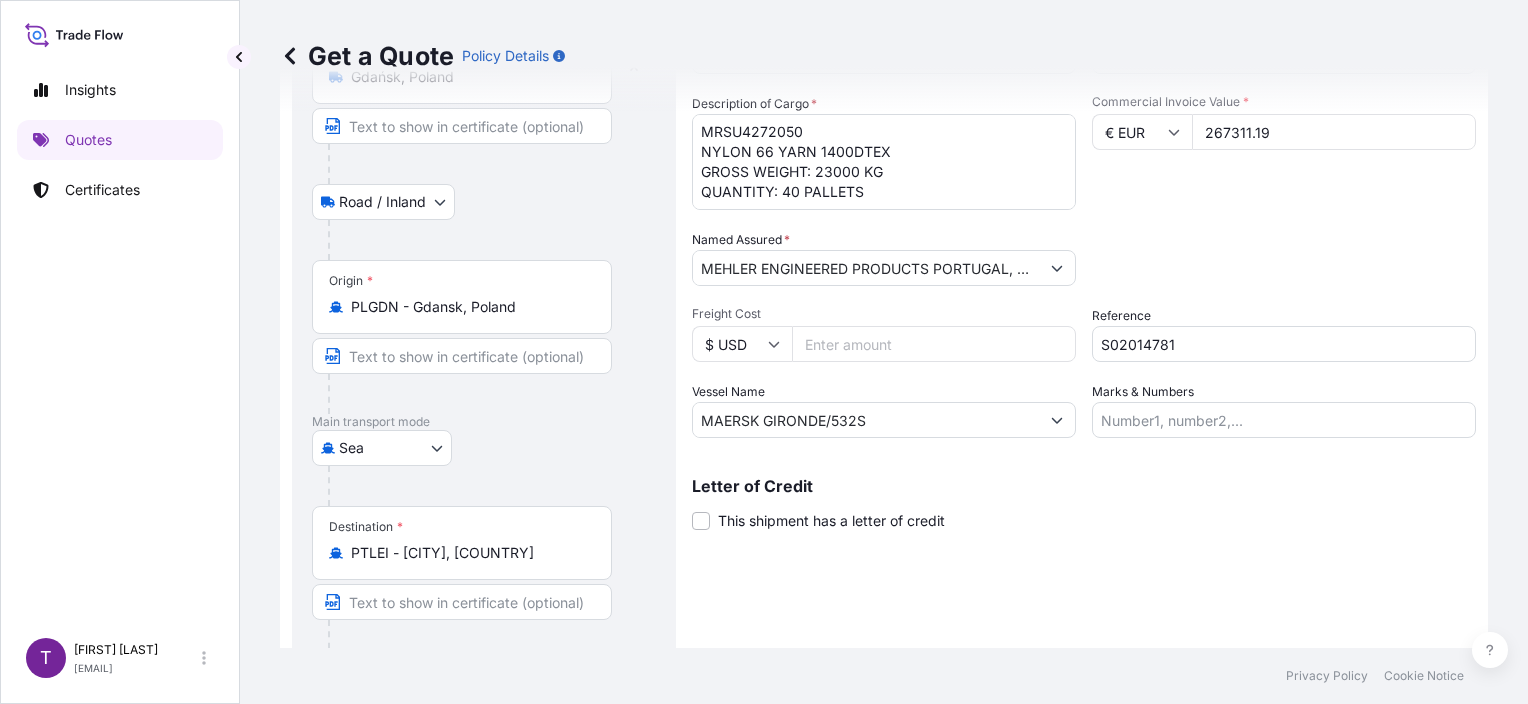 scroll, scrollTop: 240, scrollLeft: 0, axis: vertical 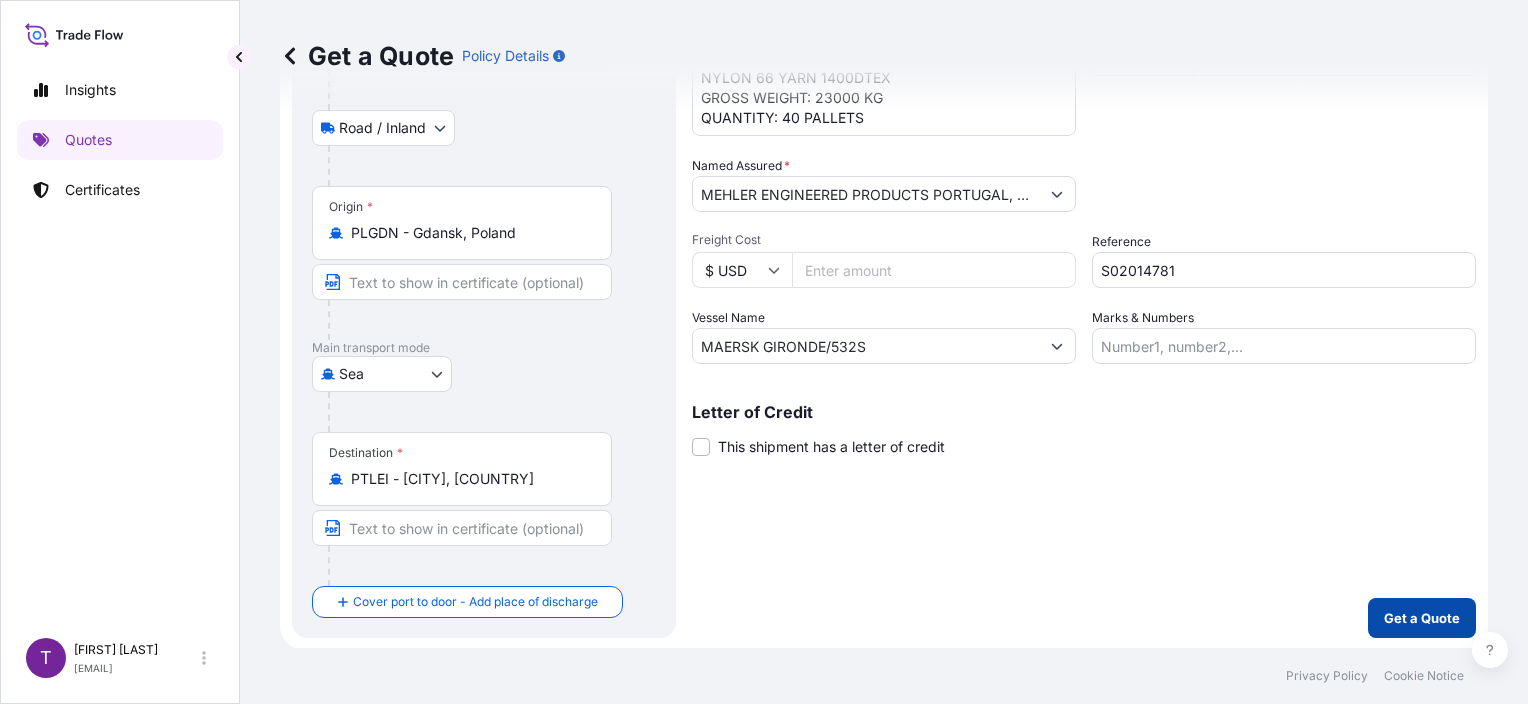 click on "Get a Quote" at bounding box center [1422, 618] 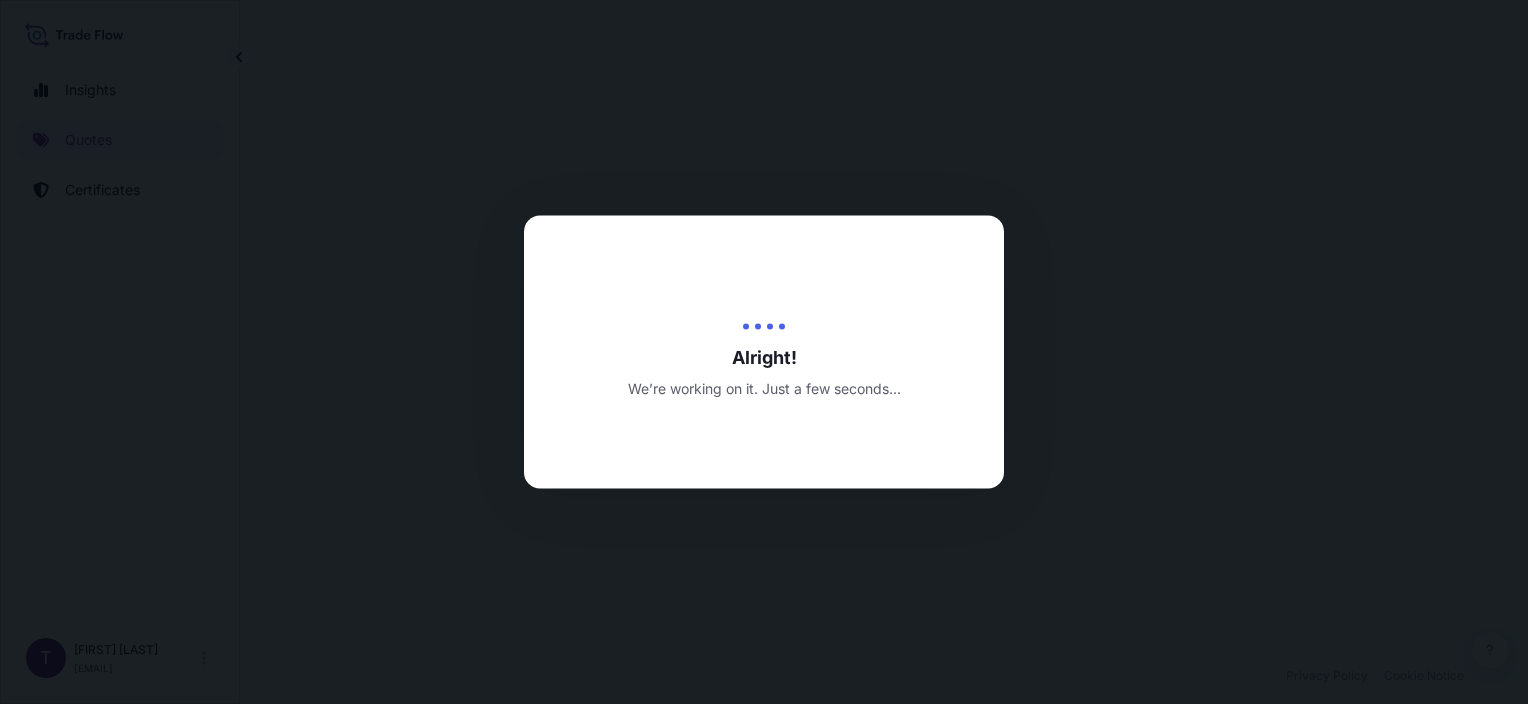 scroll, scrollTop: 0, scrollLeft: 0, axis: both 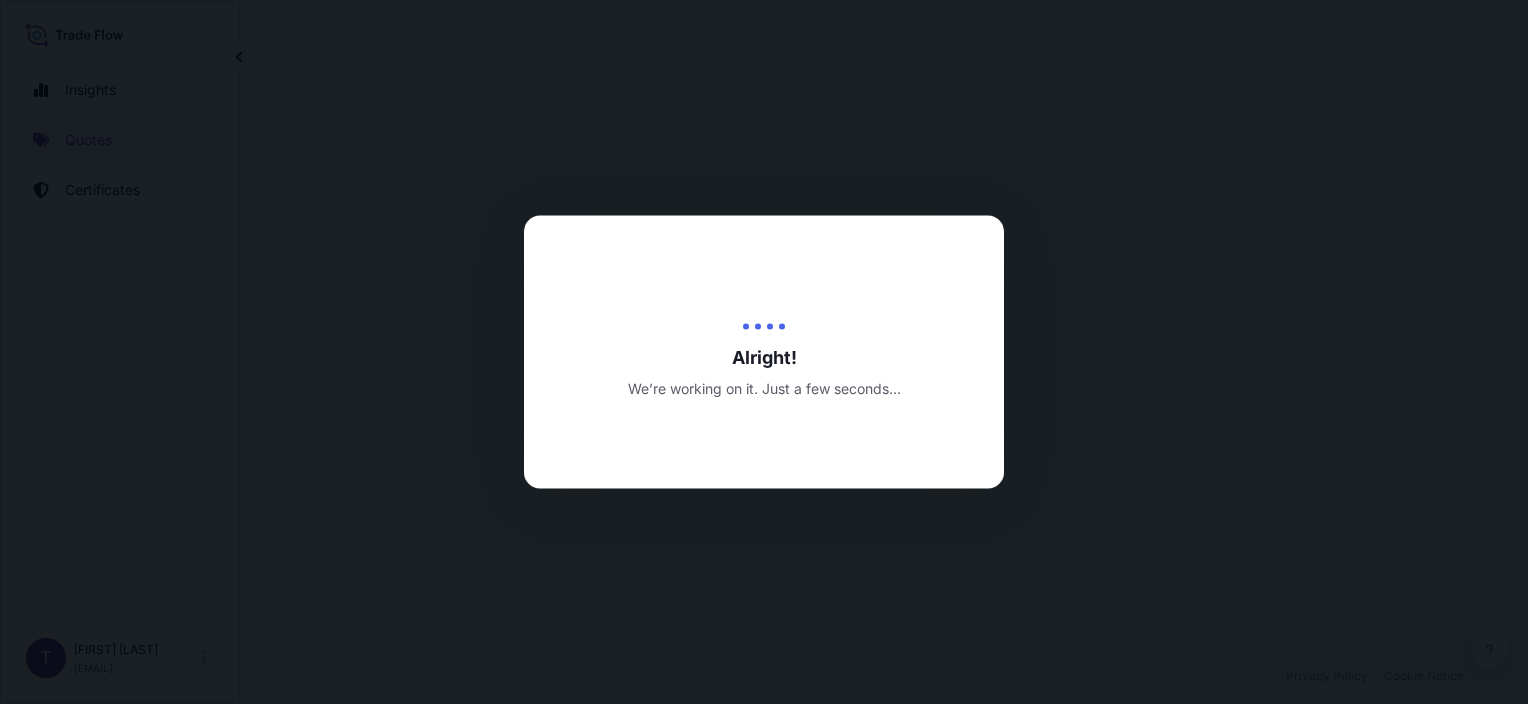 select on "Road / Inland" 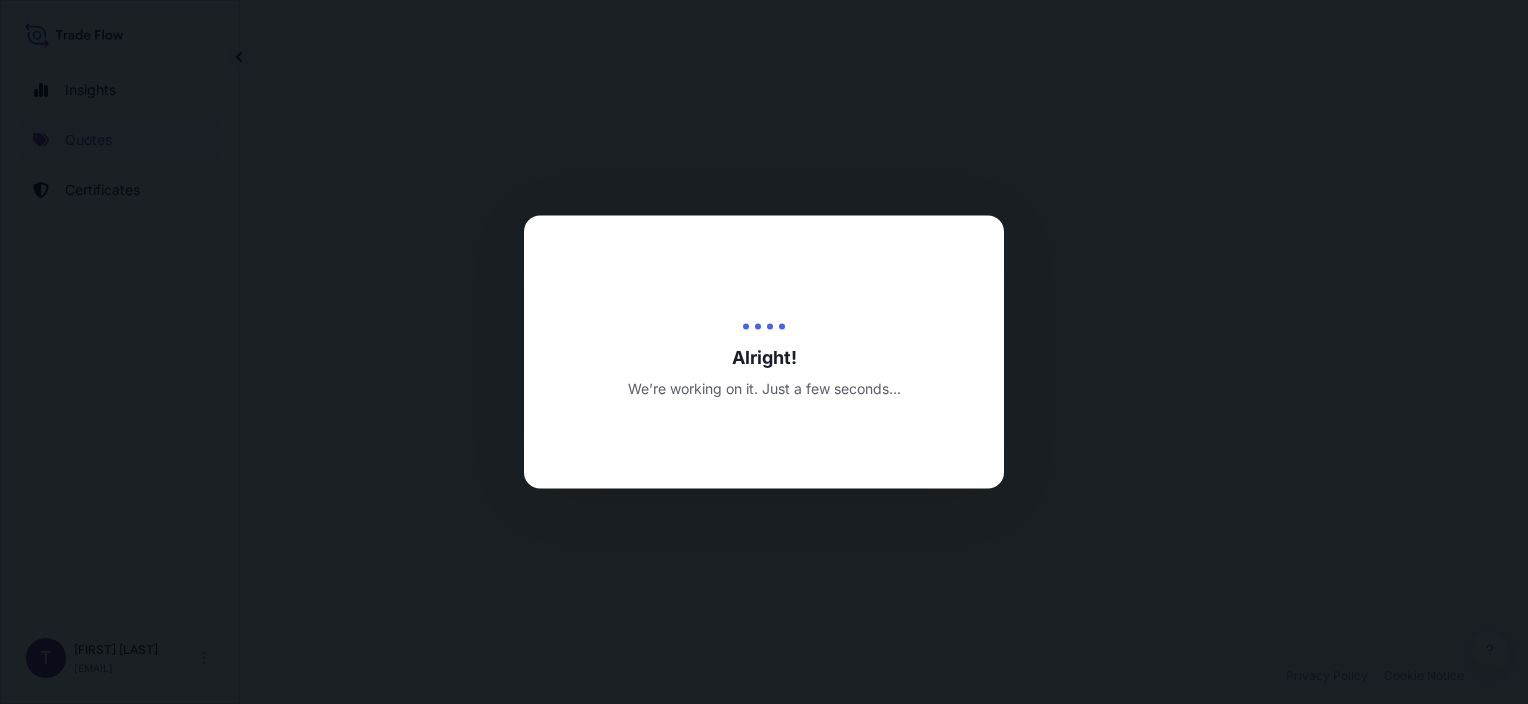 select on "Sea" 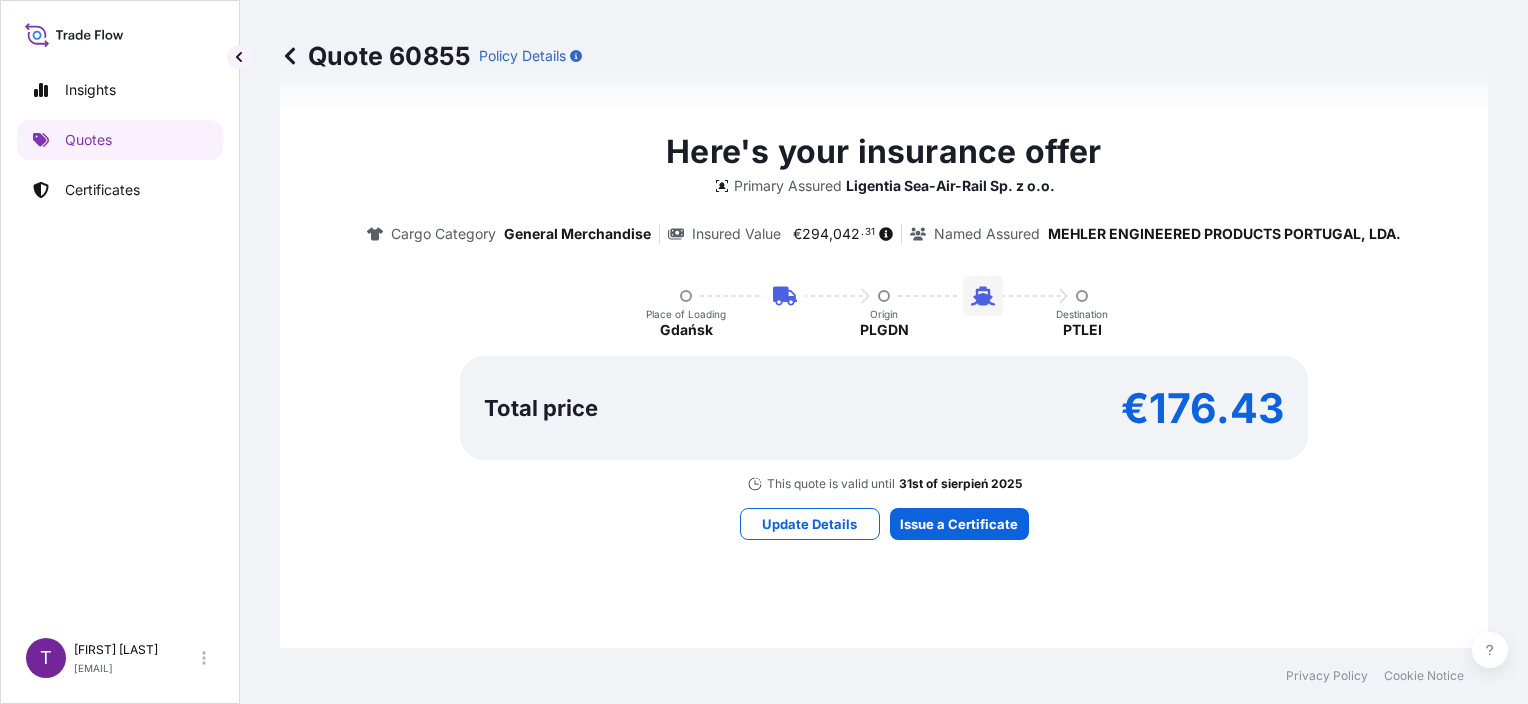 scroll, scrollTop: 1189, scrollLeft: 0, axis: vertical 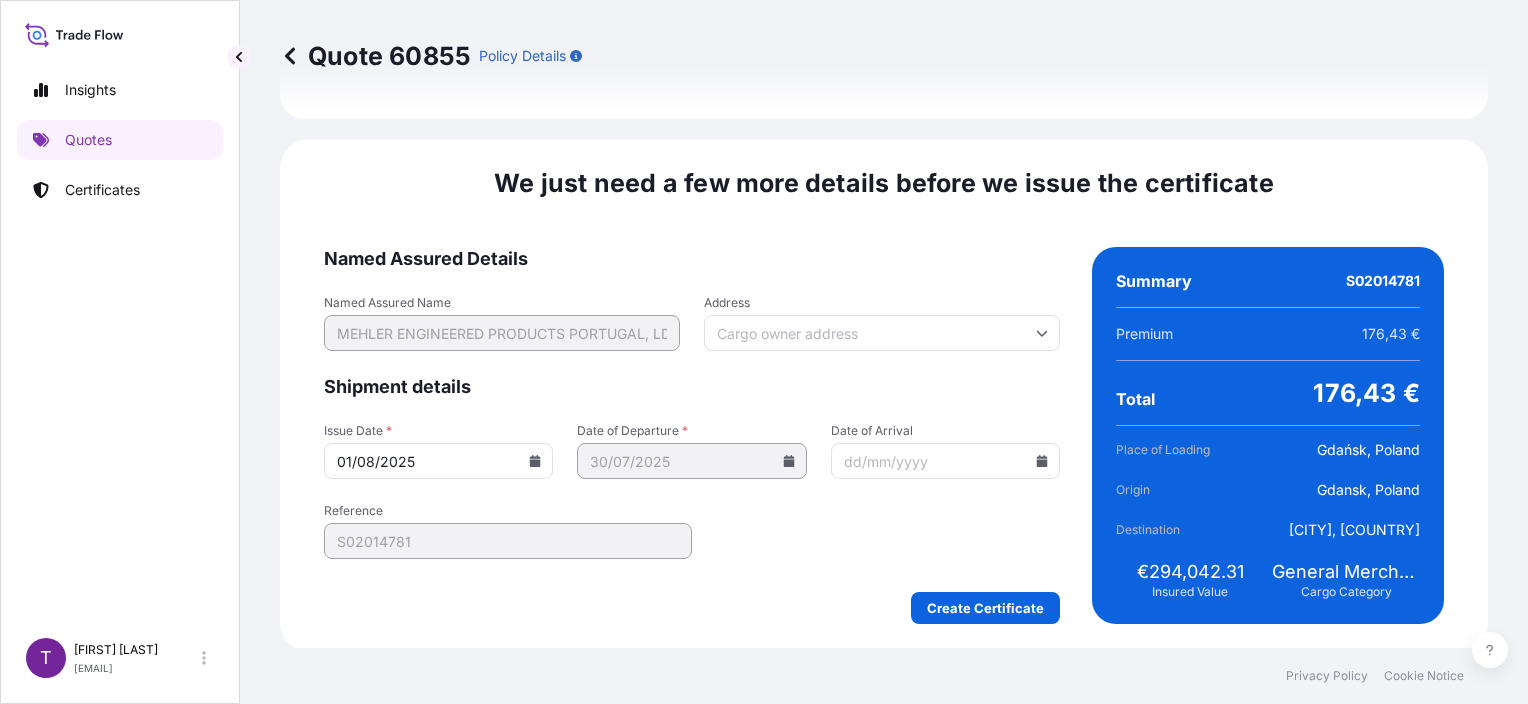 click 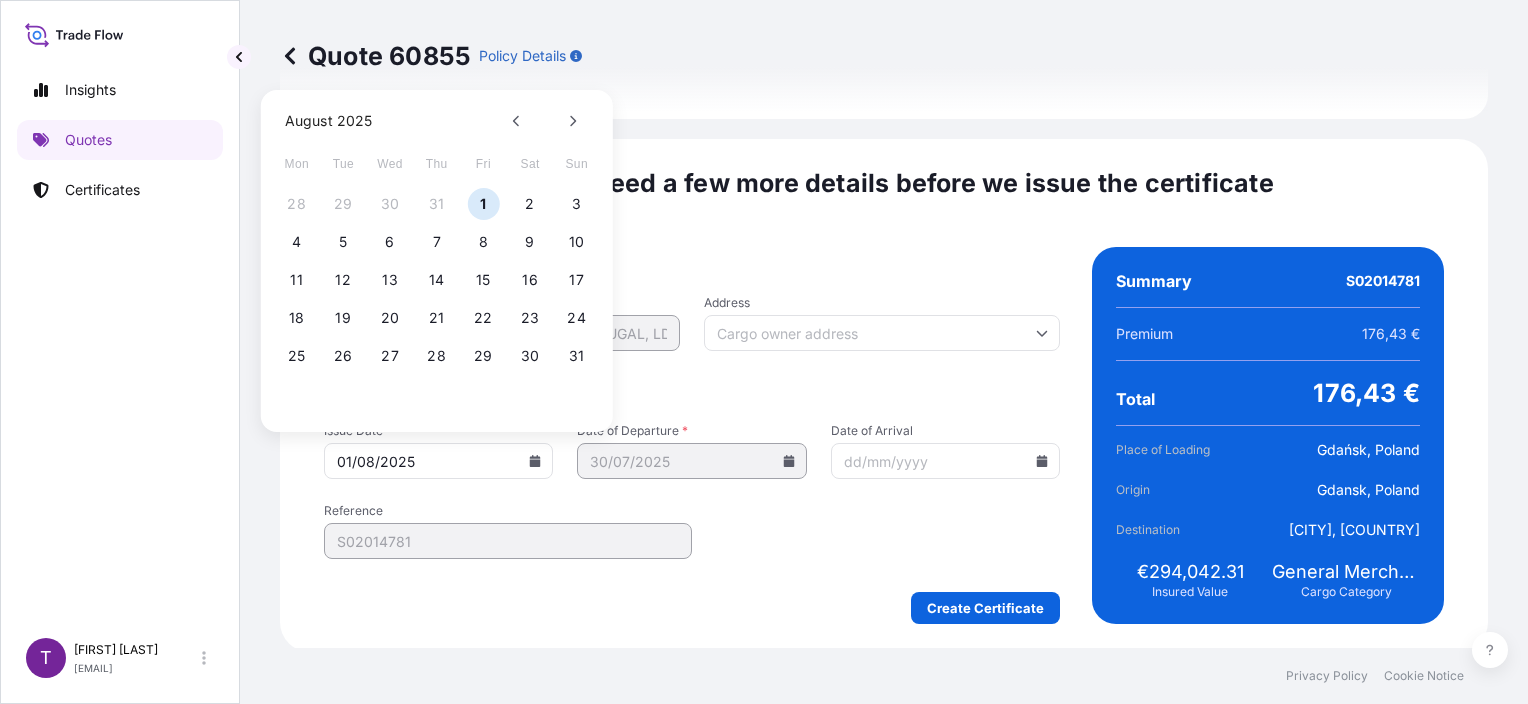 click 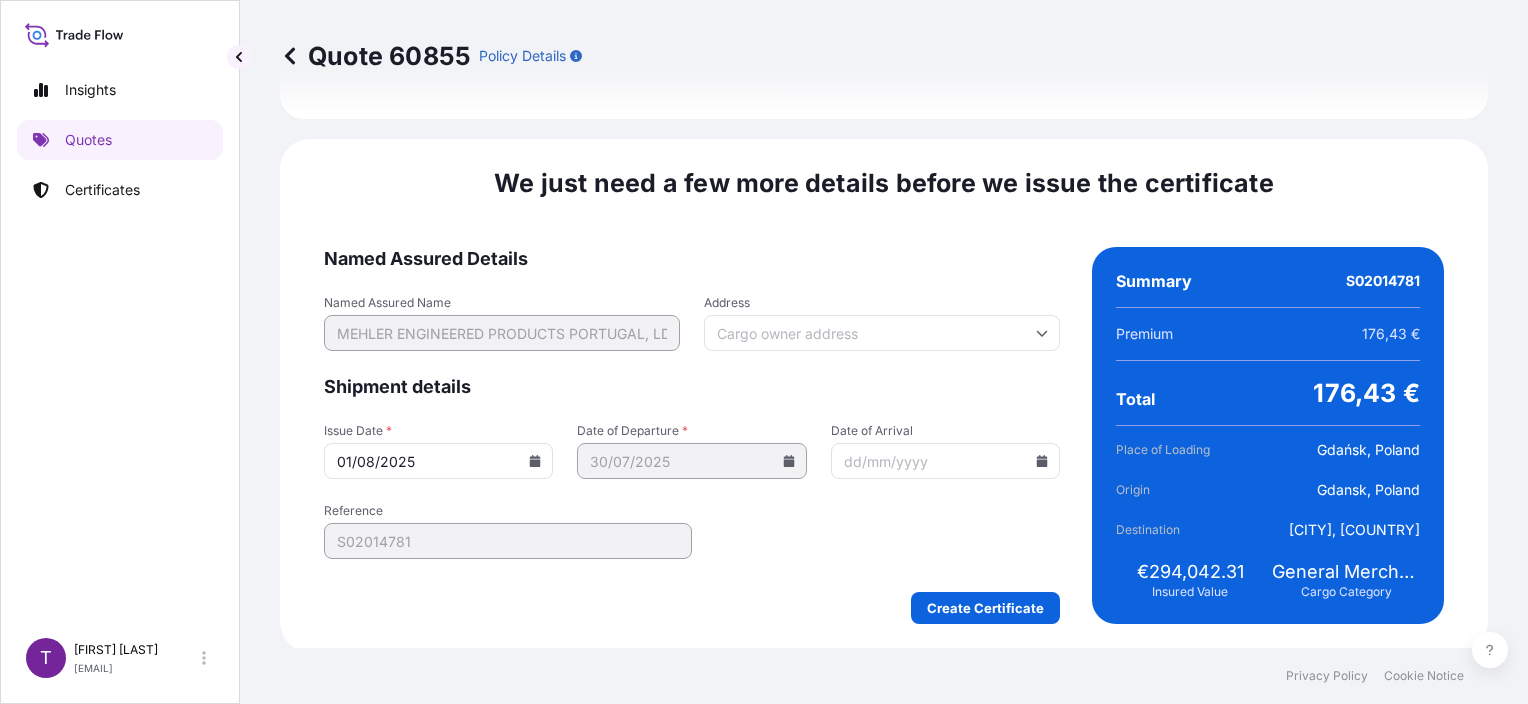 click 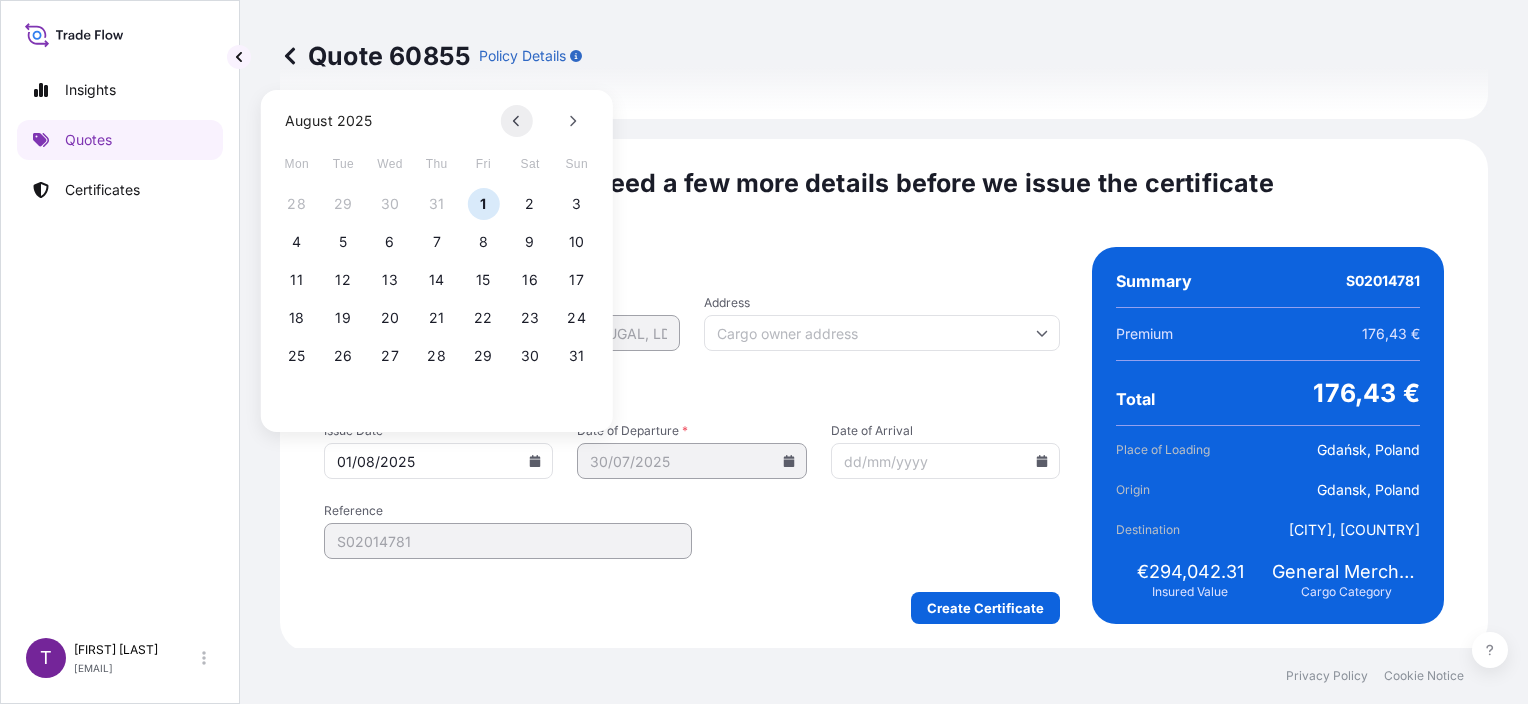 click at bounding box center [517, 121] 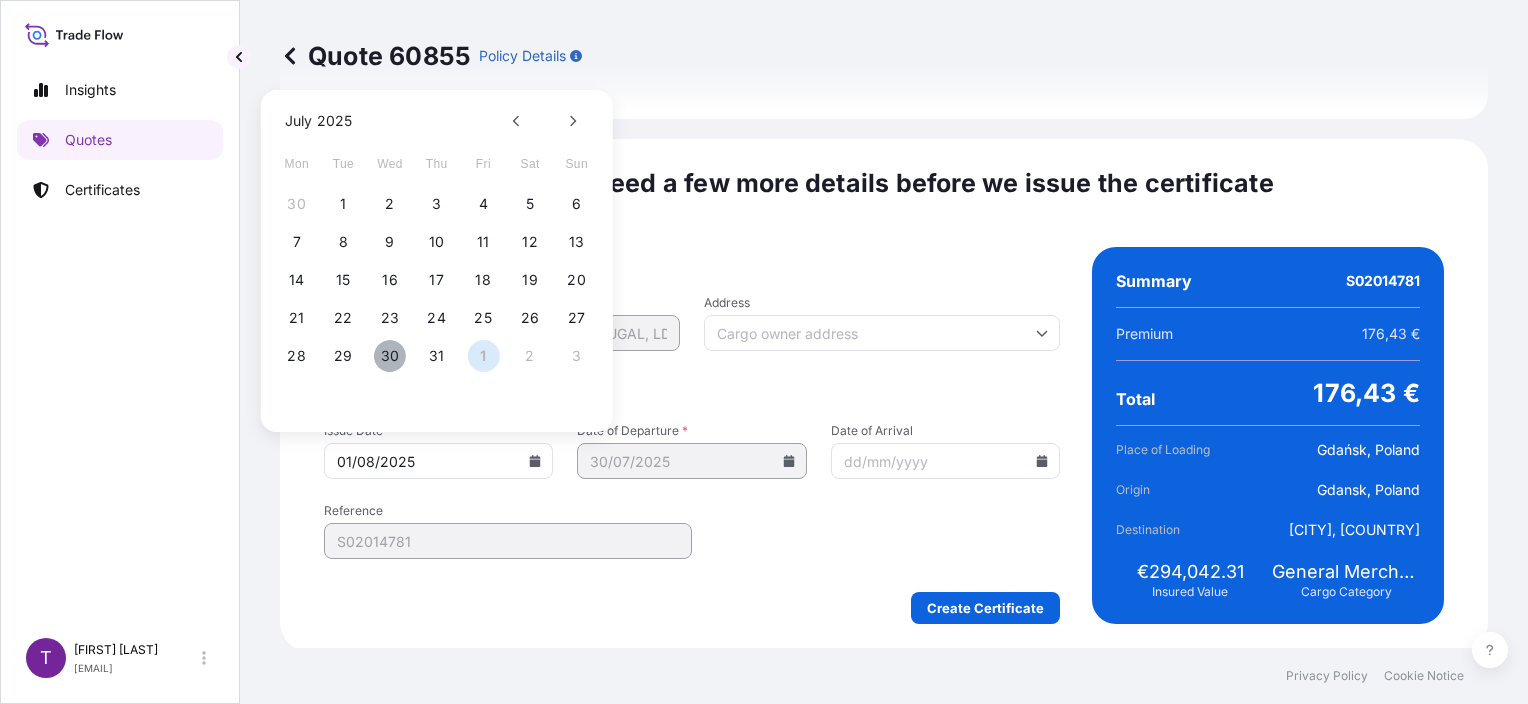 click on "30" at bounding box center [390, 356] 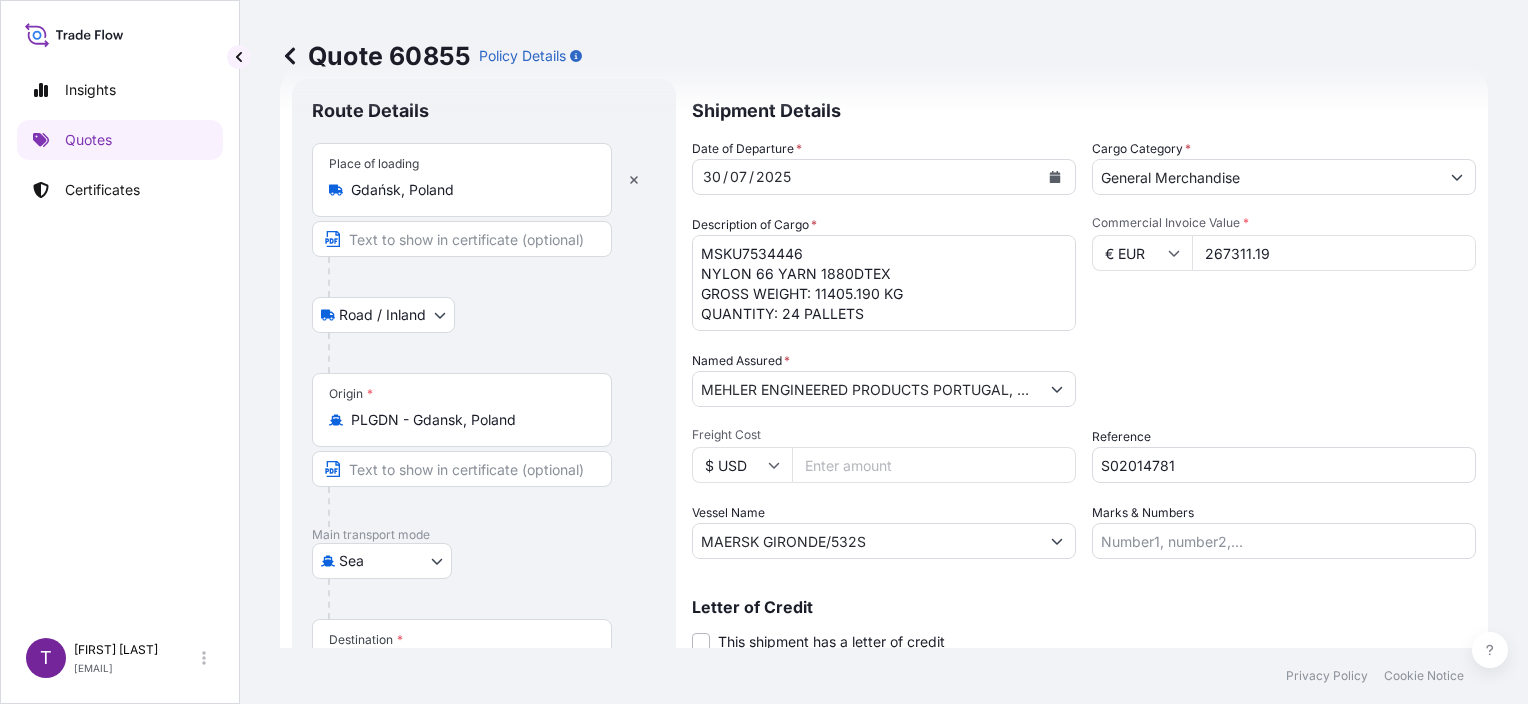 scroll, scrollTop: 0, scrollLeft: 0, axis: both 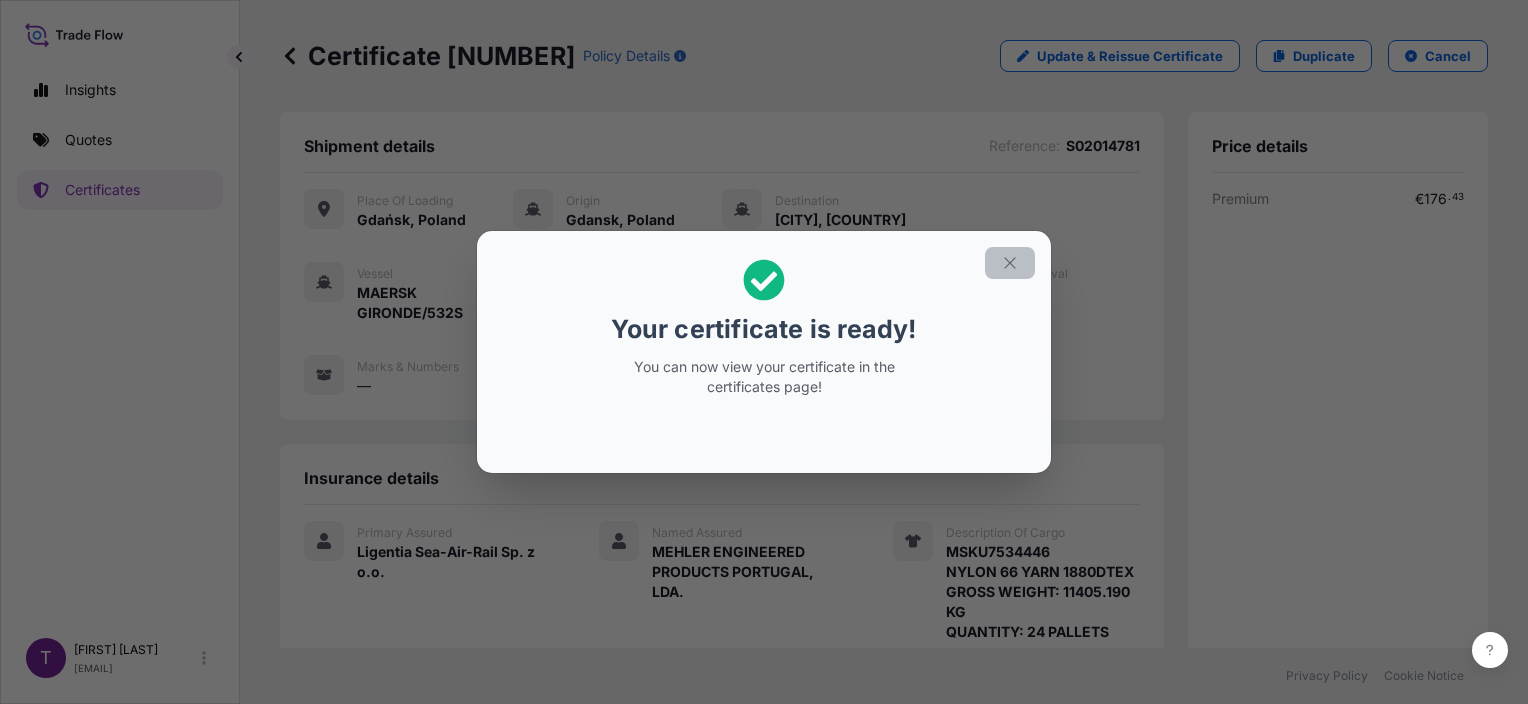 click 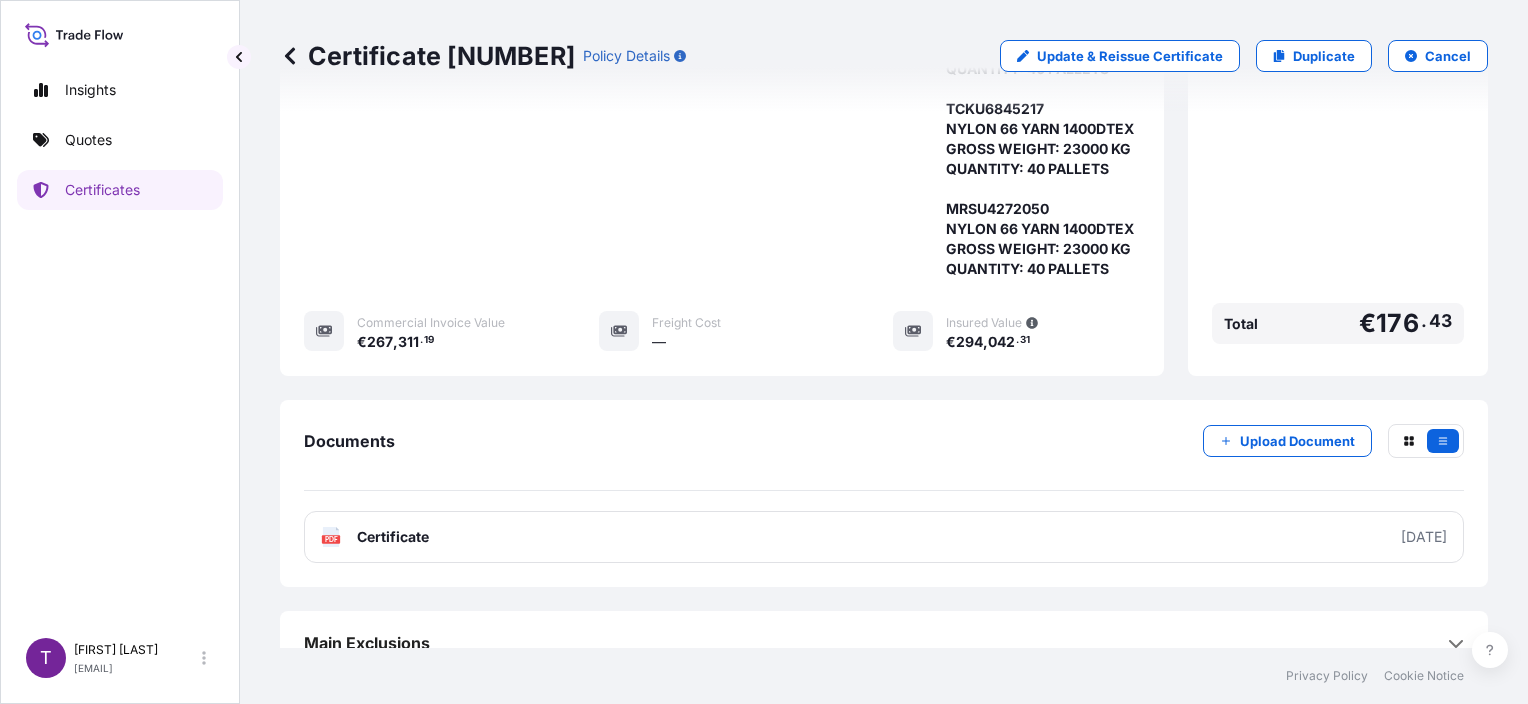 scroll, scrollTop: 744, scrollLeft: 0, axis: vertical 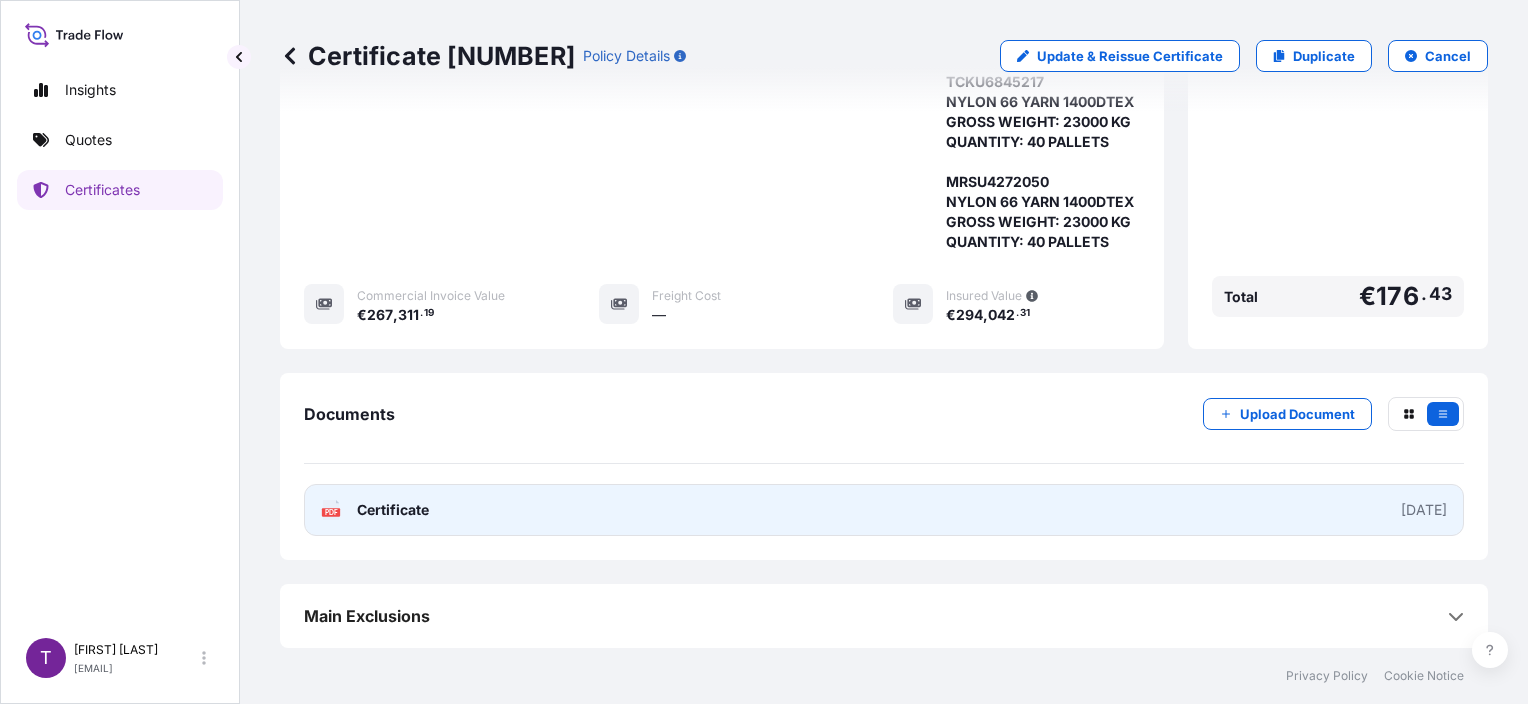 click on "PDF Certificate [DATE]" at bounding box center [884, 510] 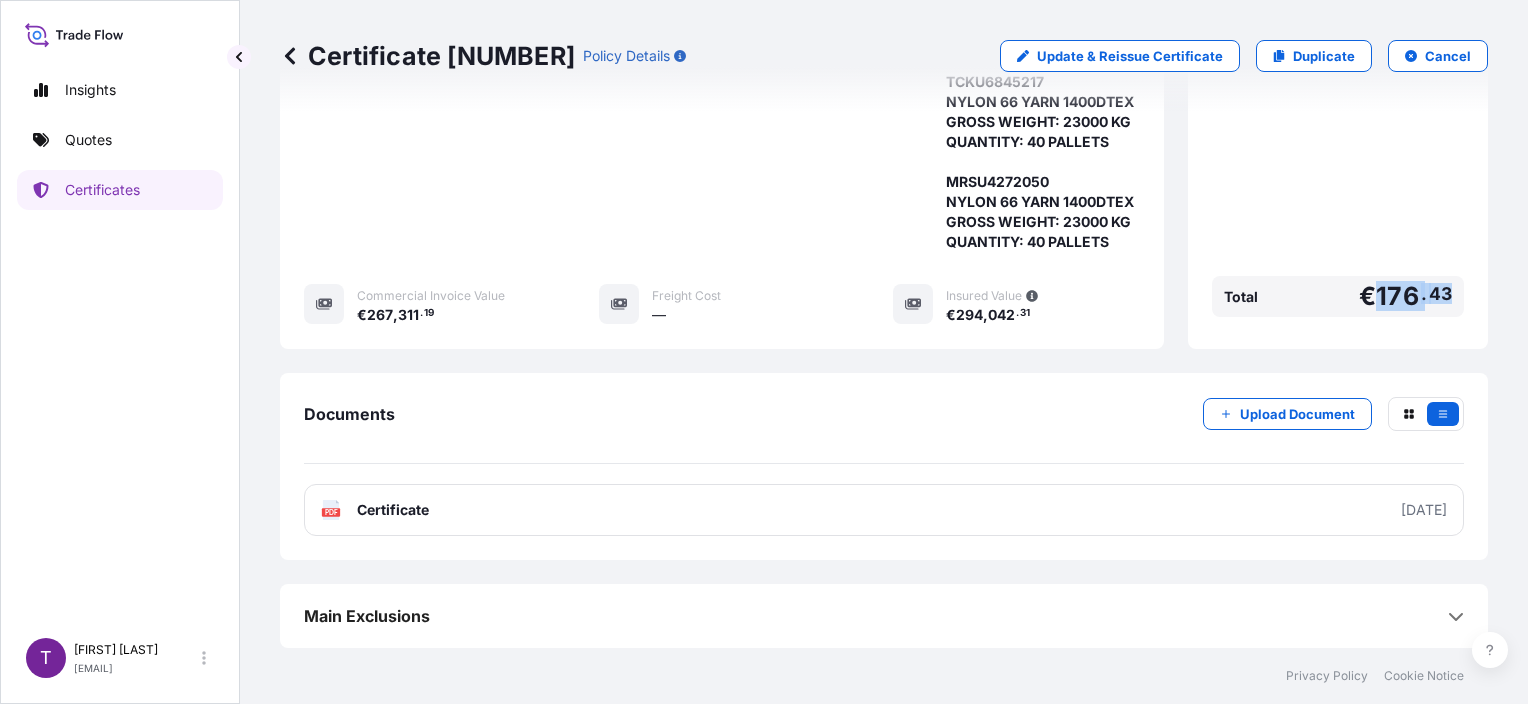 drag, startPoint x: 1401, startPoint y: 298, endPoint x: 1364, endPoint y: 298, distance: 37 